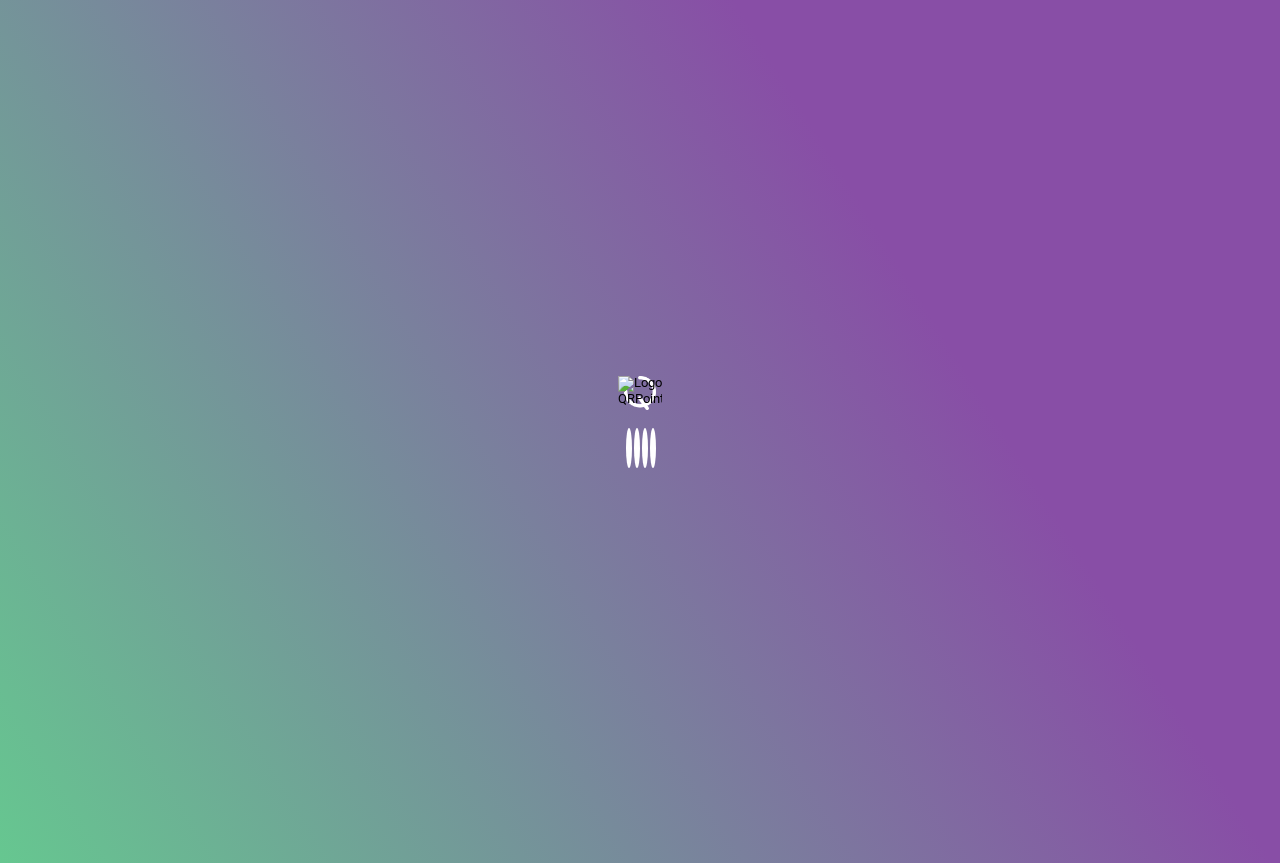 scroll, scrollTop: 0, scrollLeft: 0, axis: both 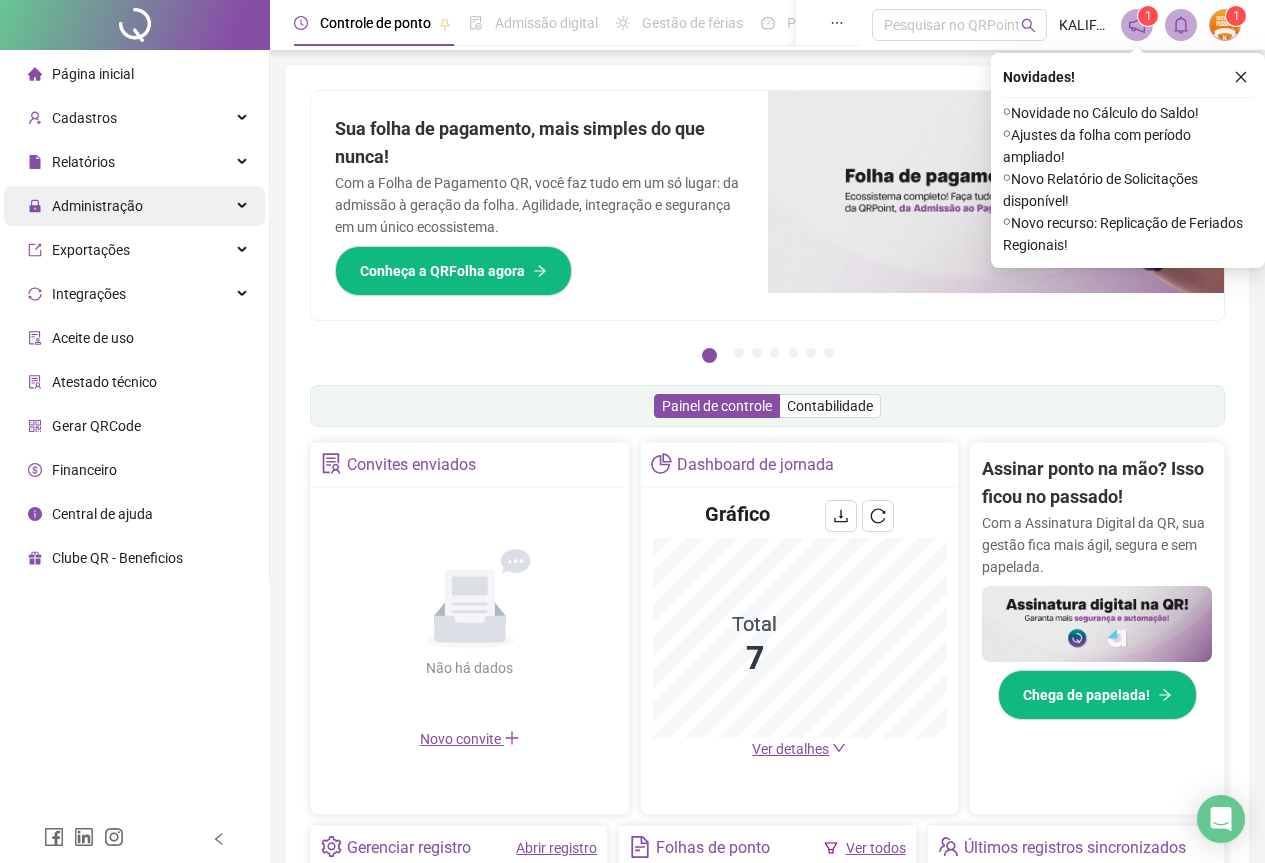 click on "Administração" at bounding box center (97, 206) 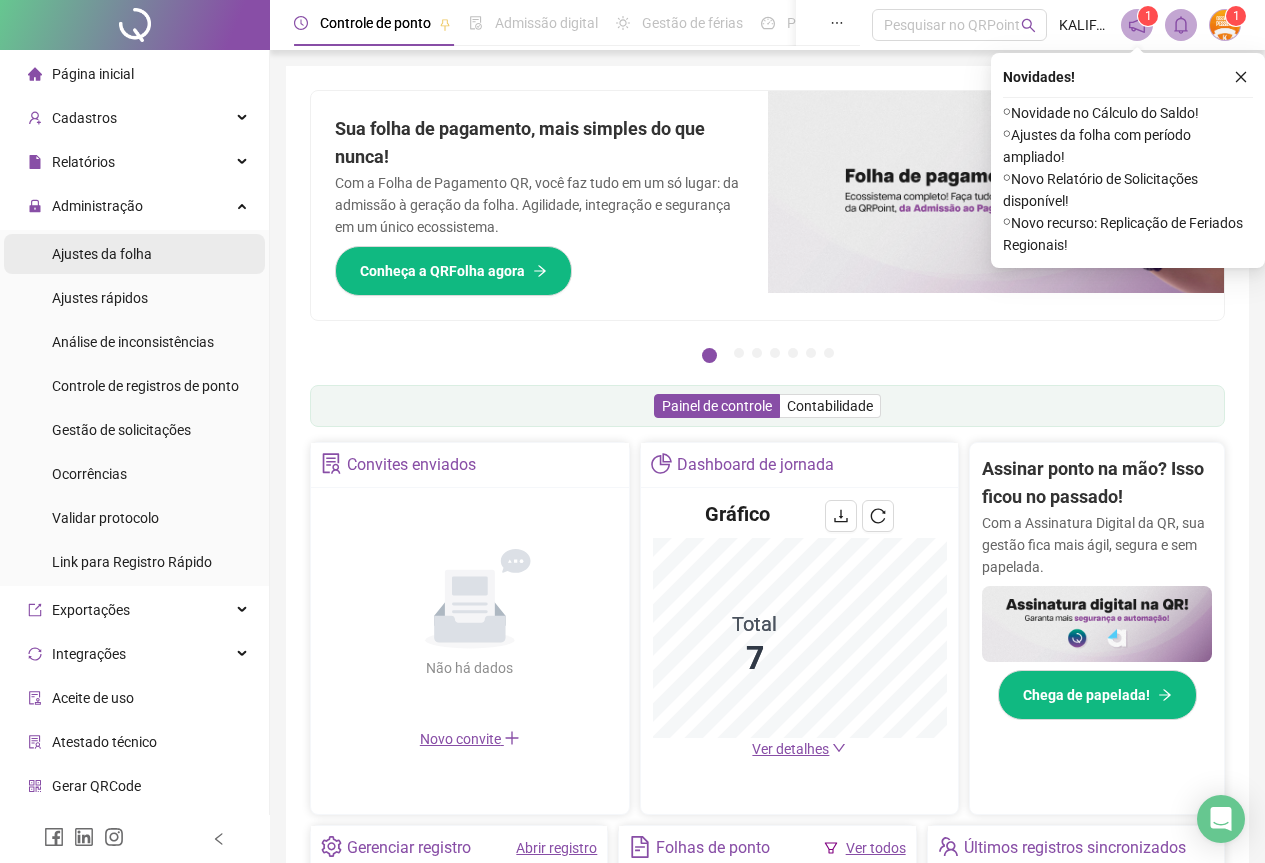 click on "Ajustes da folha" at bounding box center [102, 254] 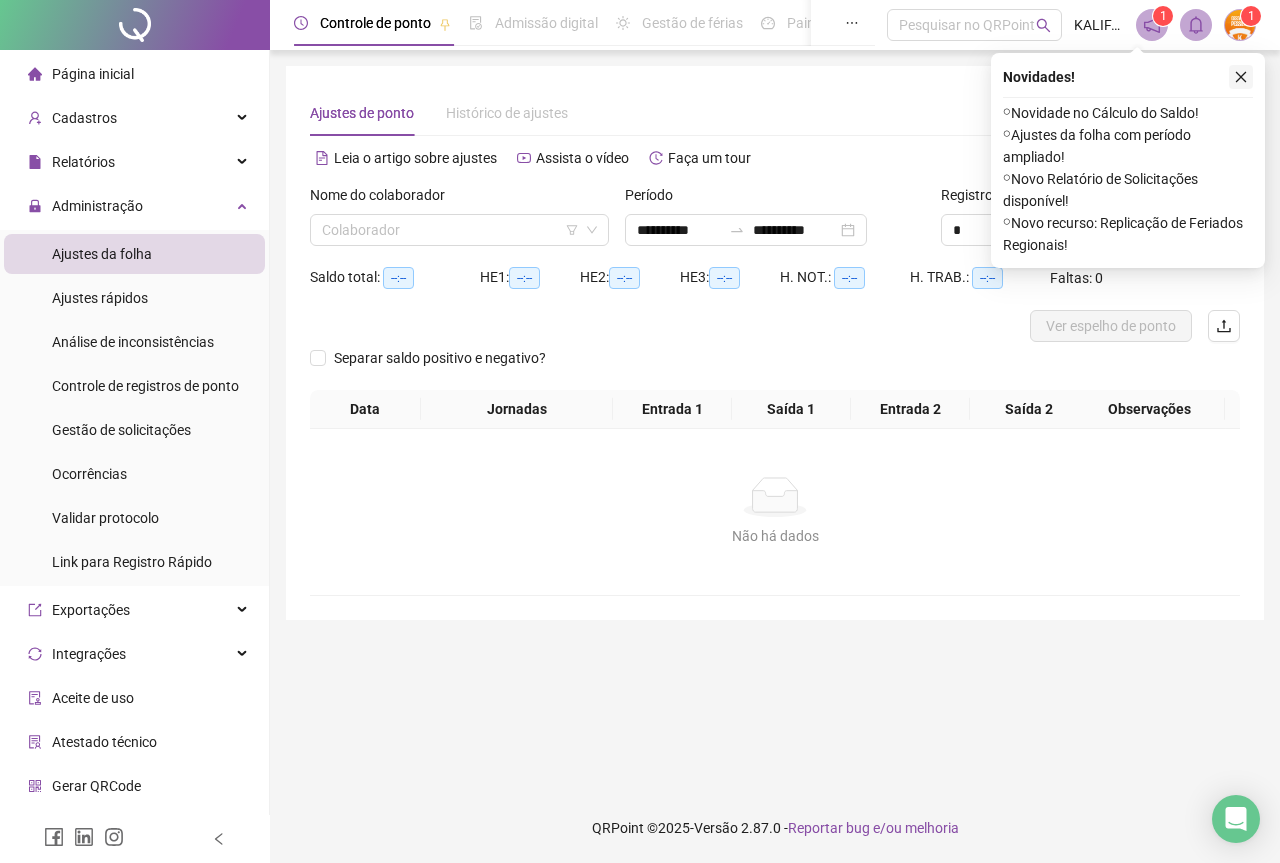 click 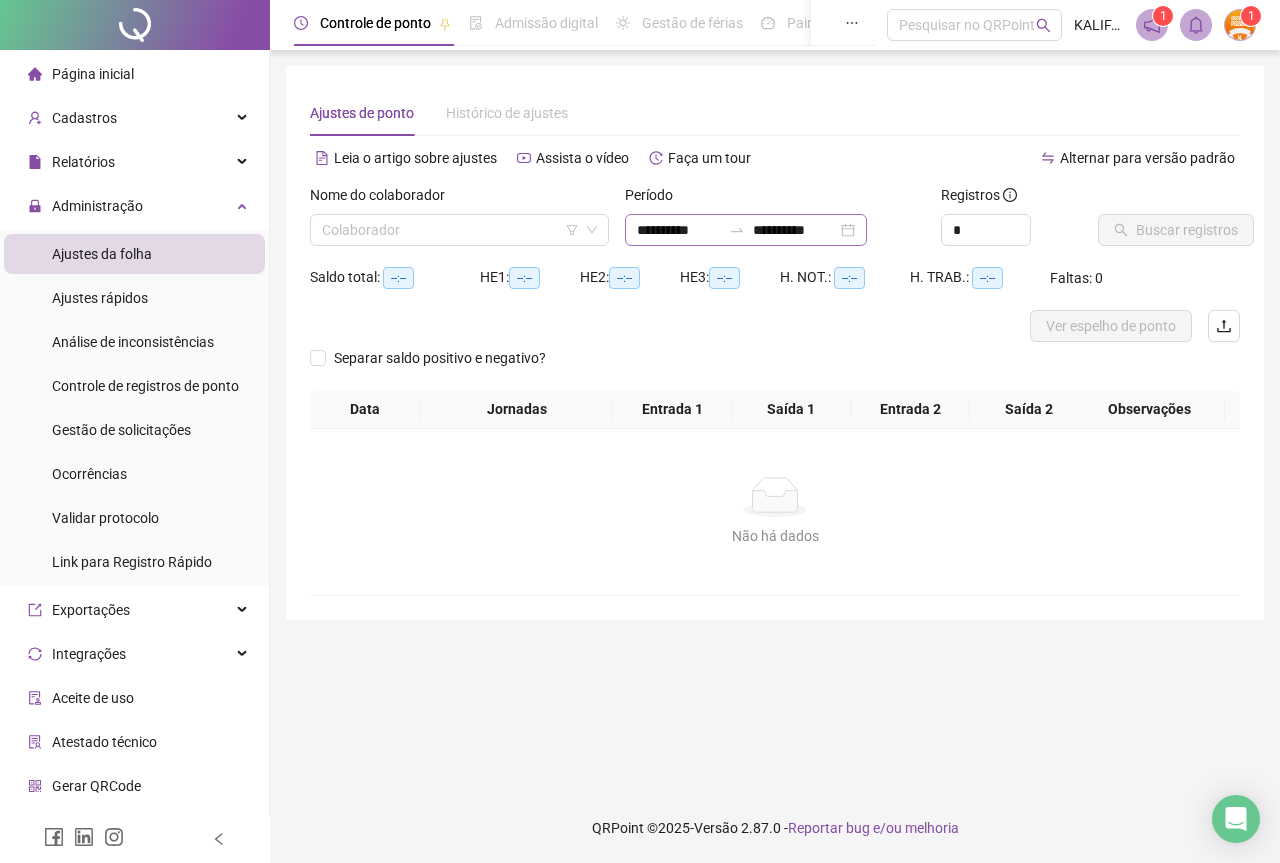 click on "**********" at bounding box center [746, 230] 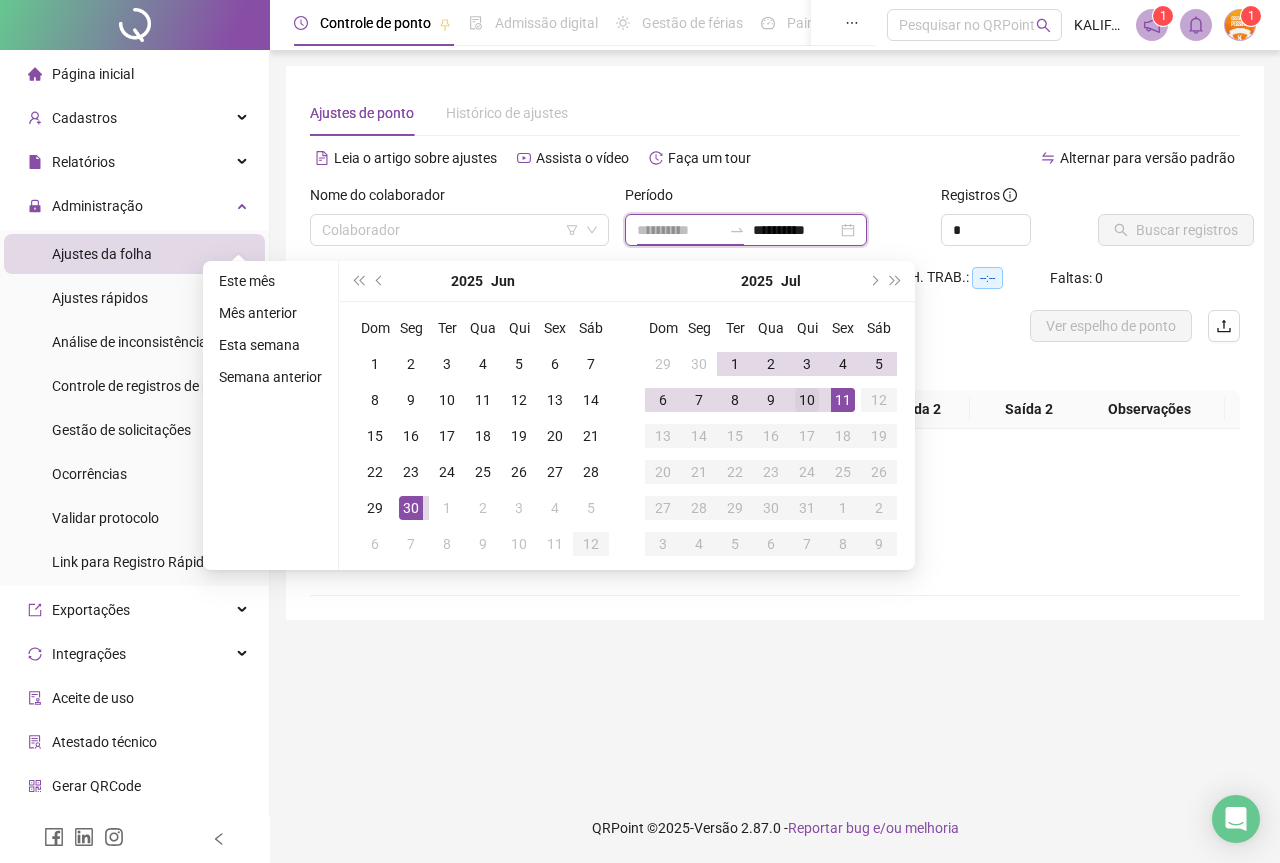 type on "**********" 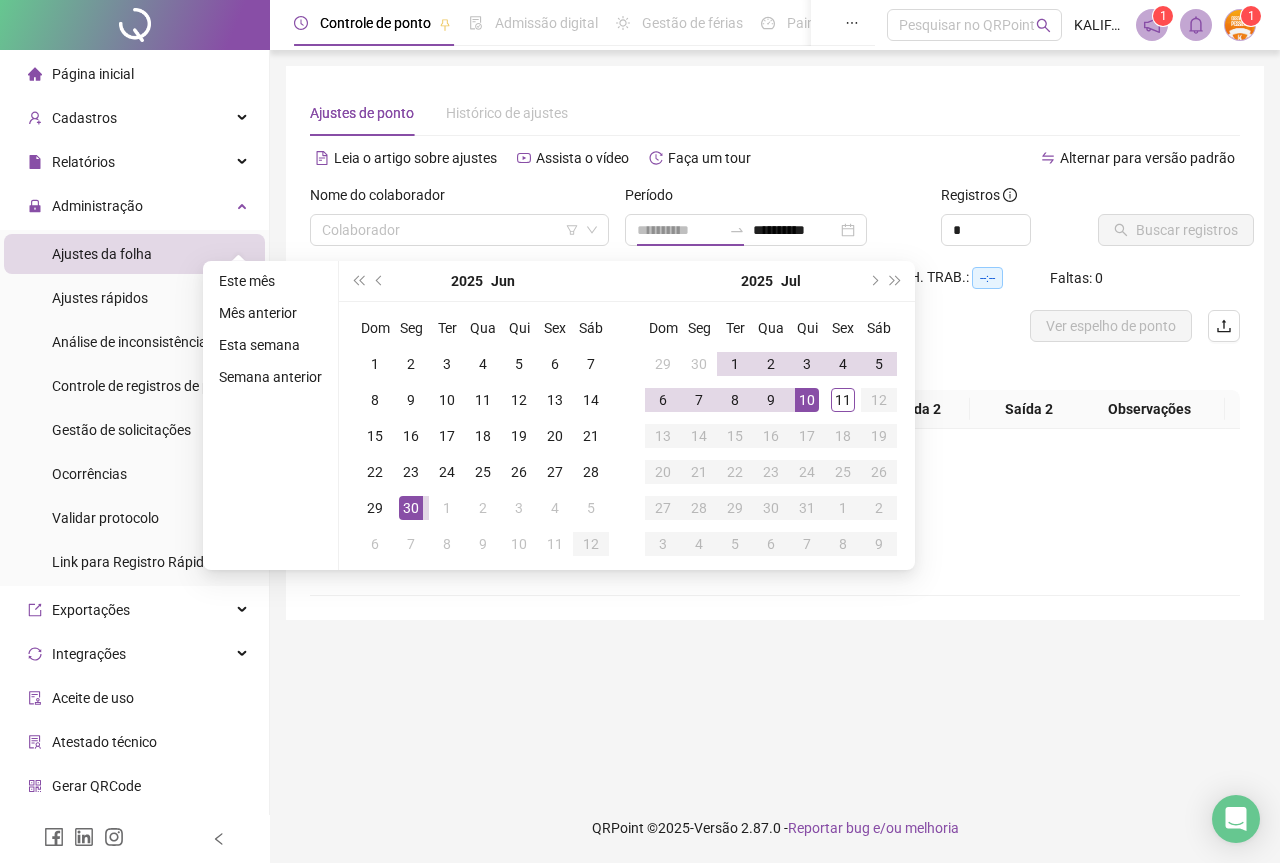 click on "10" at bounding box center (807, 400) 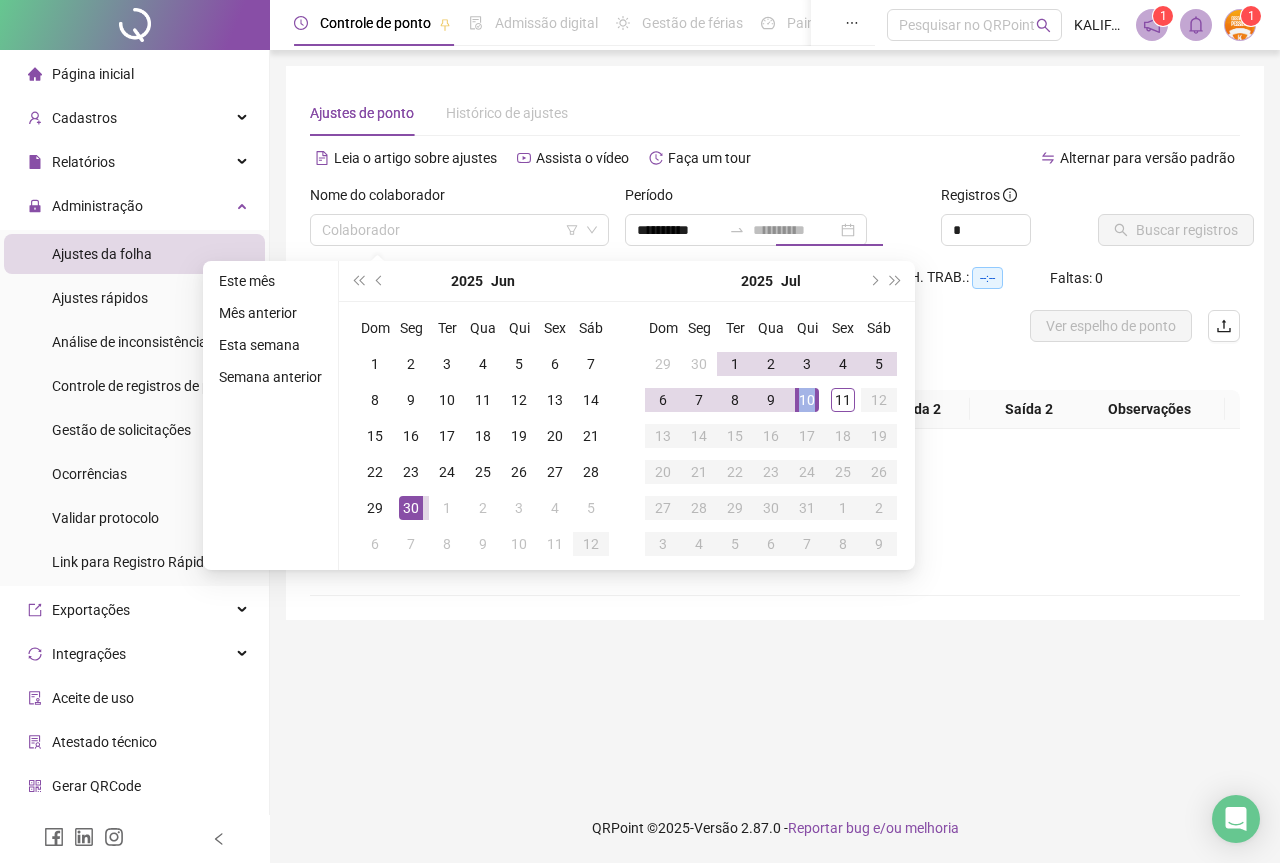 click on "10" at bounding box center (807, 400) 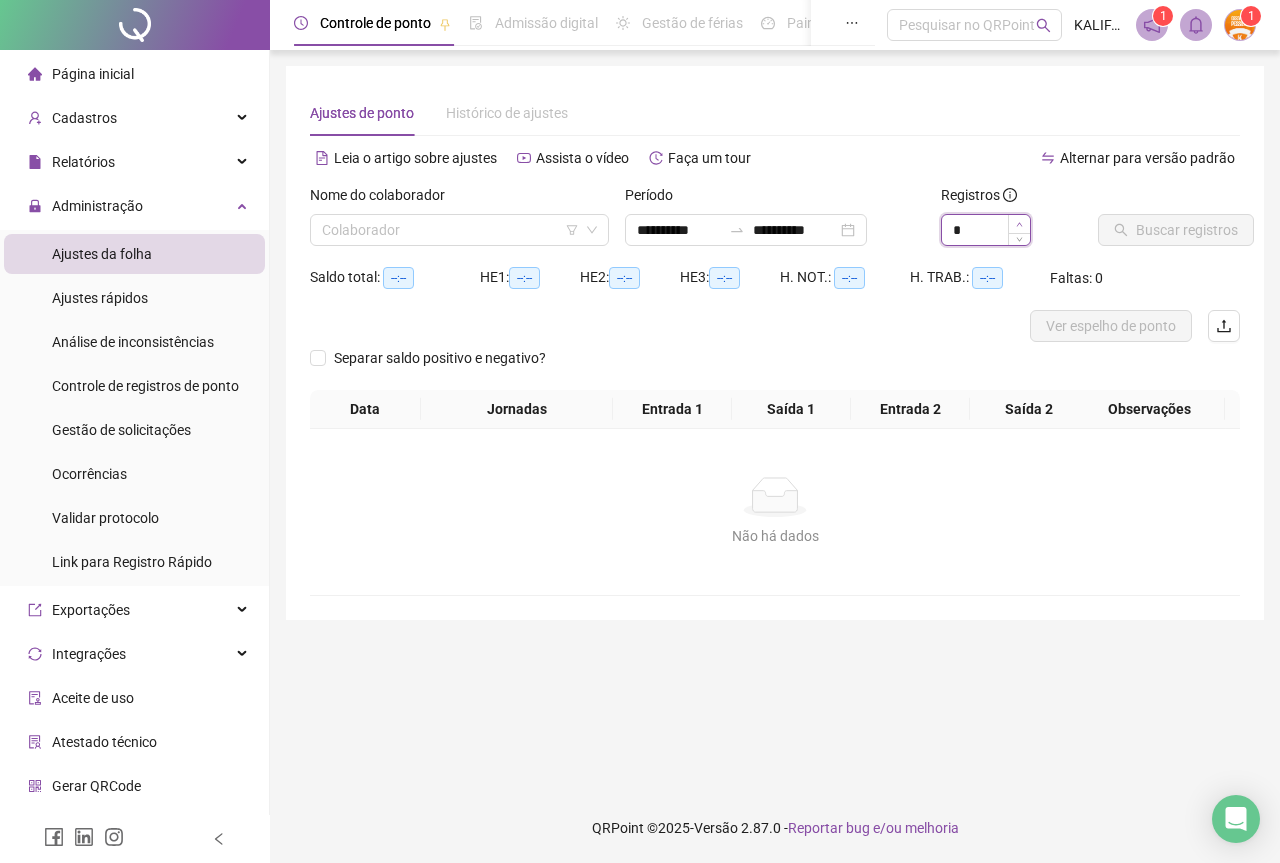type on "*" 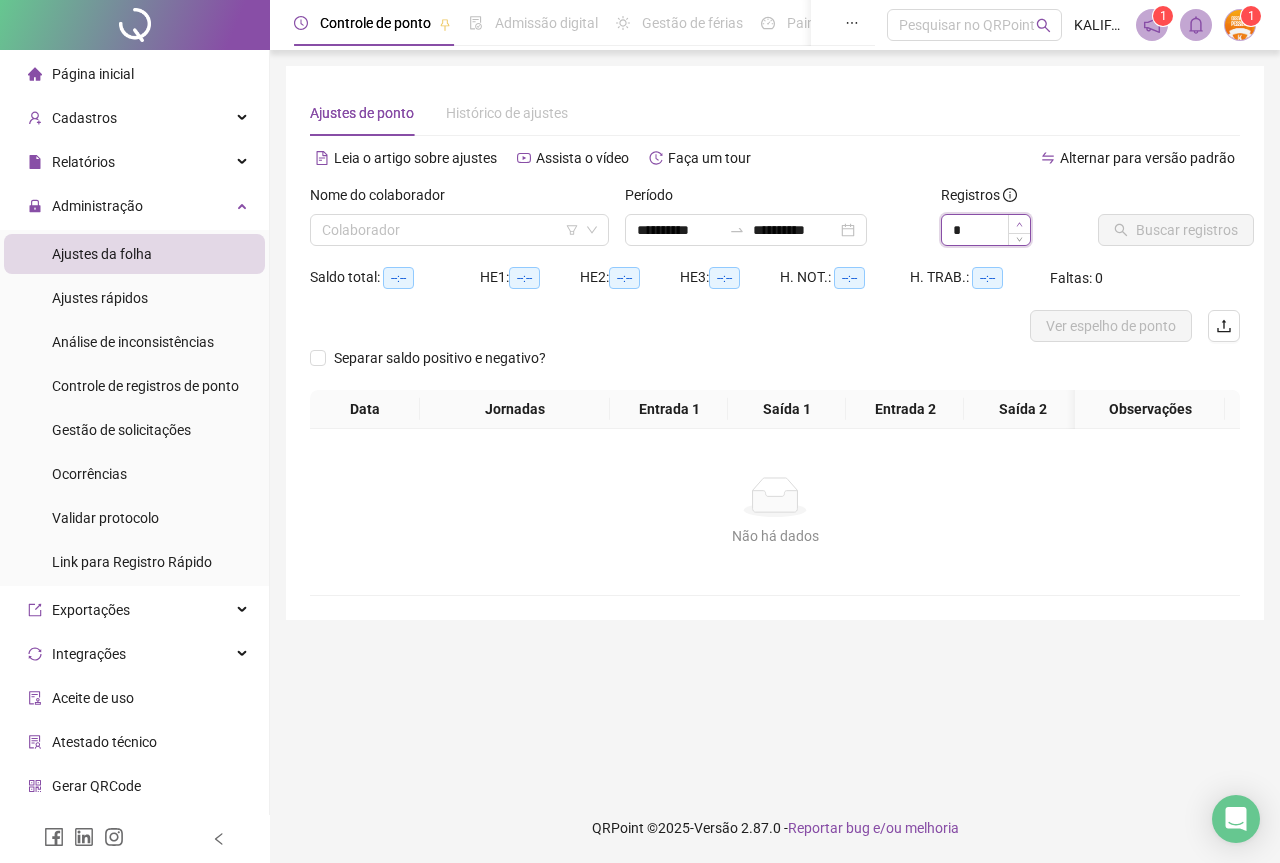 click at bounding box center (1019, 224) 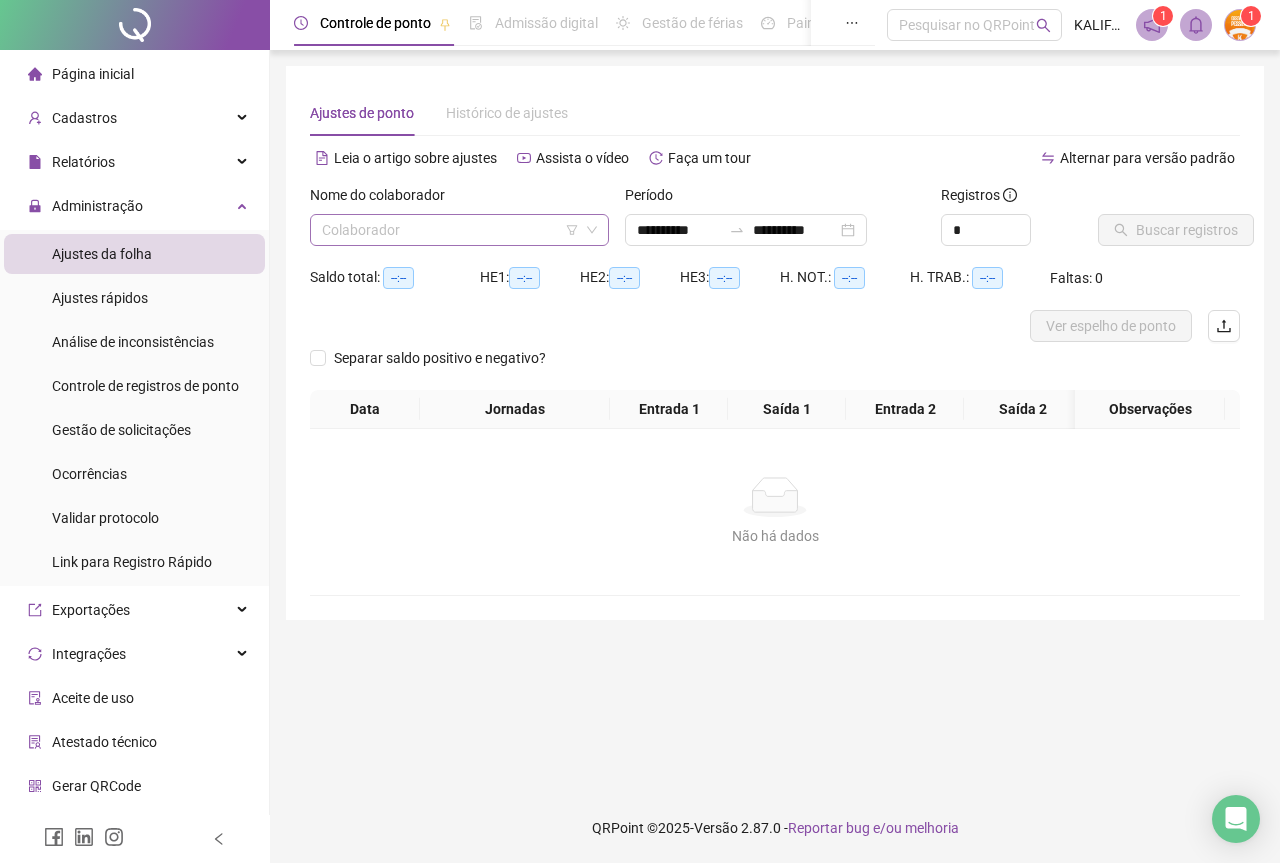 click at bounding box center (453, 230) 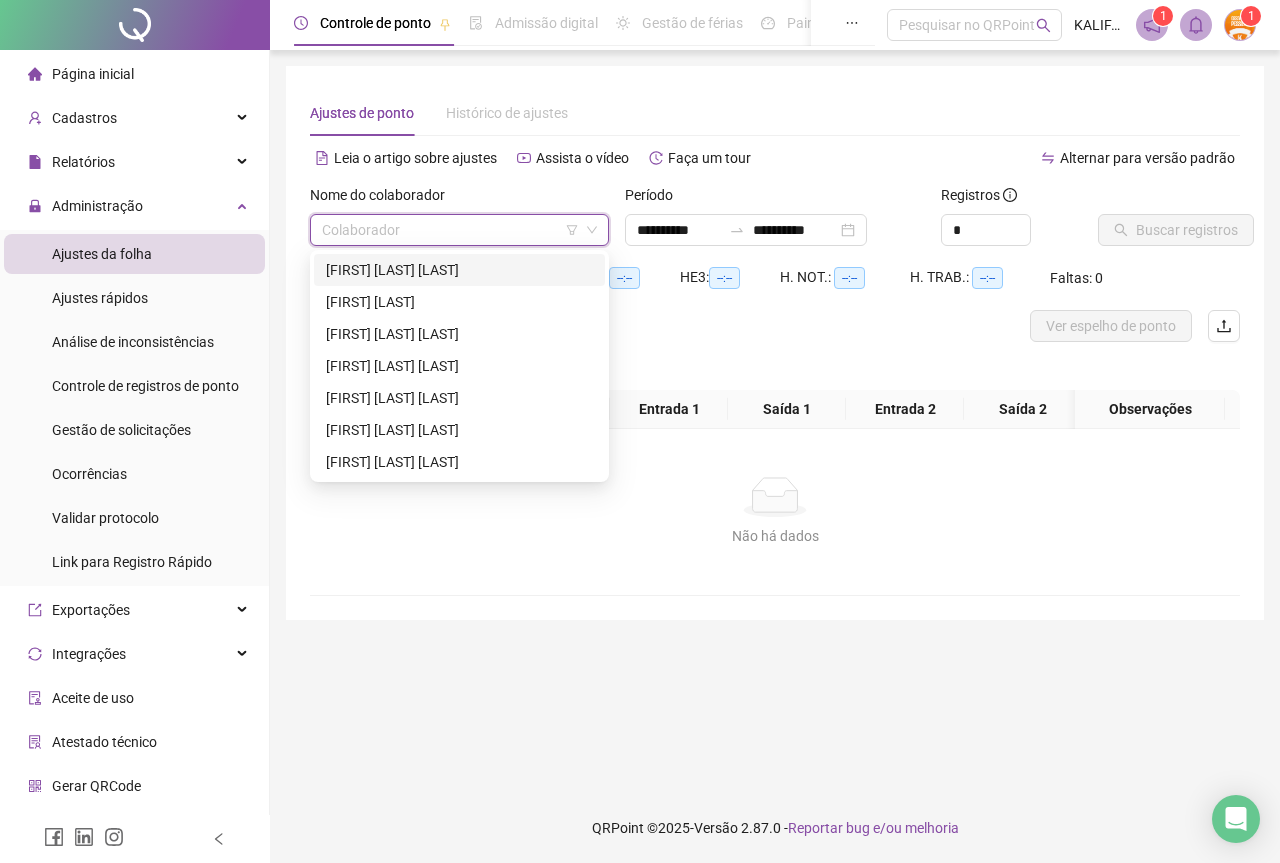 click on "[FIRST] [LAST] [LAST]" at bounding box center (459, 270) 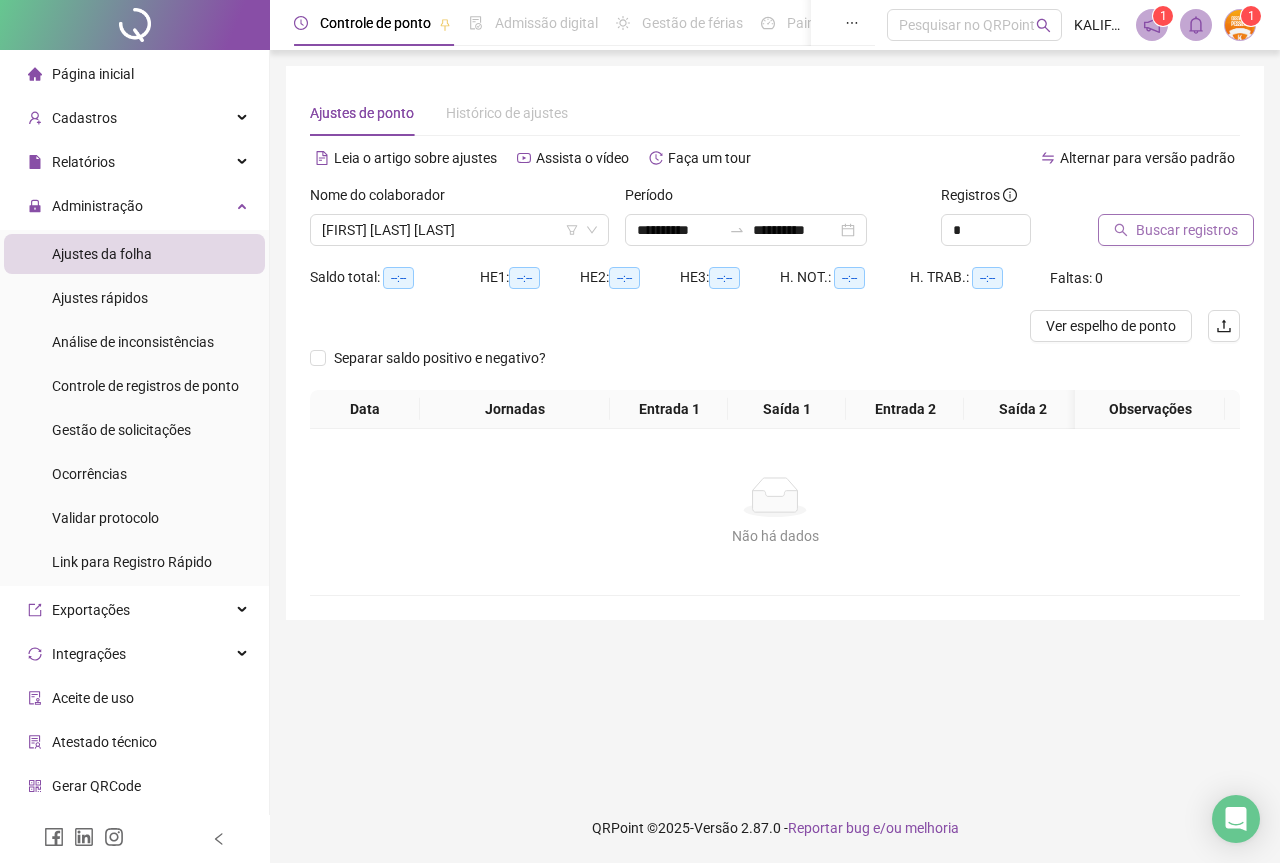 click on "Buscar registros" at bounding box center [1176, 230] 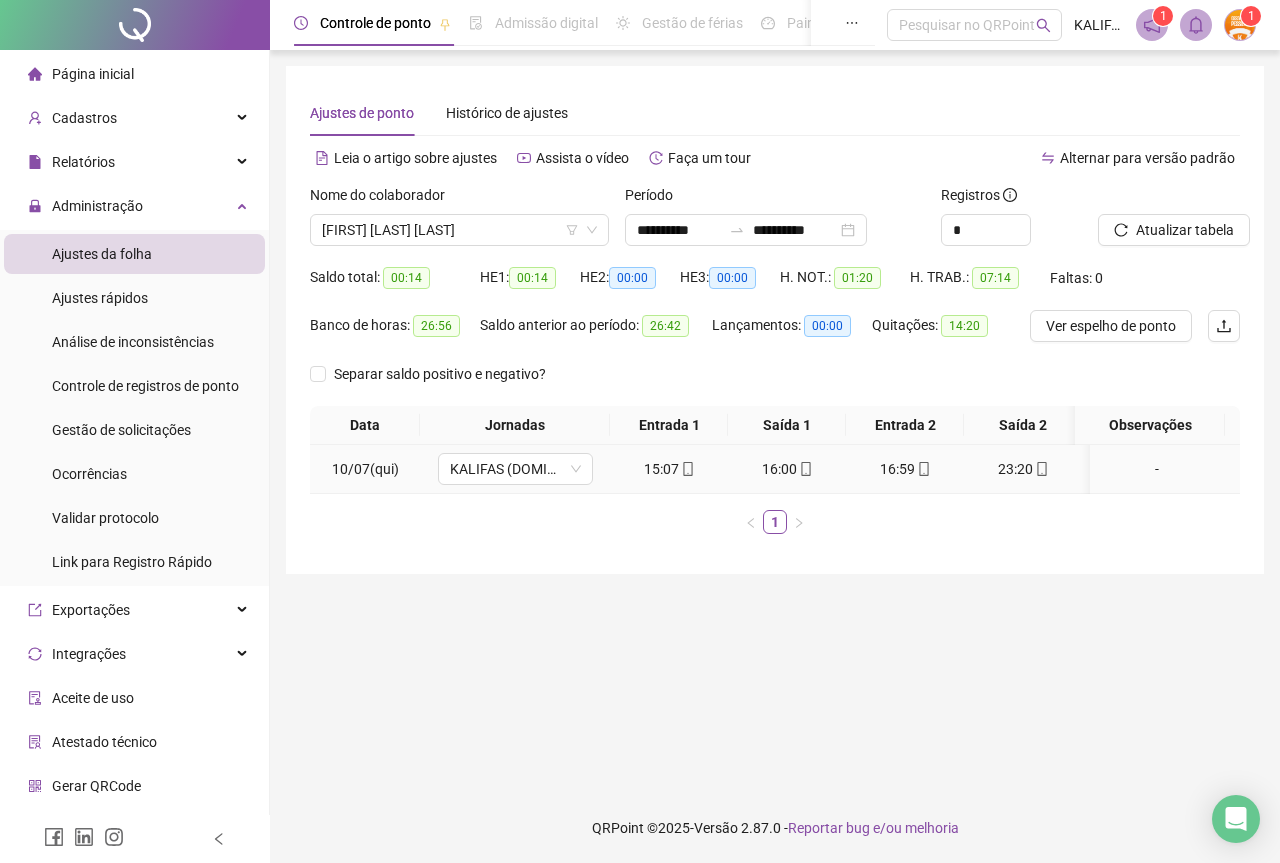 click on "23:20" at bounding box center [1023, 469] 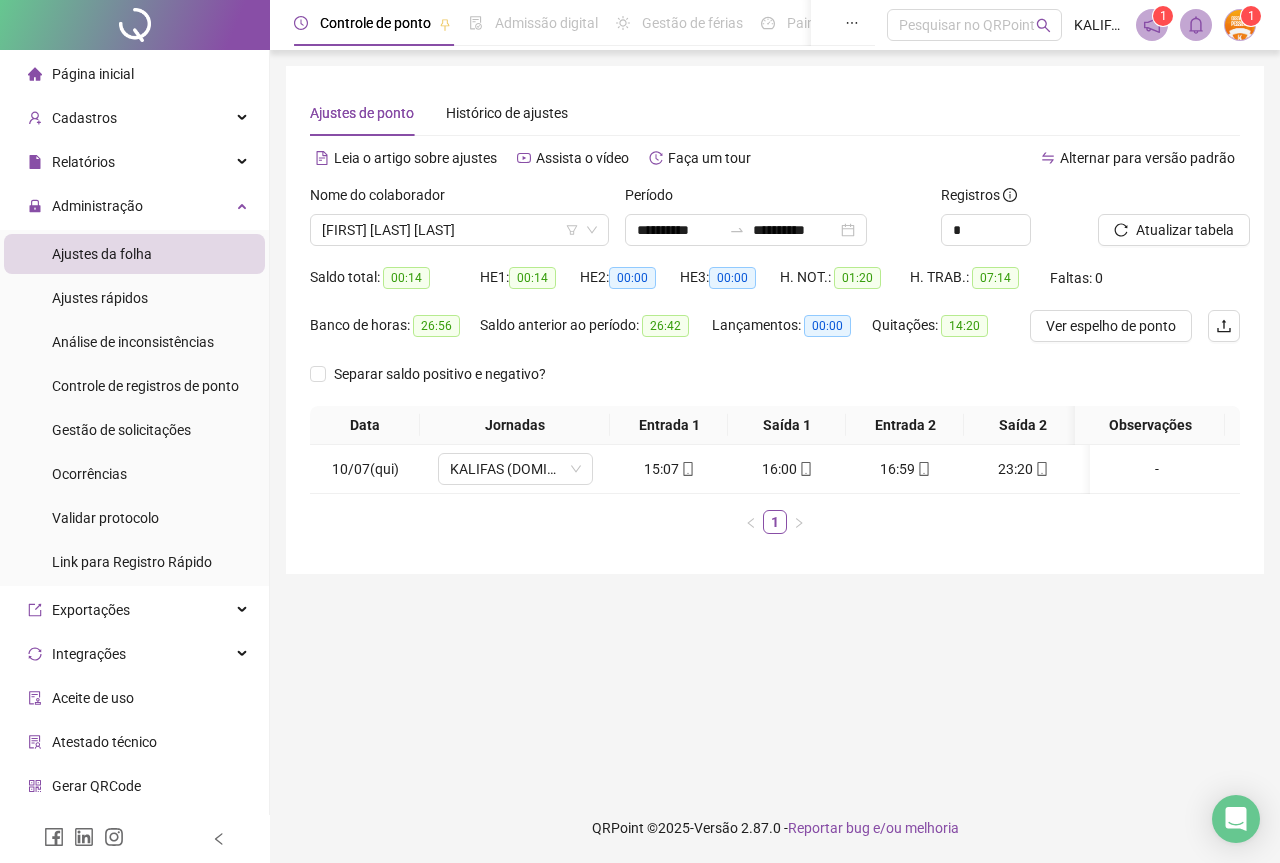 type on "**********" 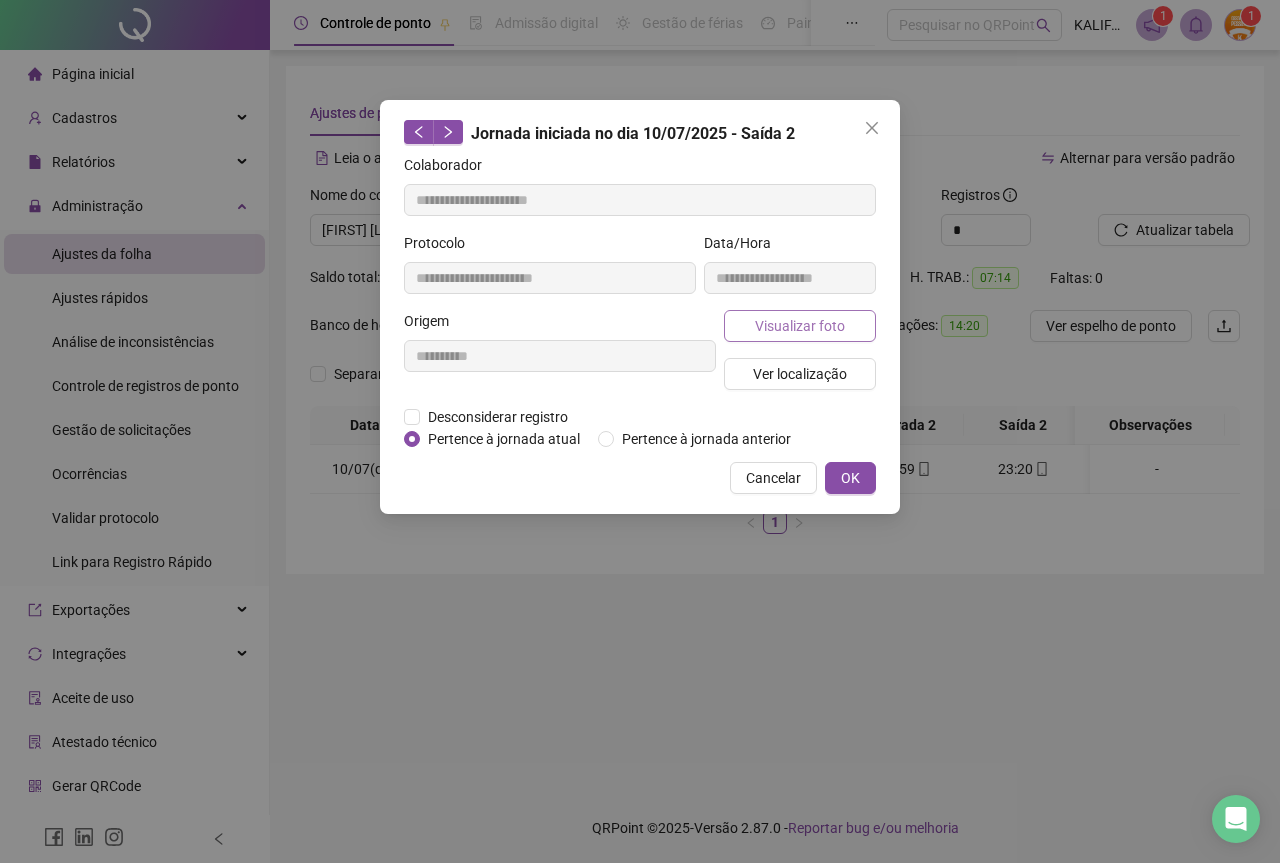 click on "Visualizar foto" at bounding box center [800, 326] 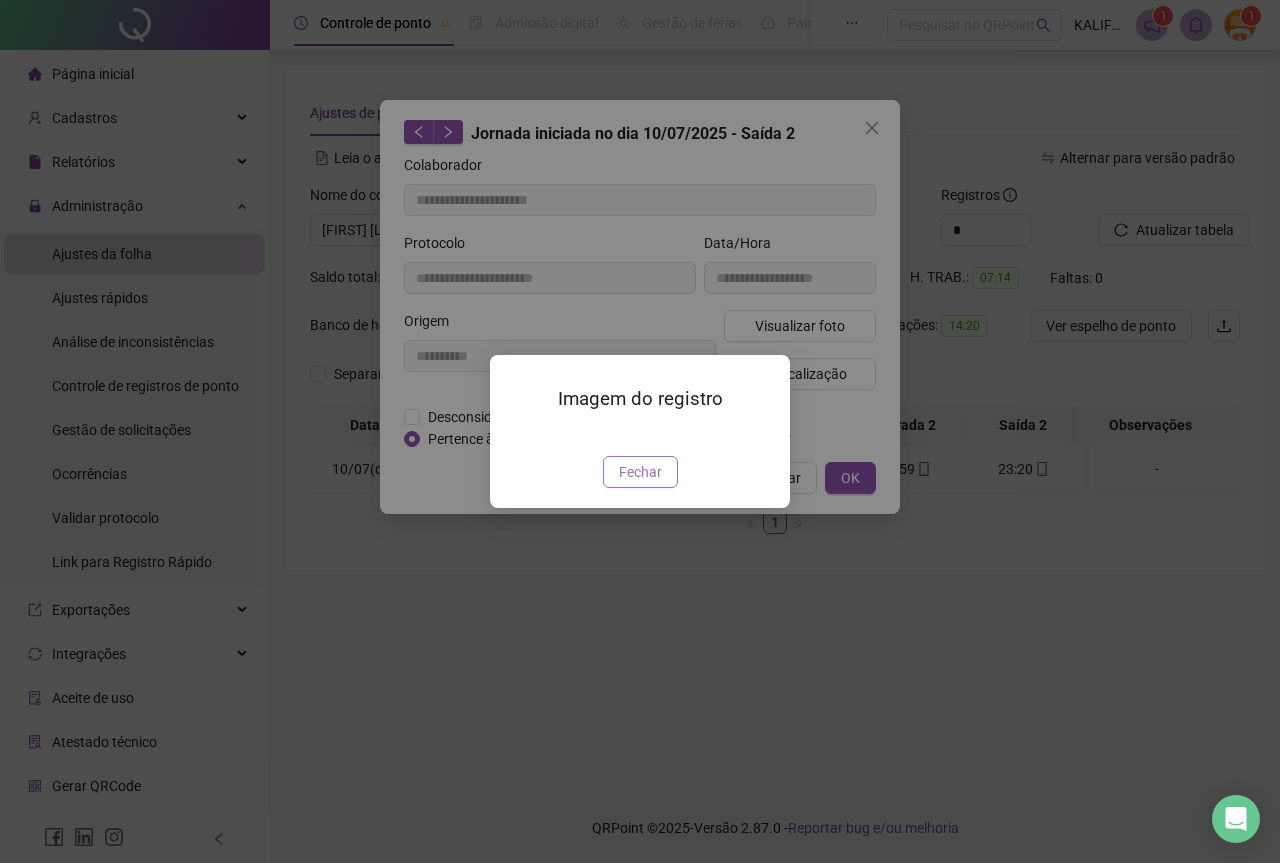 click on "Fechar" at bounding box center [640, 472] 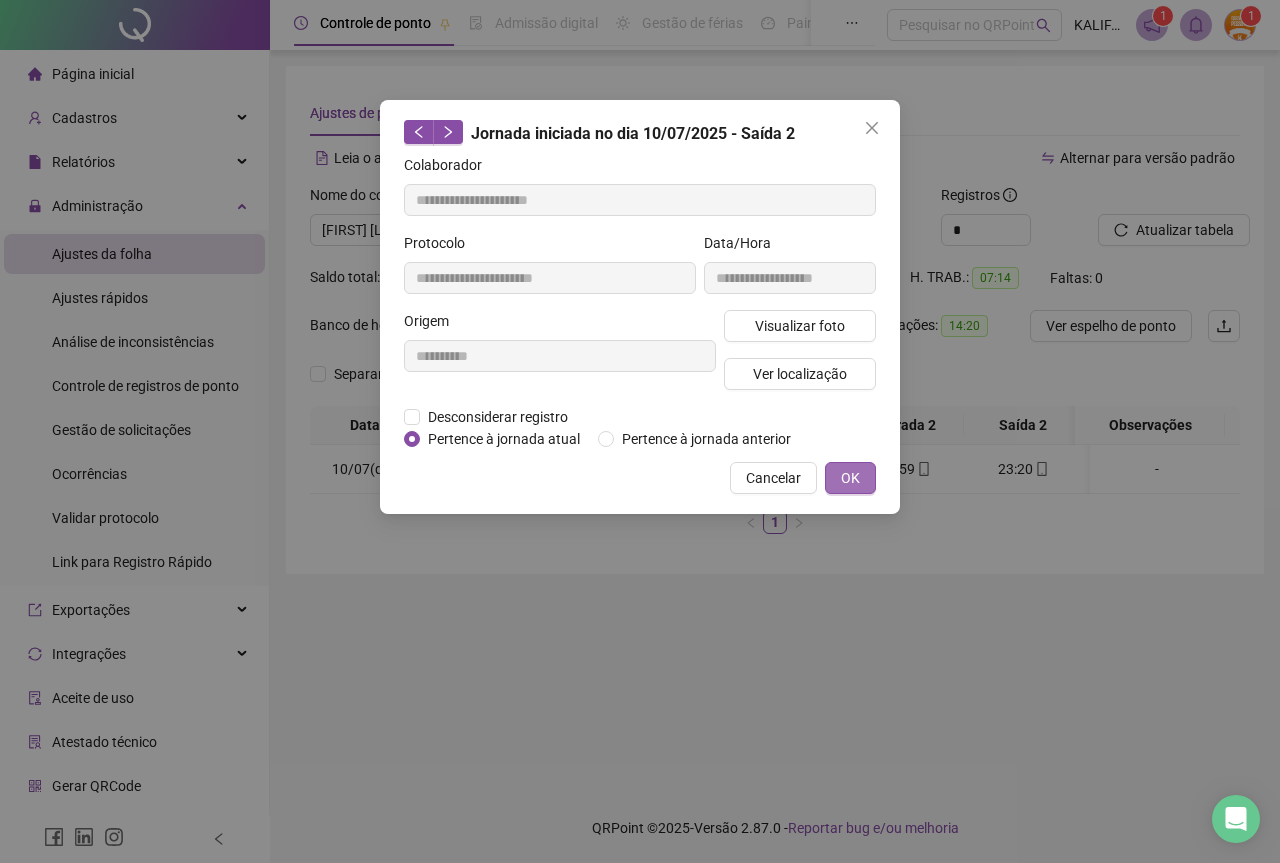 click on "OK" at bounding box center [850, 478] 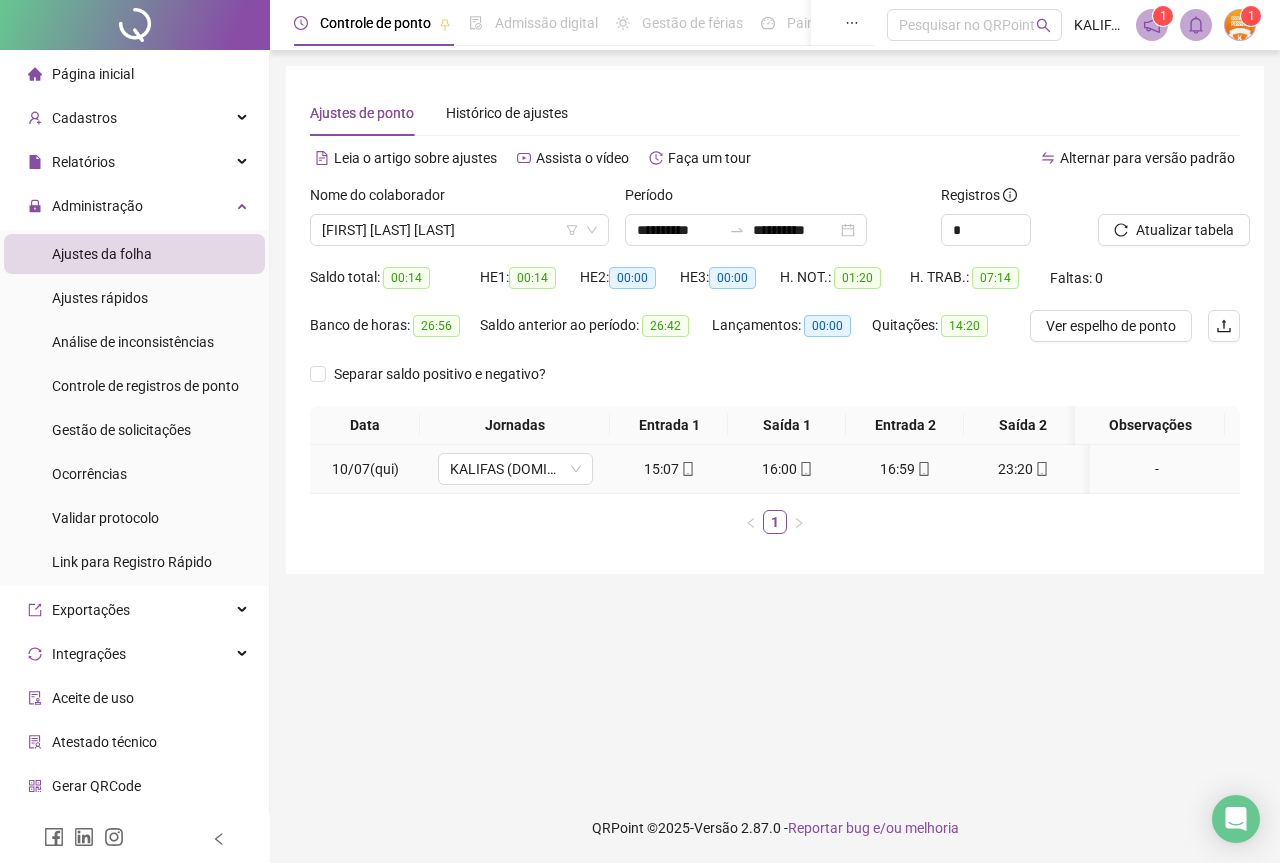 click at bounding box center (923, 469) 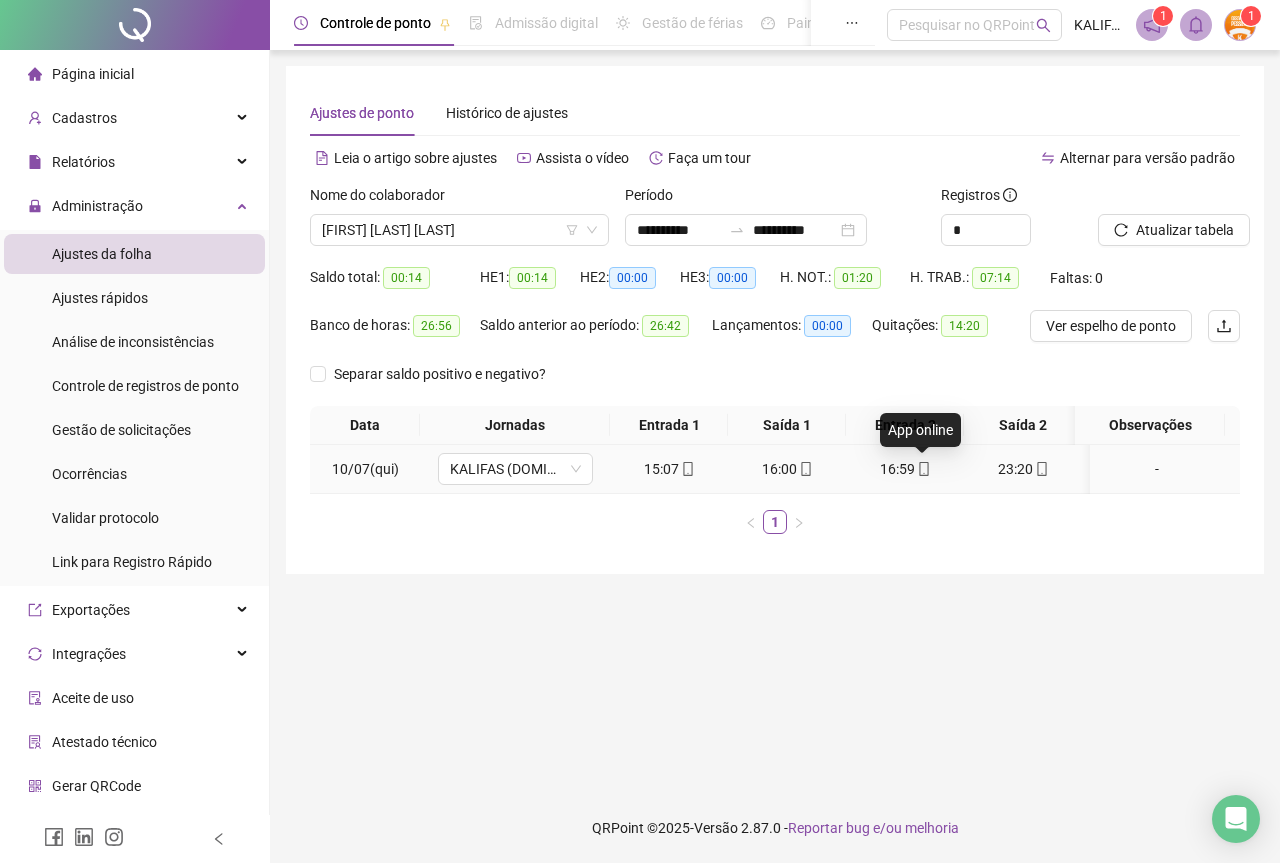 type on "**********" 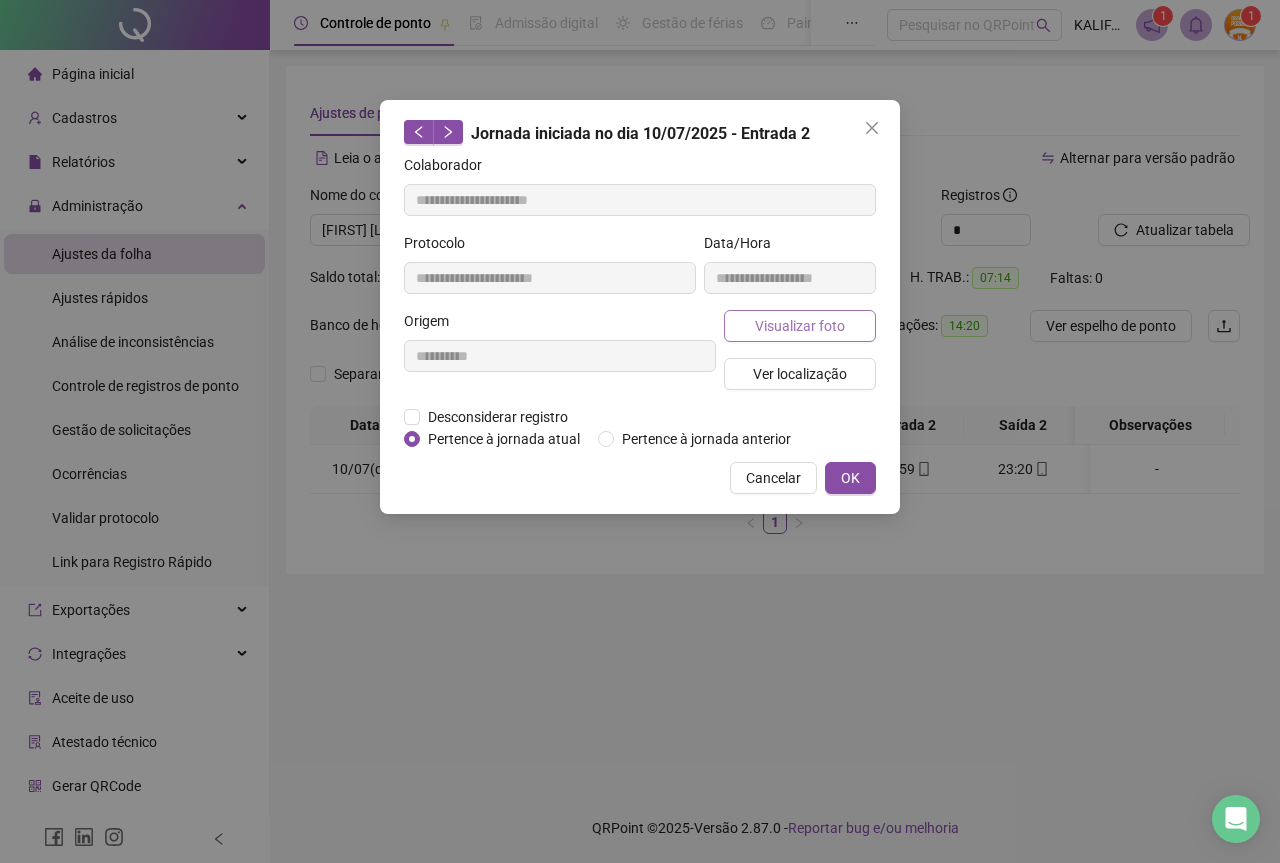 click on "Visualizar foto" at bounding box center (800, 326) 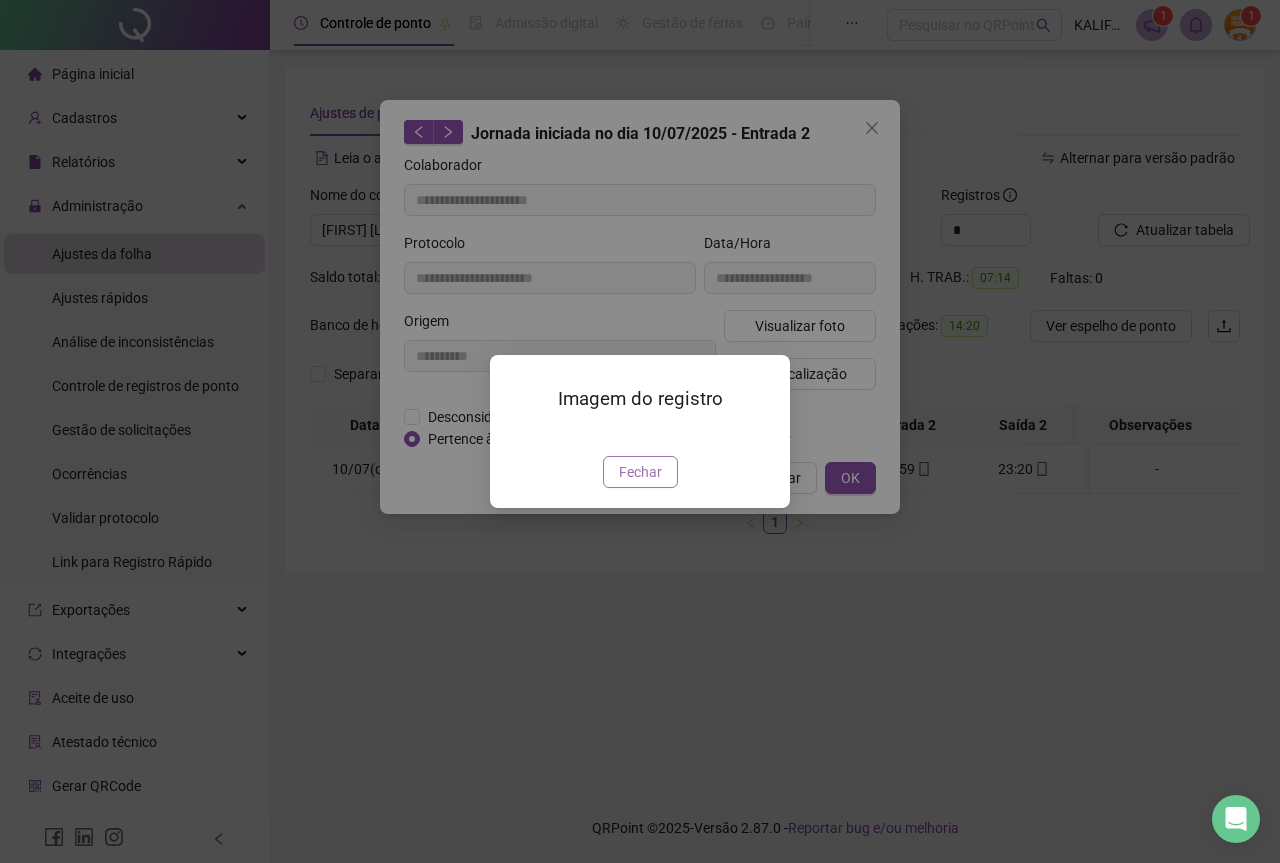 click on "Fechar" at bounding box center (640, 472) 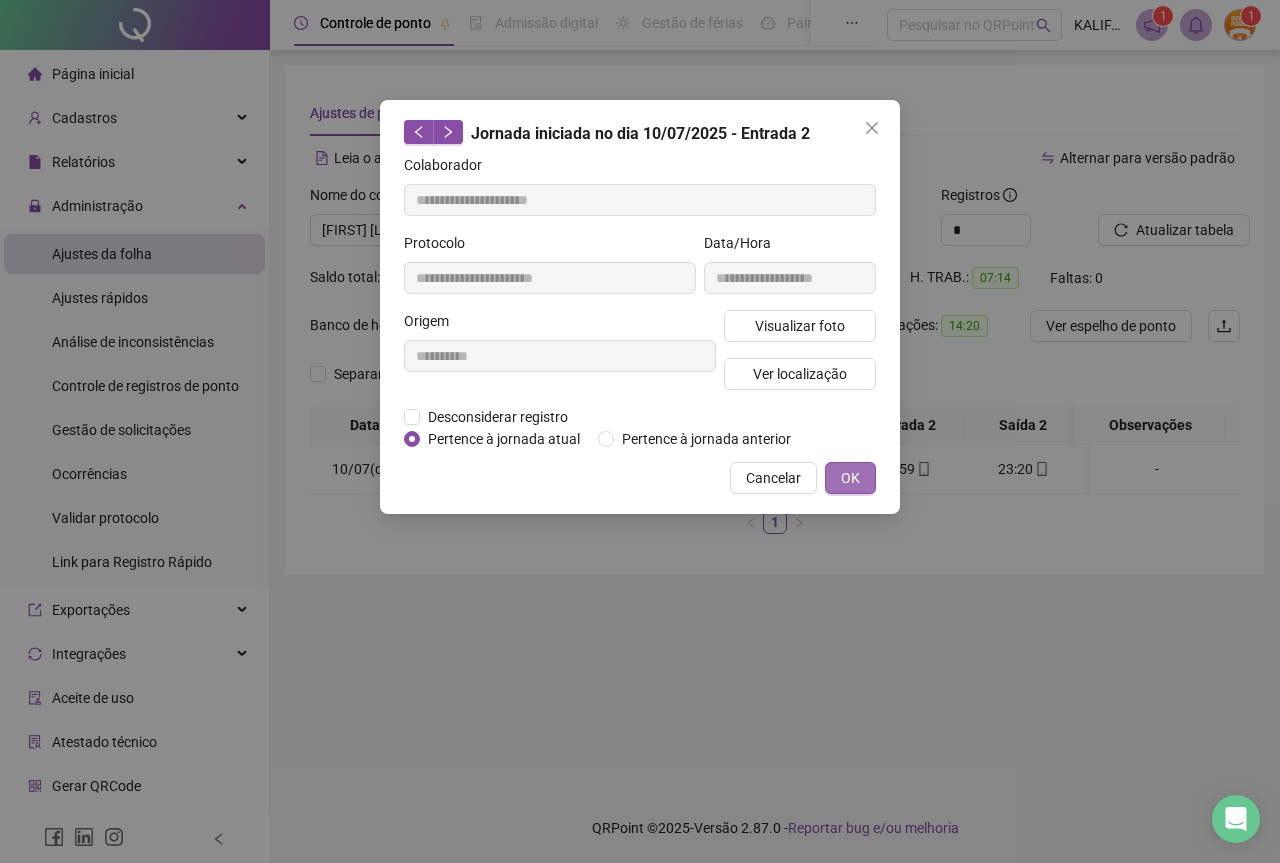 click on "OK" at bounding box center [850, 478] 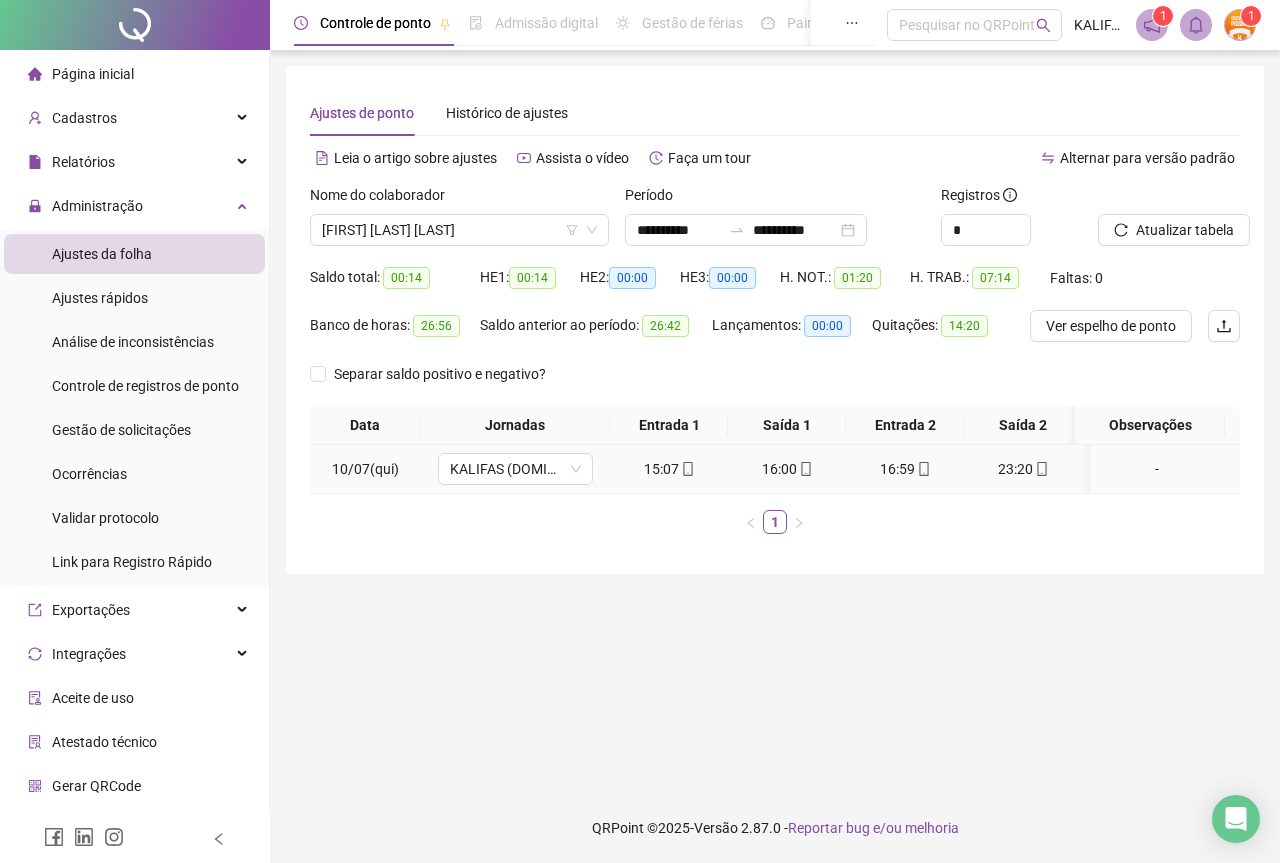 click 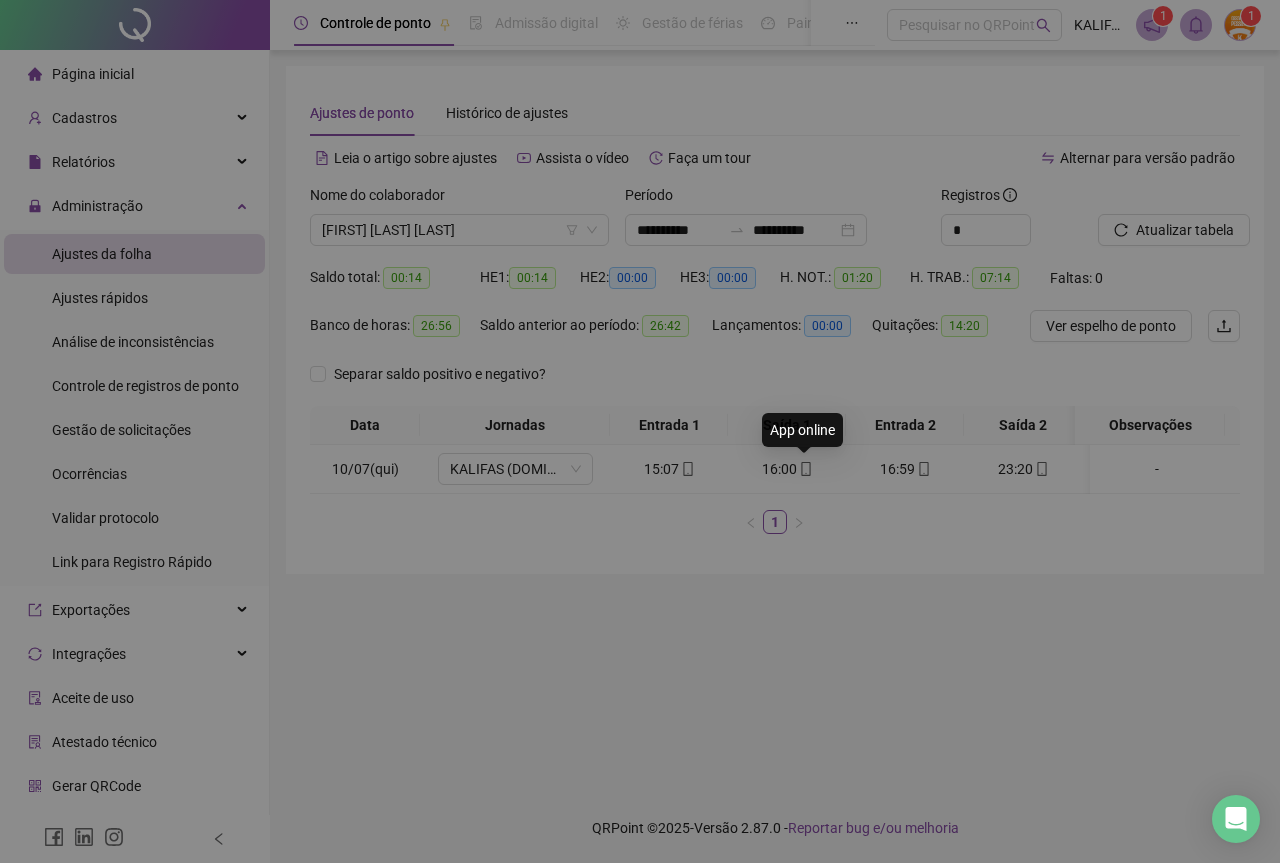 type on "**********" 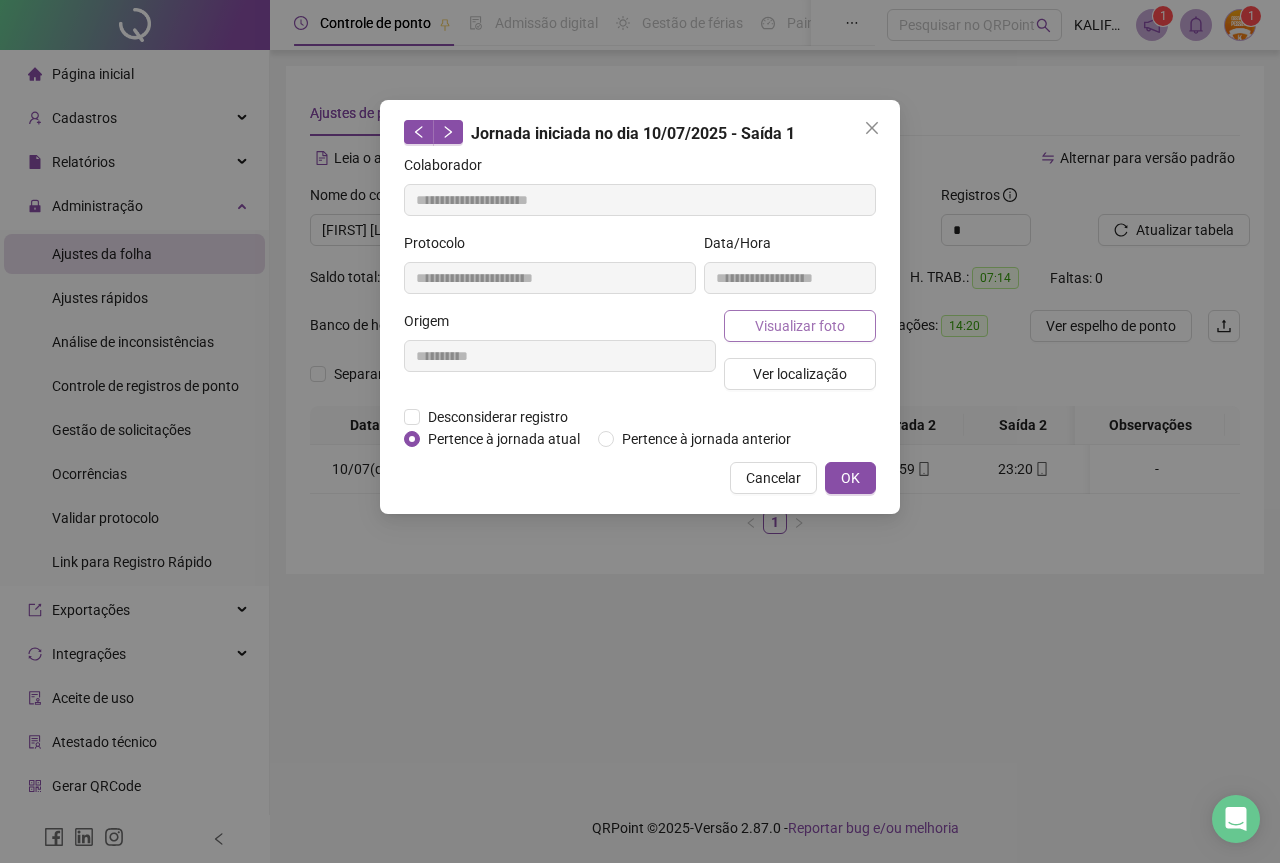 click on "Visualizar foto" at bounding box center (800, 326) 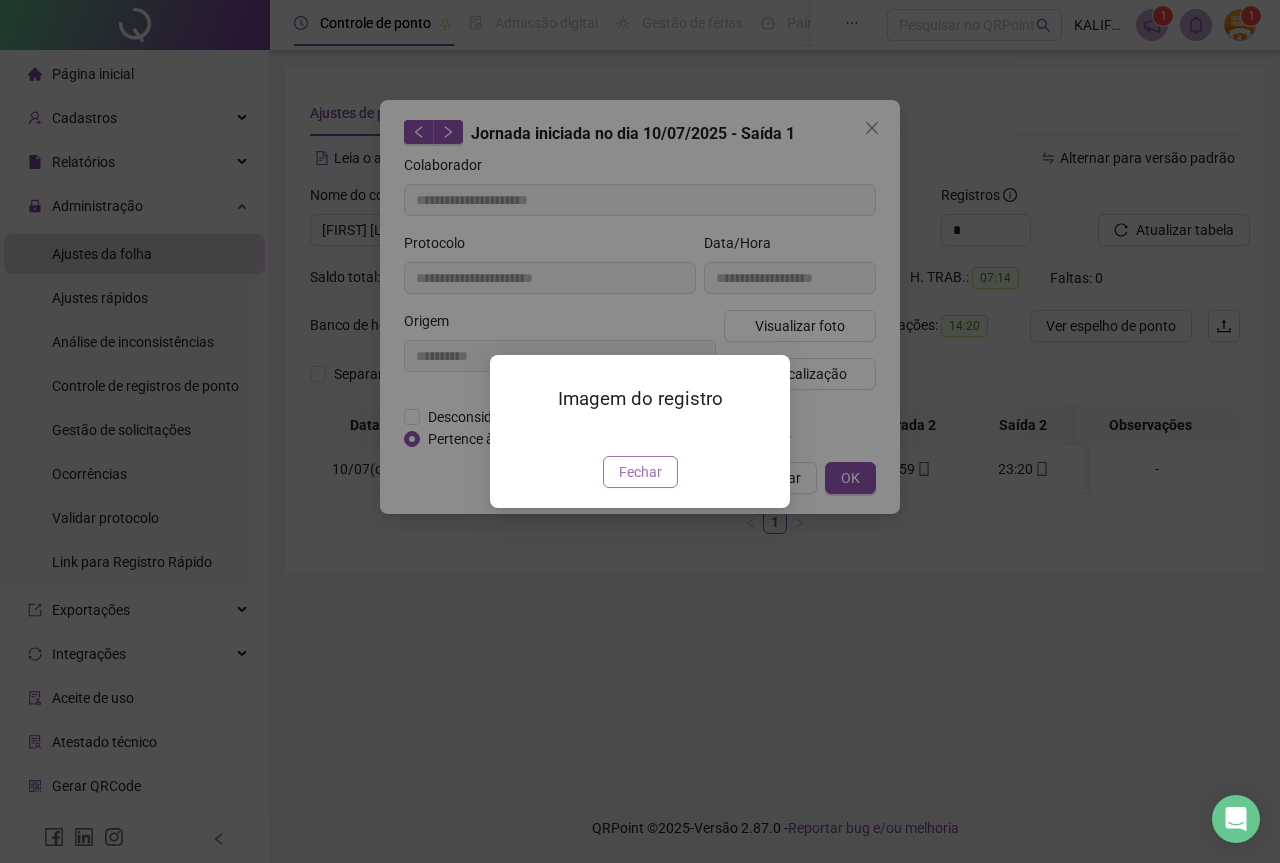 click on "Fechar" at bounding box center (640, 472) 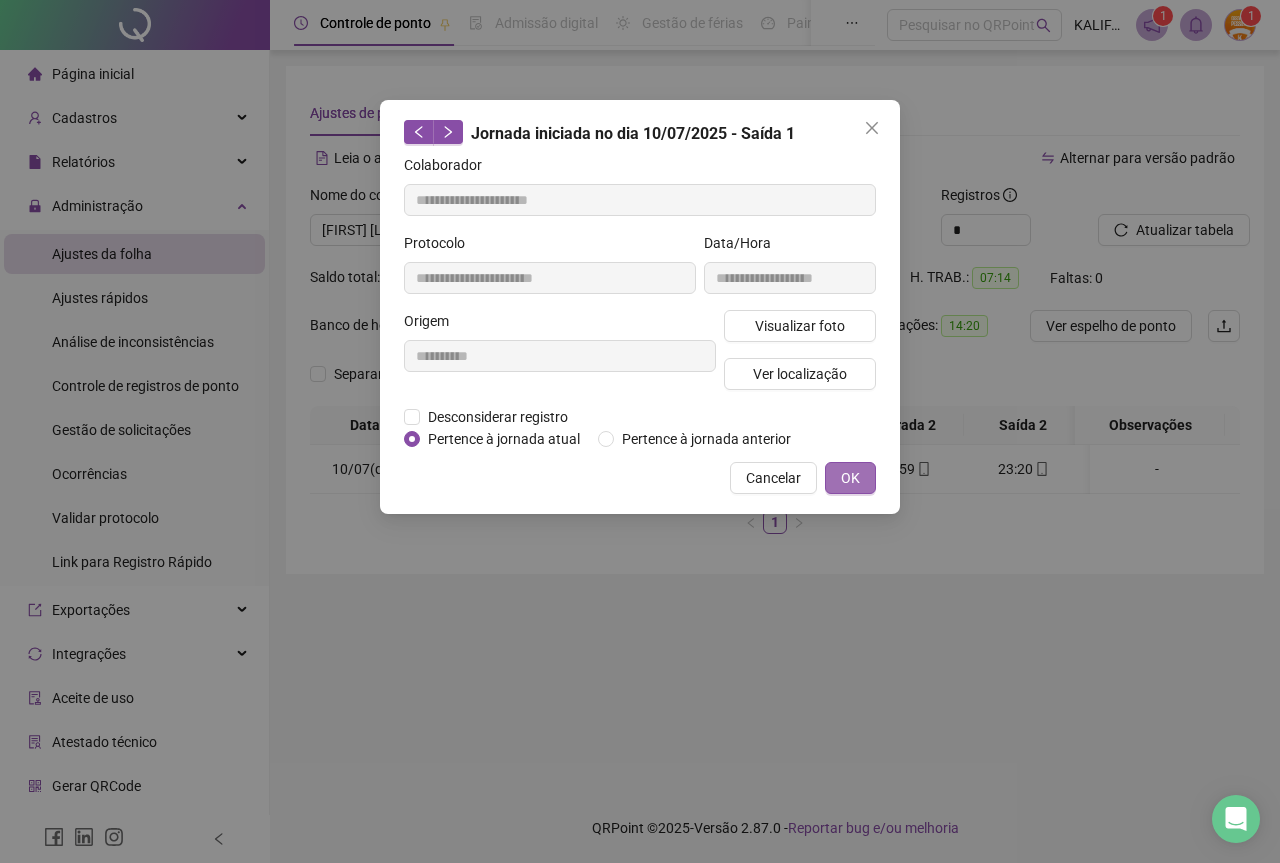 click on "OK" at bounding box center [850, 478] 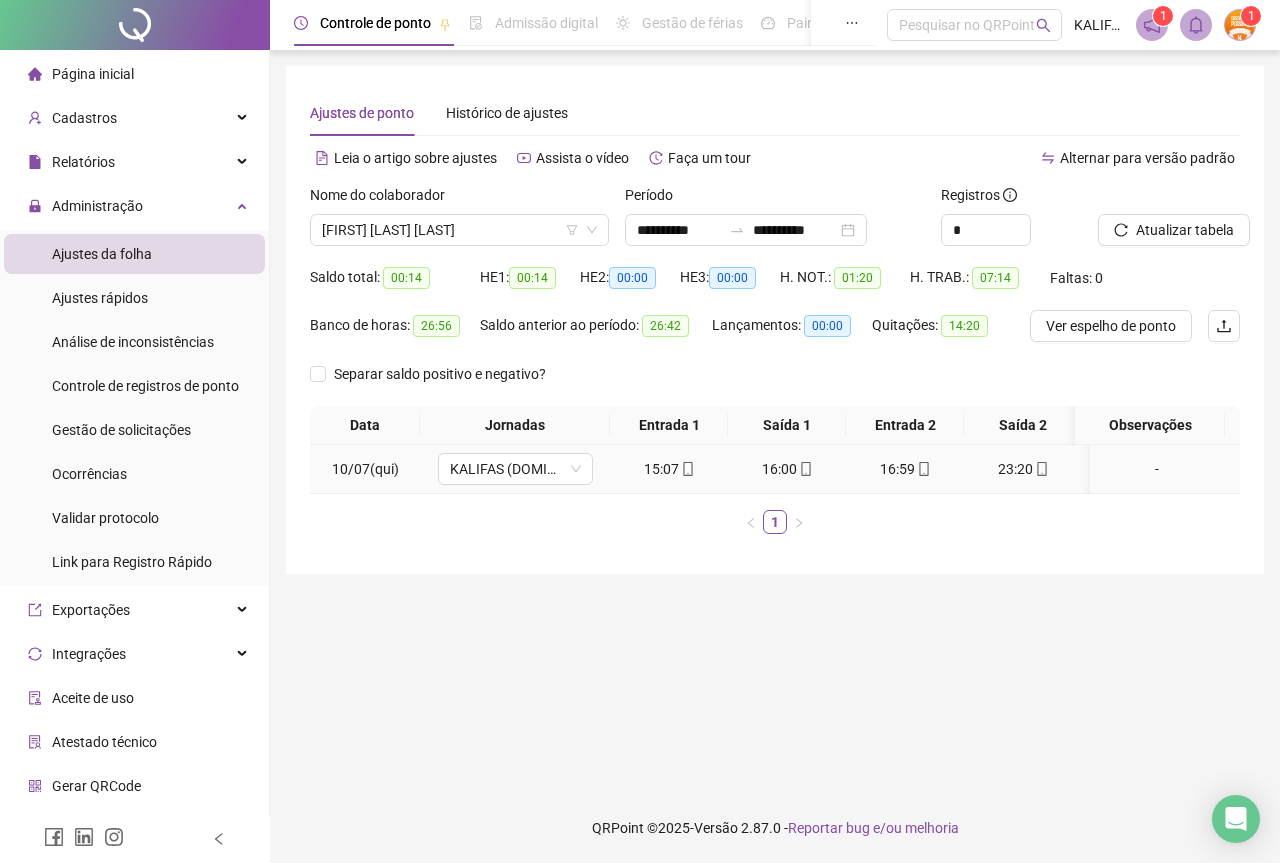 click at bounding box center (687, 469) 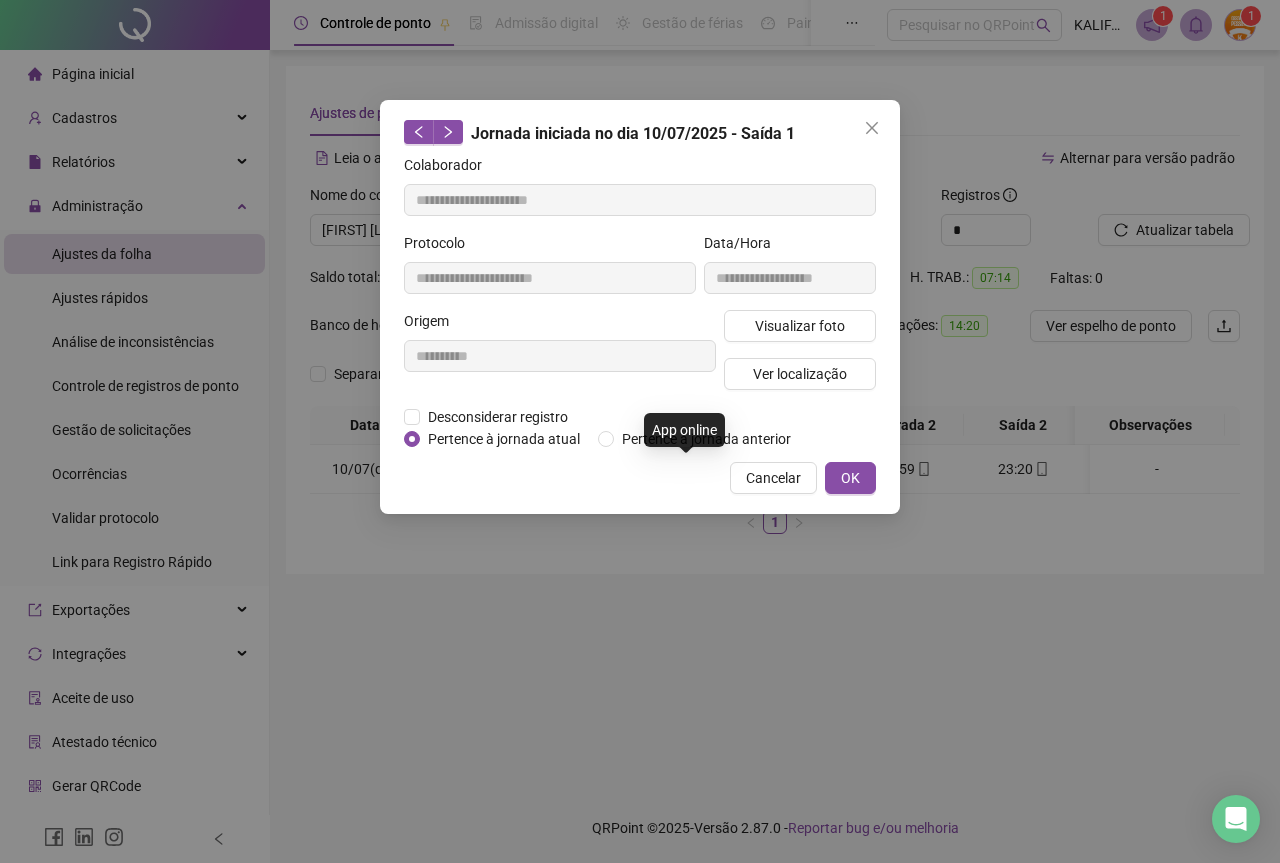 type on "**********" 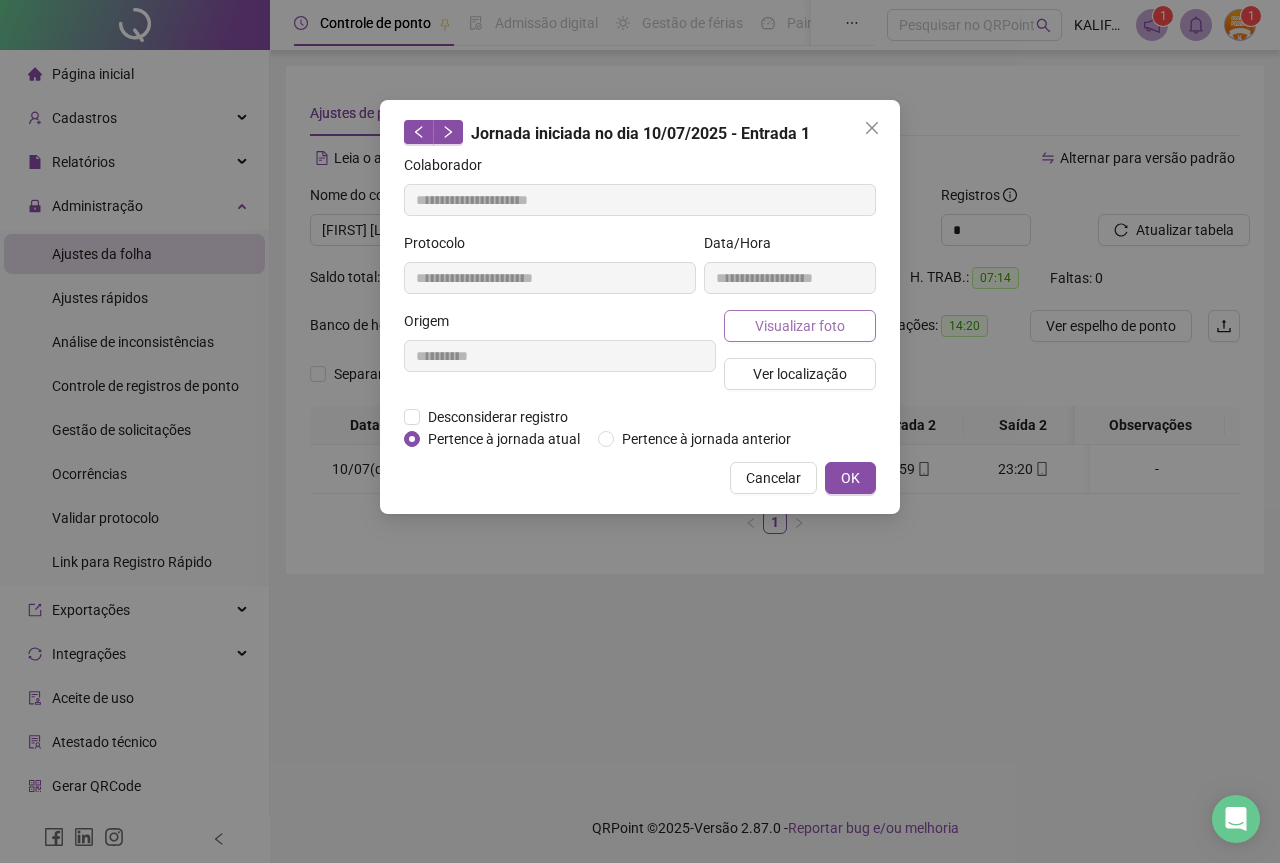 click on "Visualizar foto" at bounding box center (800, 326) 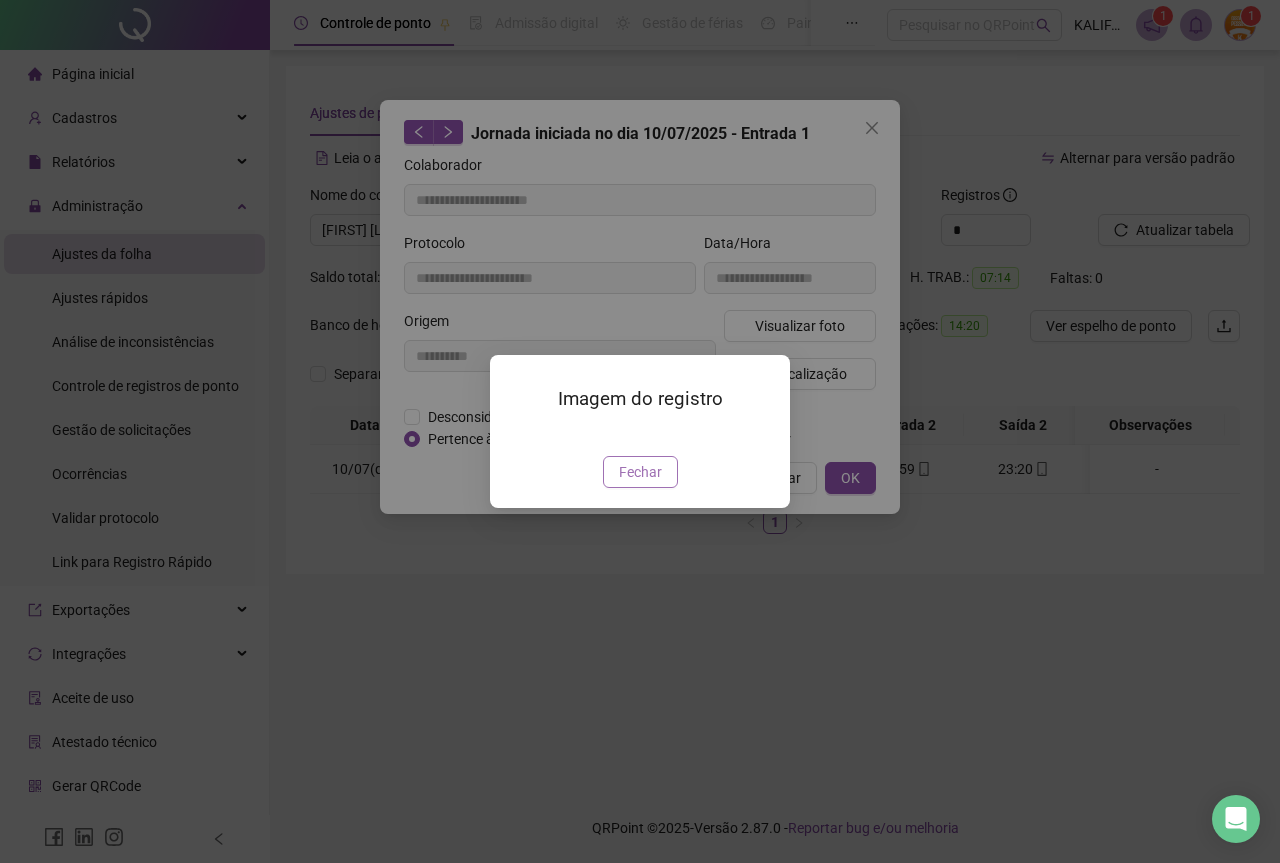 click on "Fechar" at bounding box center (640, 472) 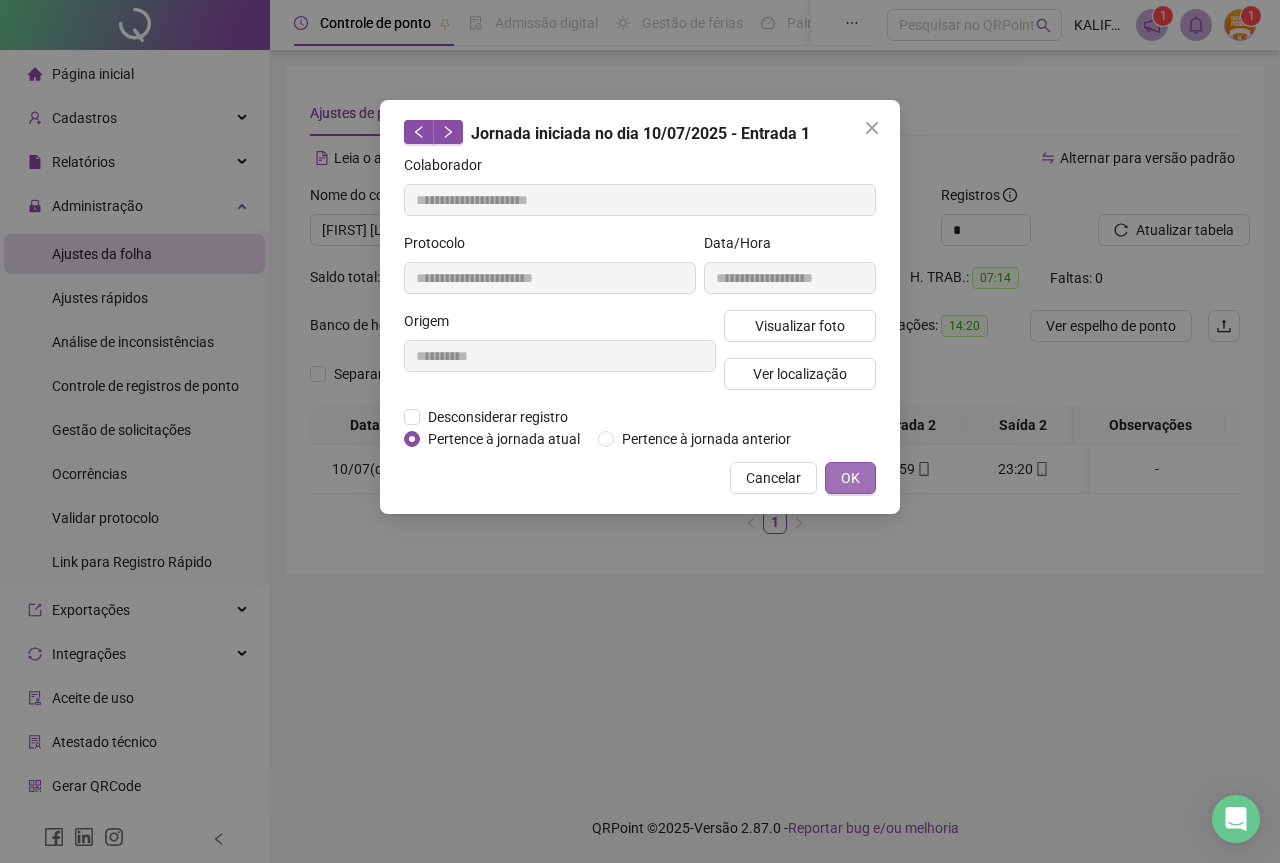click on "OK" at bounding box center [850, 478] 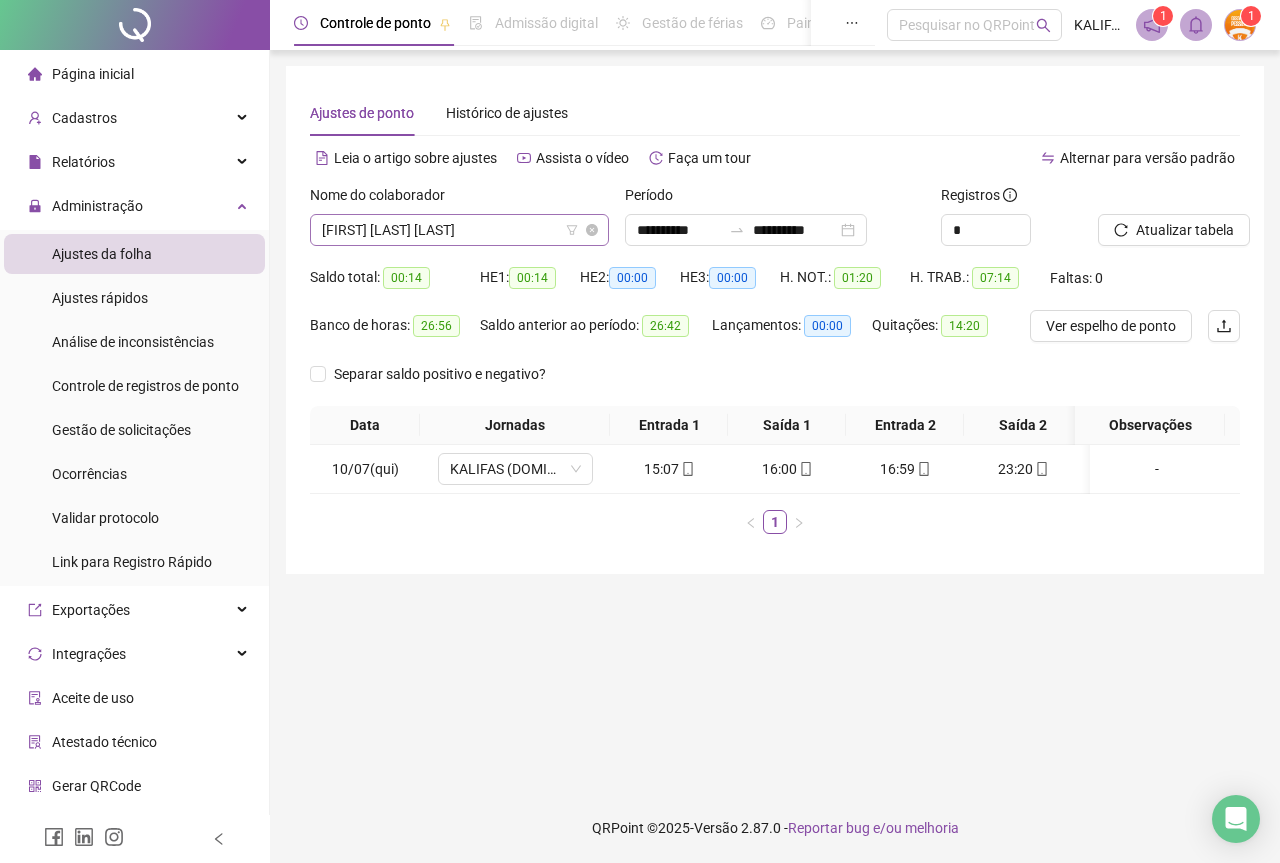 click on "[FIRST] [LAST] [LAST]" at bounding box center (459, 230) 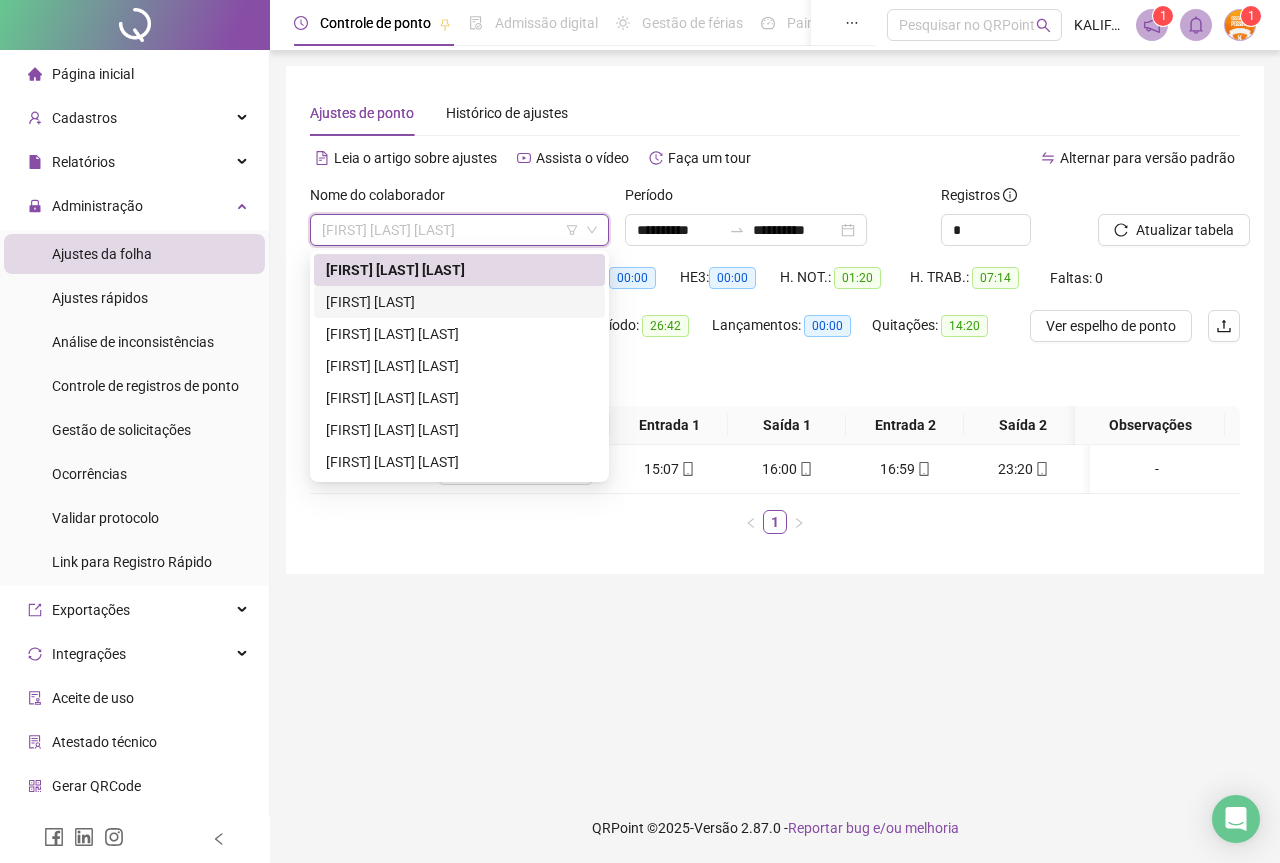 click on "[FIRST] [LAST] [LAST]" at bounding box center [459, 334] 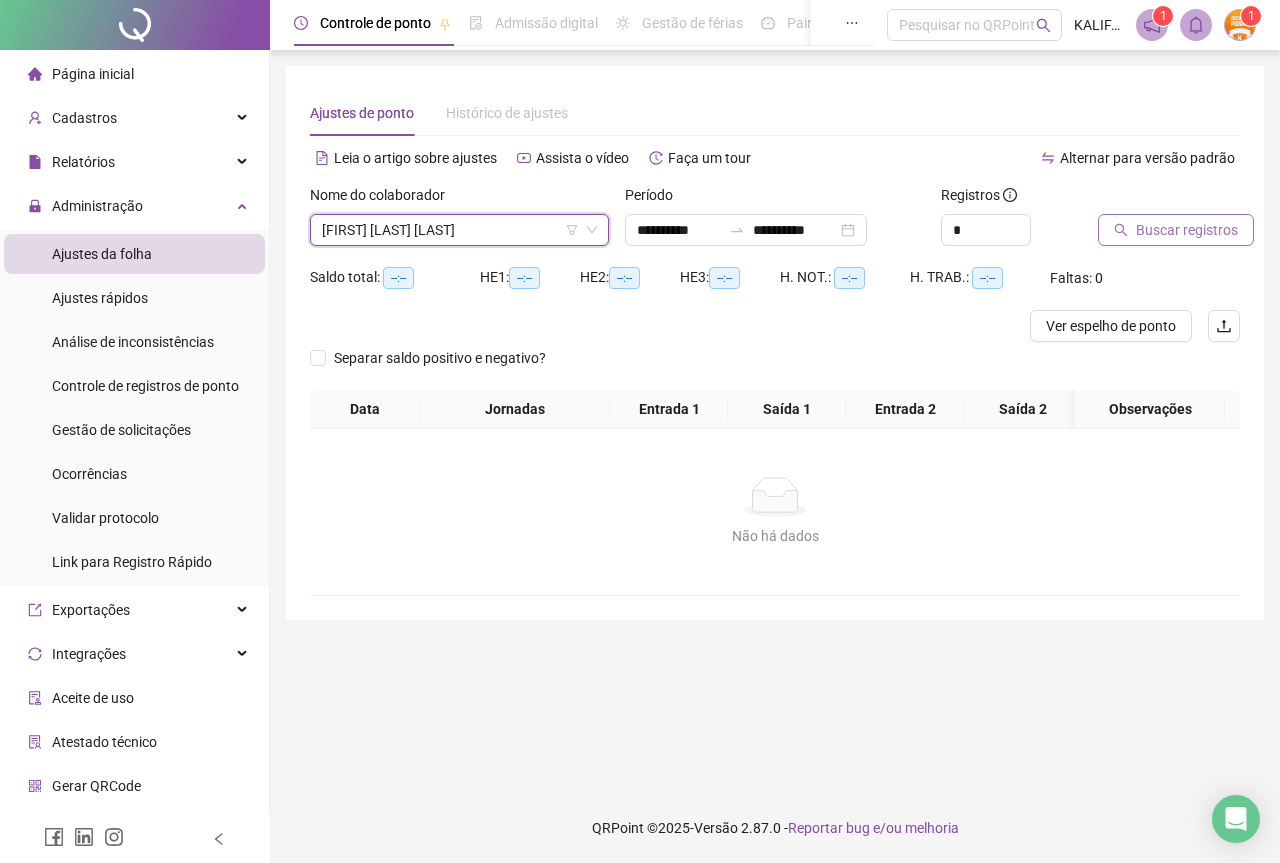click on "Buscar registros" at bounding box center [1176, 230] 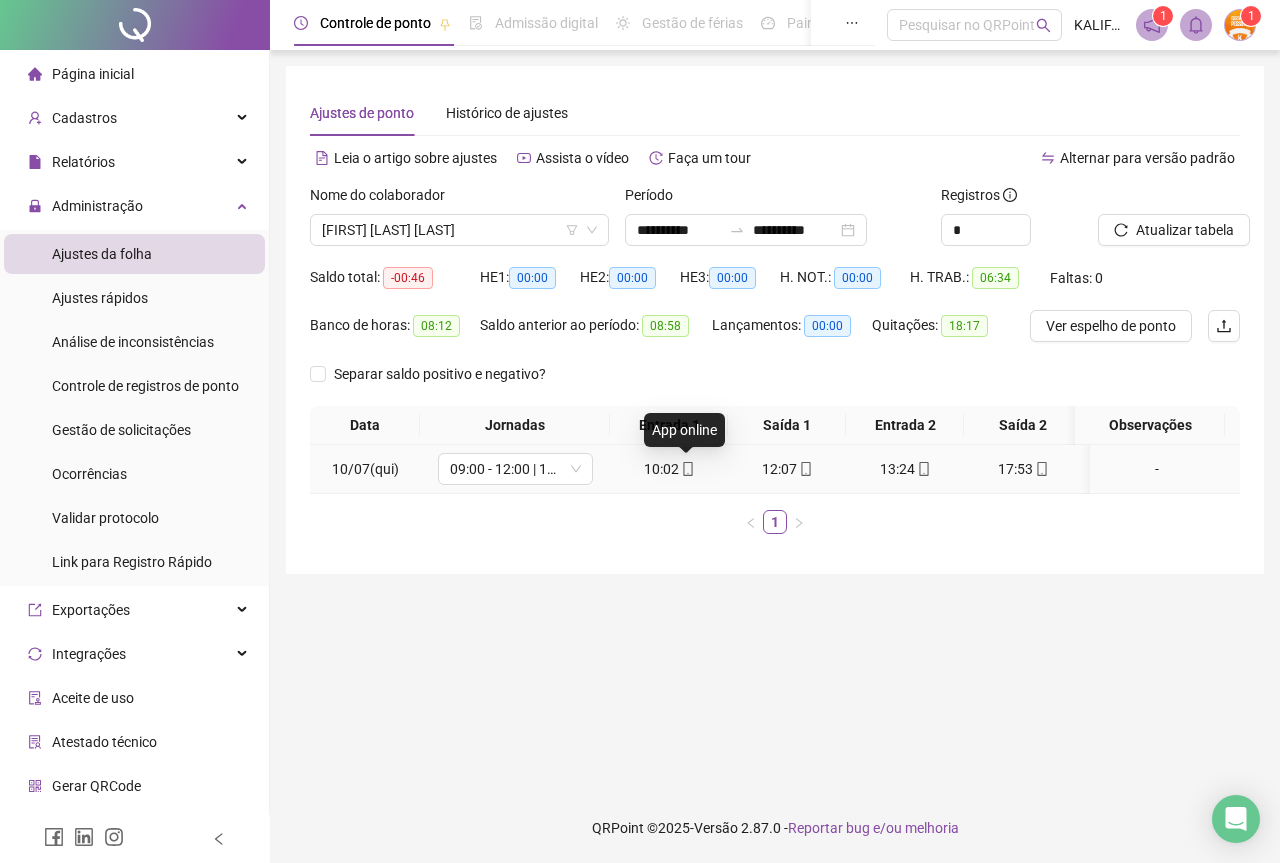 click 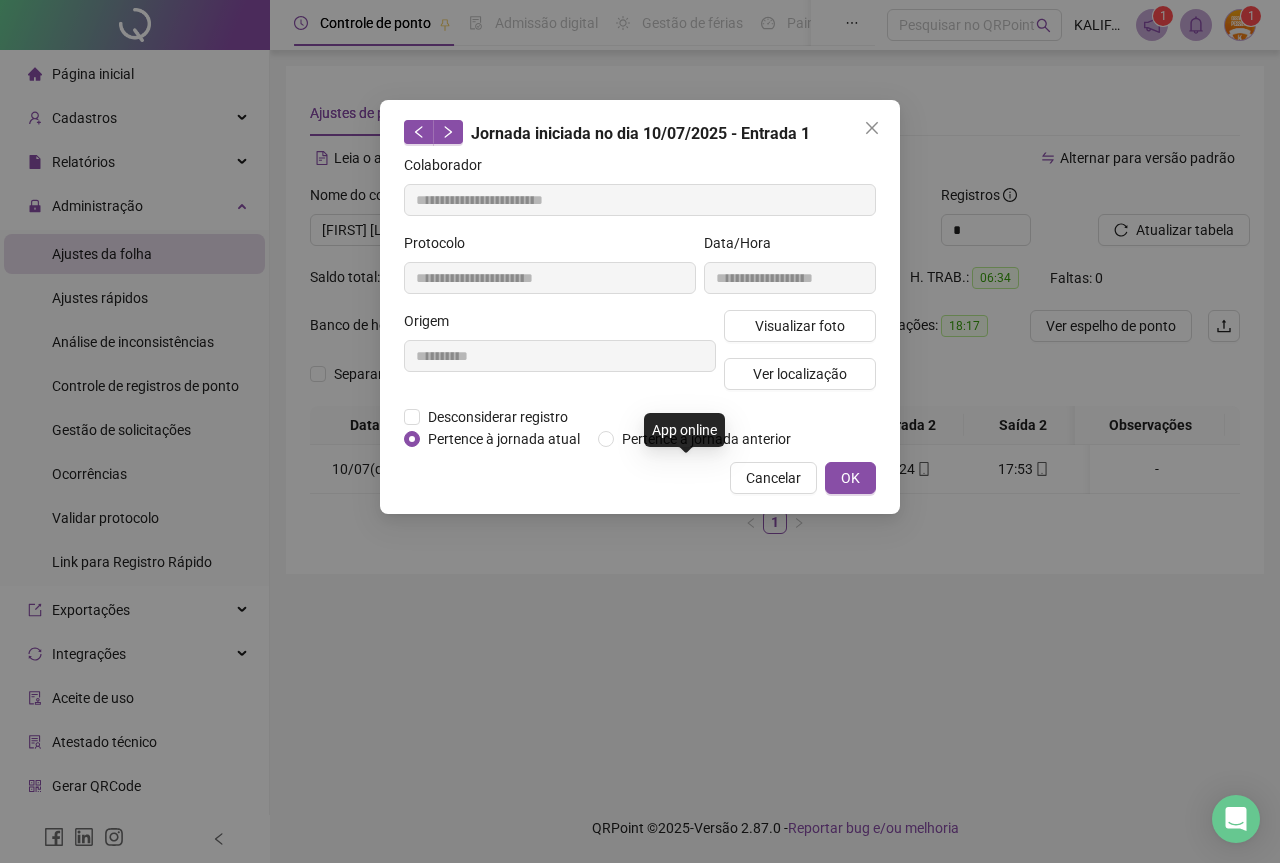 type on "**********" 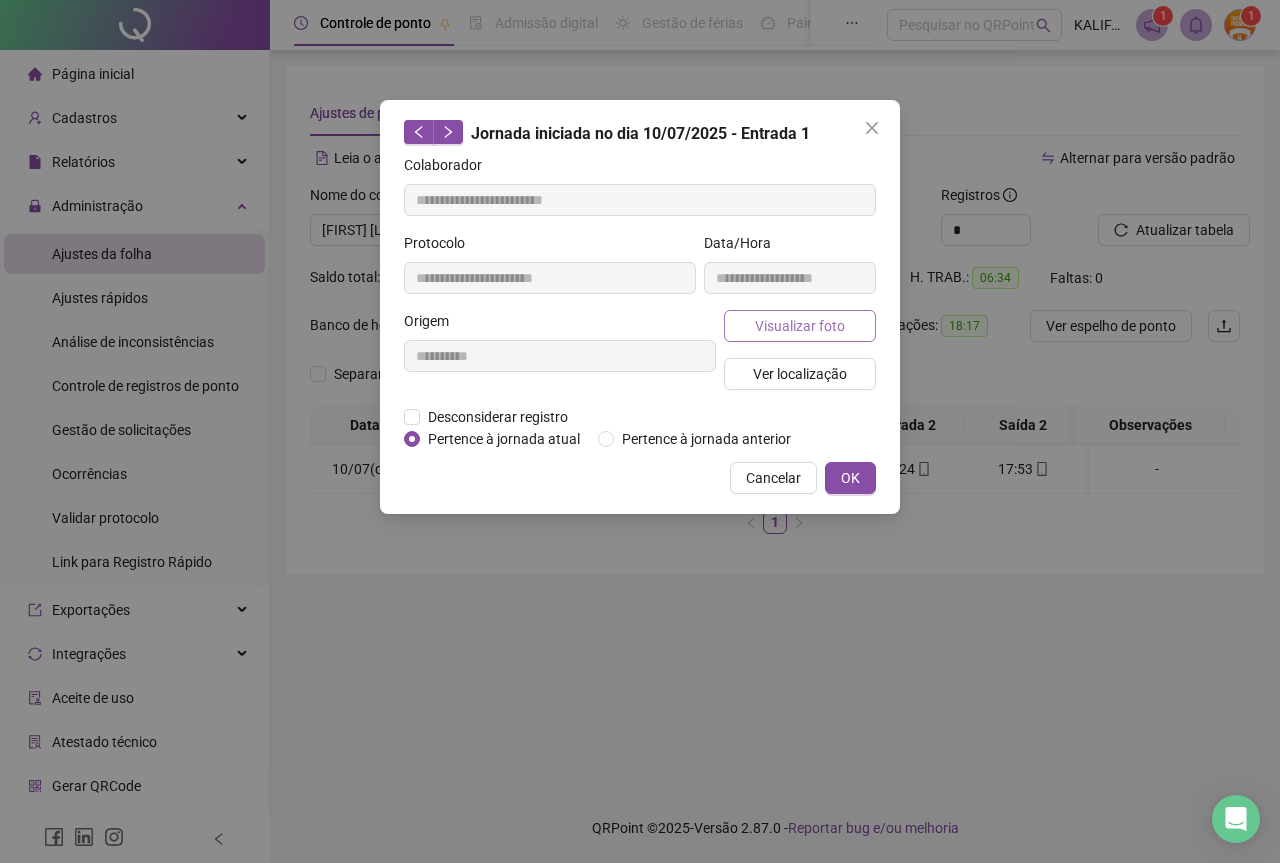 click on "Visualizar foto" at bounding box center [800, 326] 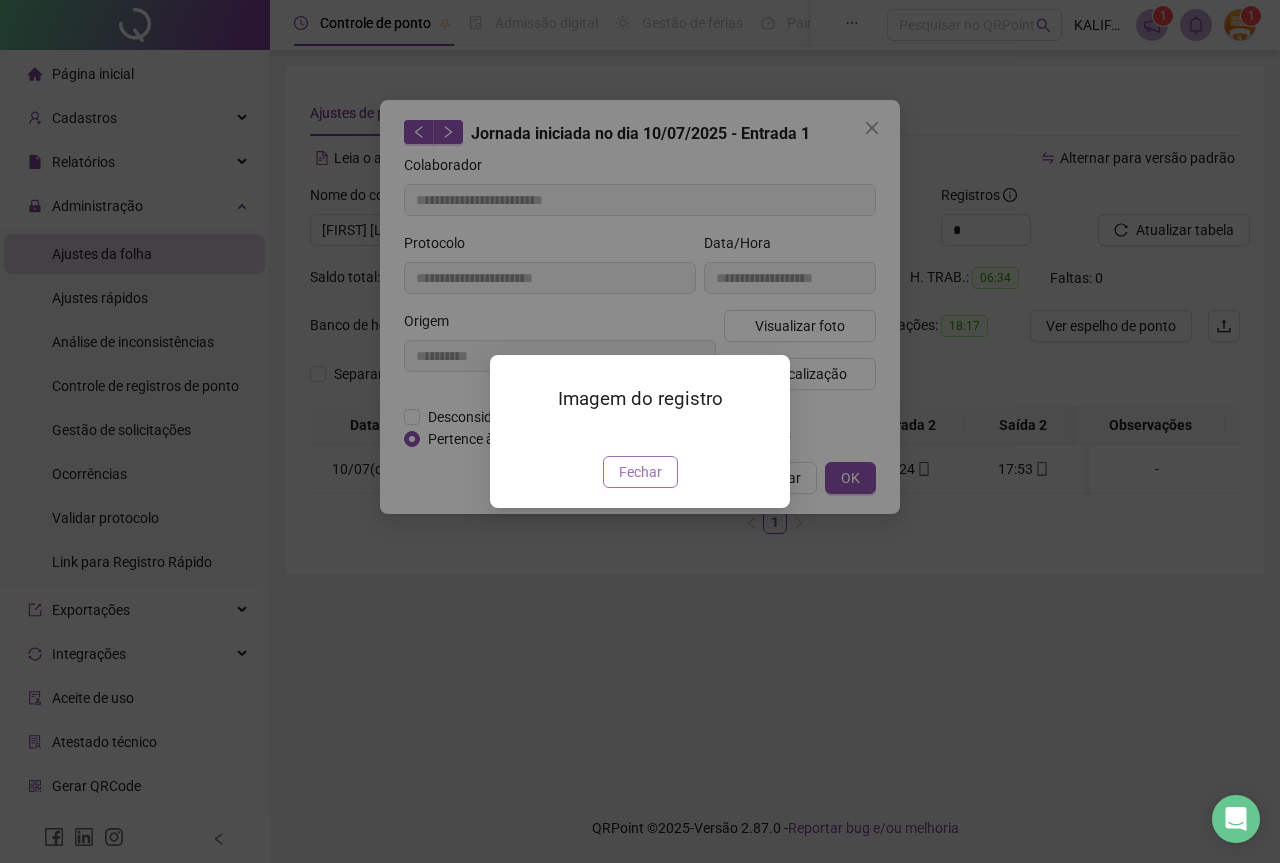 click on "Fechar" at bounding box center [640, 472] 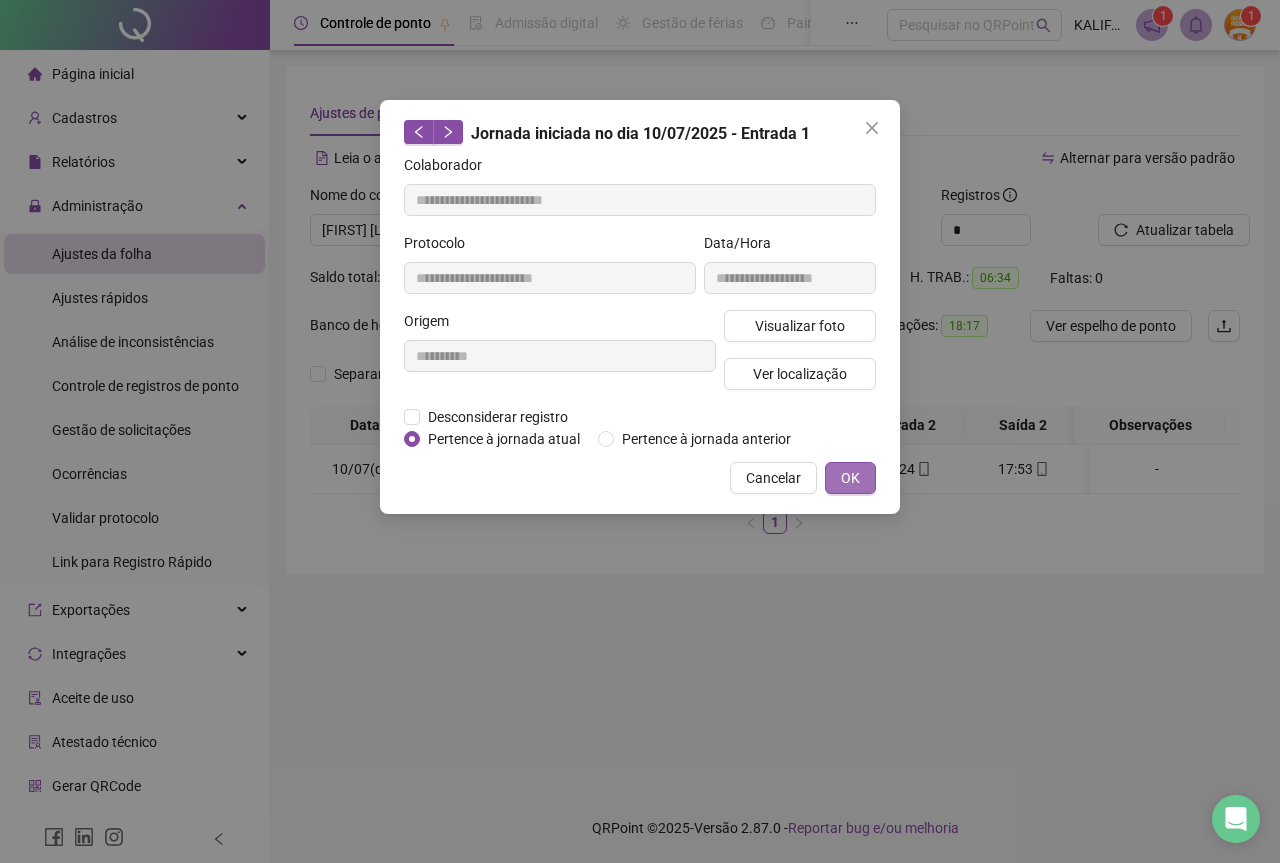 click on "OK" at bounding box center (850, 478) 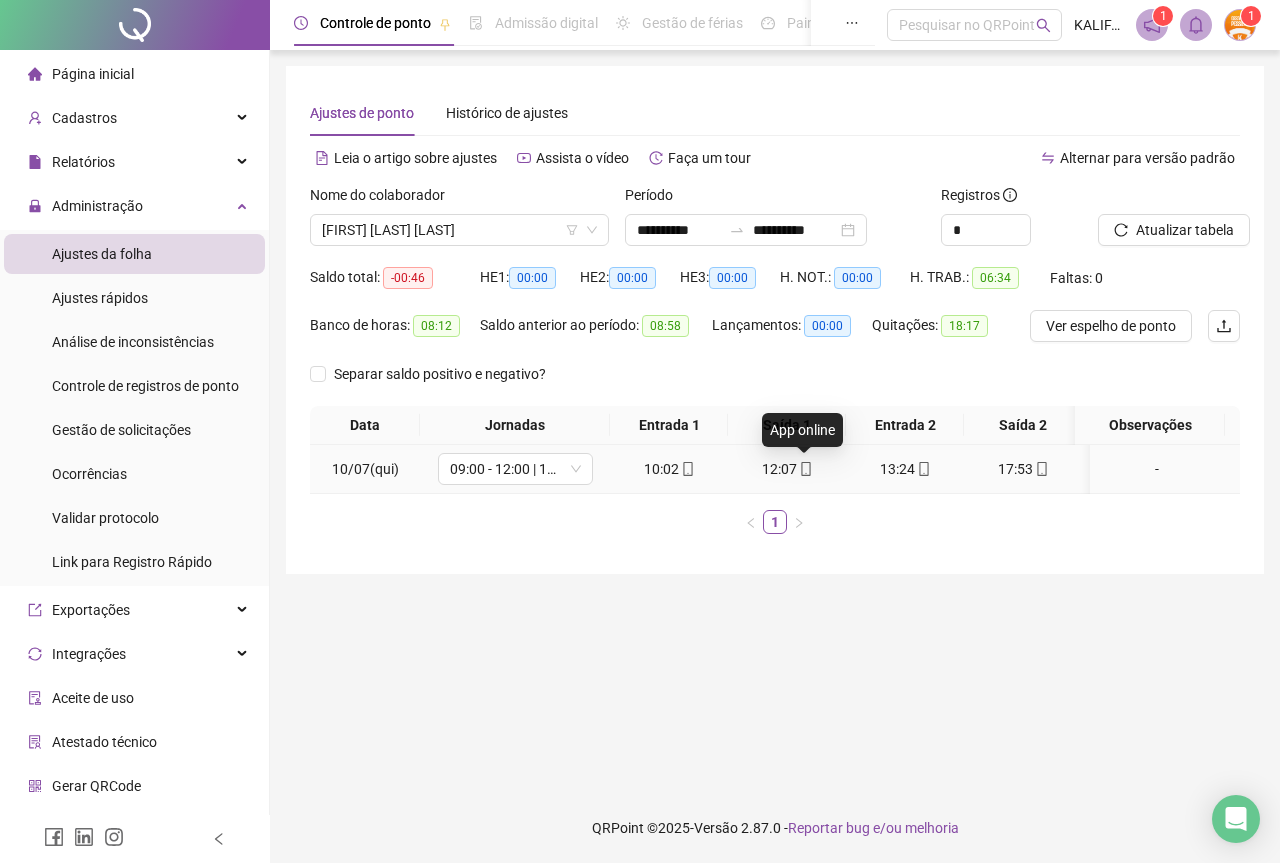 click at bounding box center (805, 469) 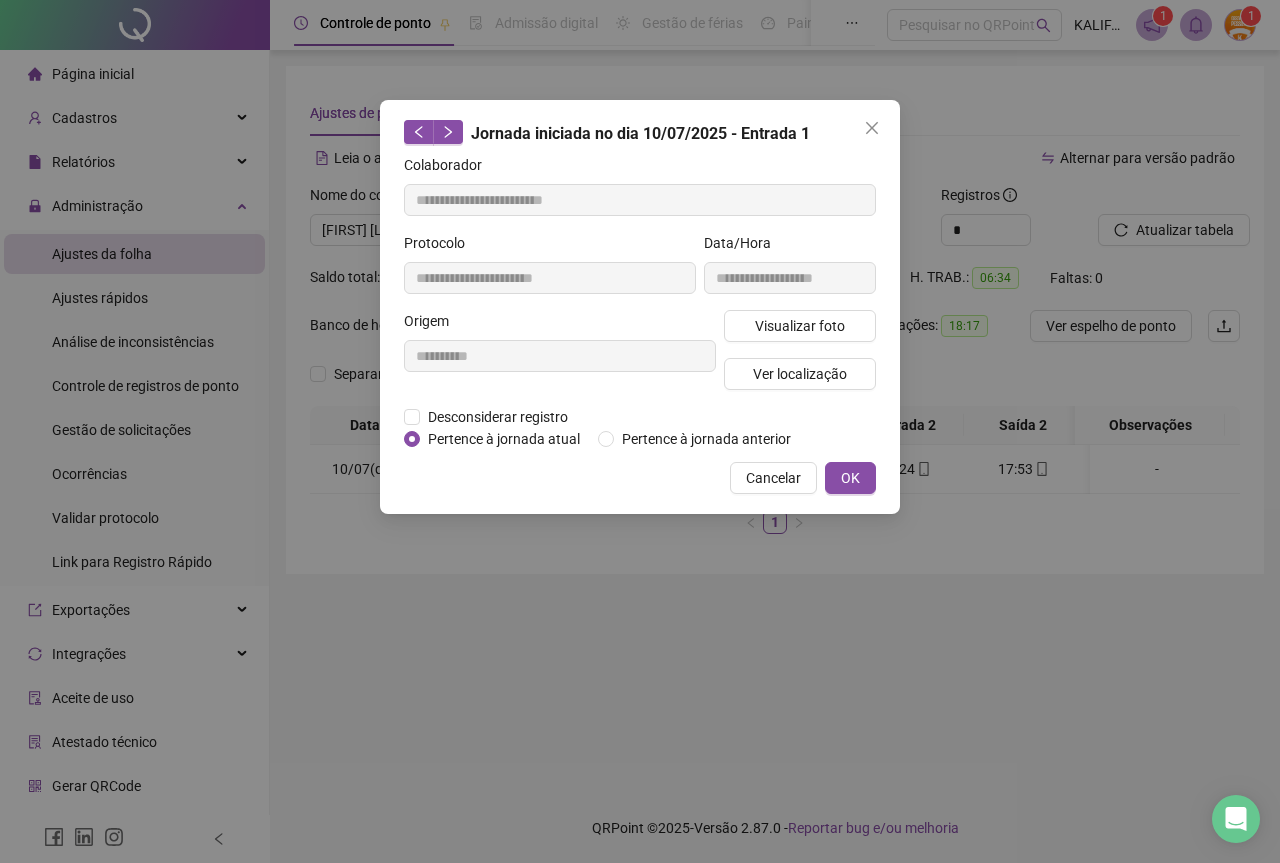 type on "**********" 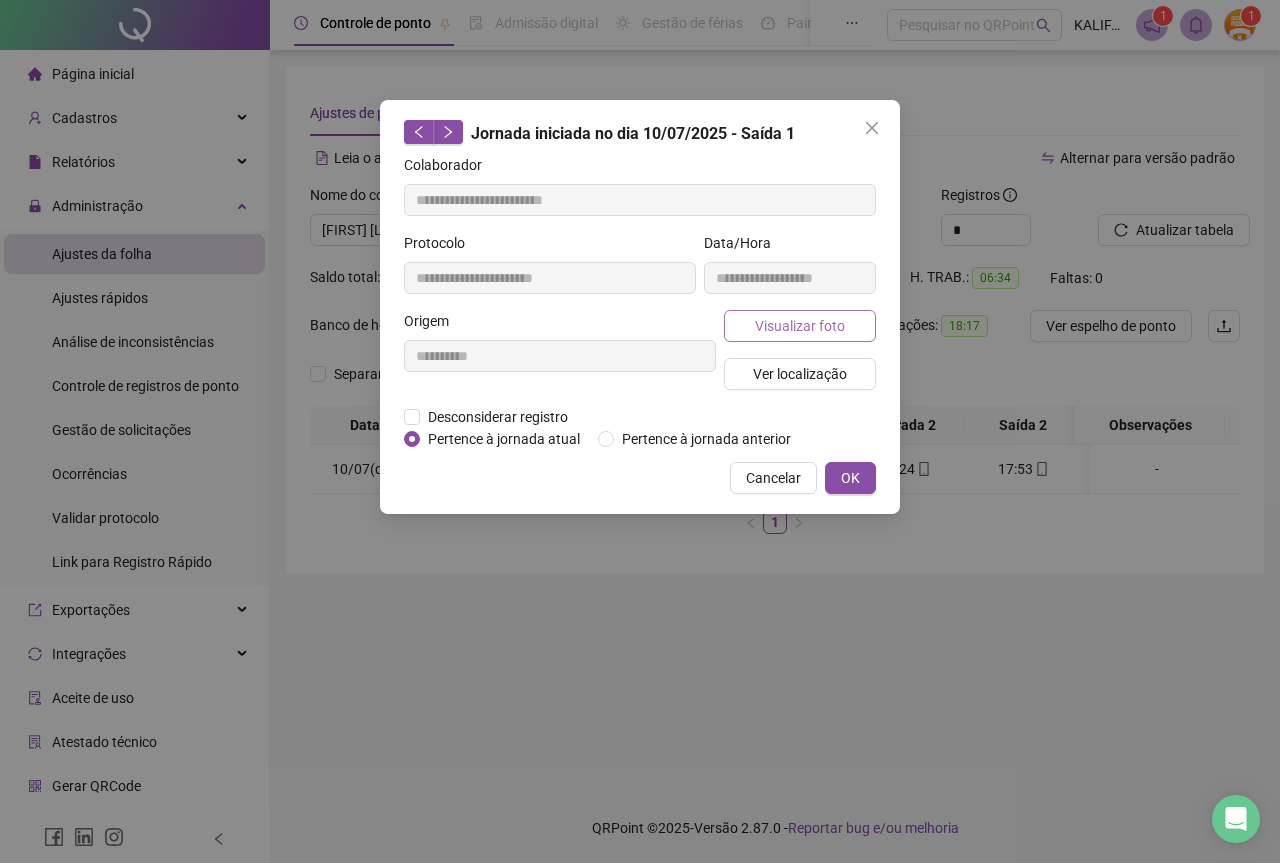 click on "Visualizar foto" at bounding box center (800, 326) 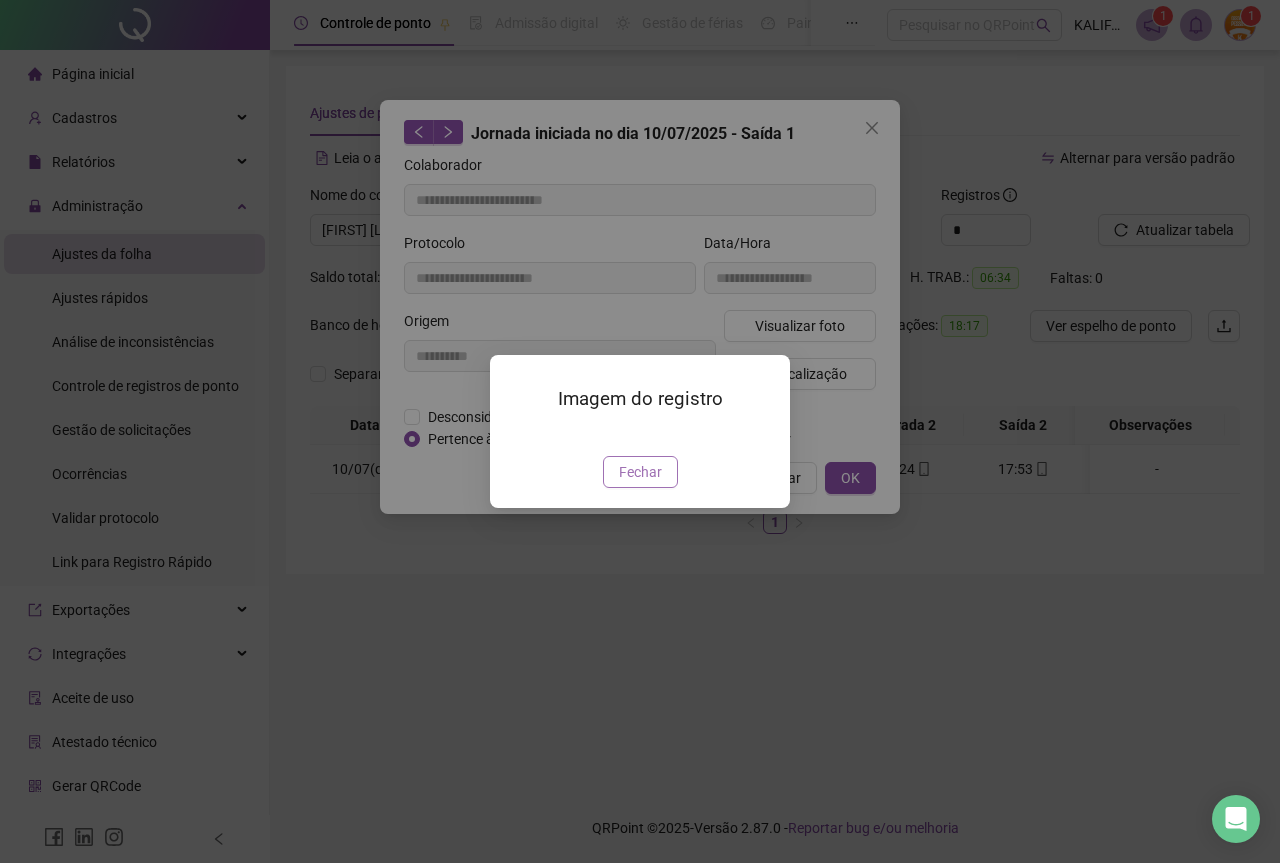 click on "Fechar" at bounding box center (640, 472) 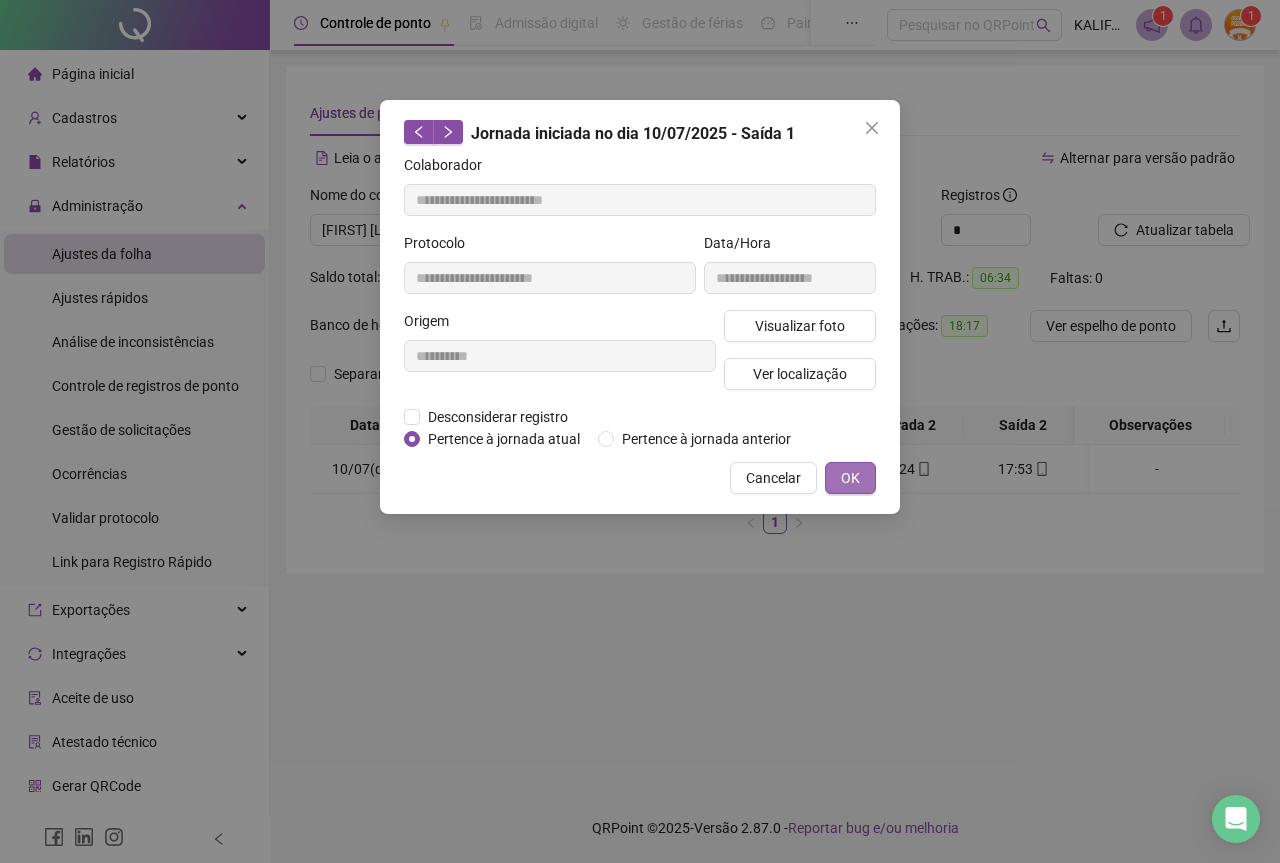 click on "OK" at bounding box center (850, 478) 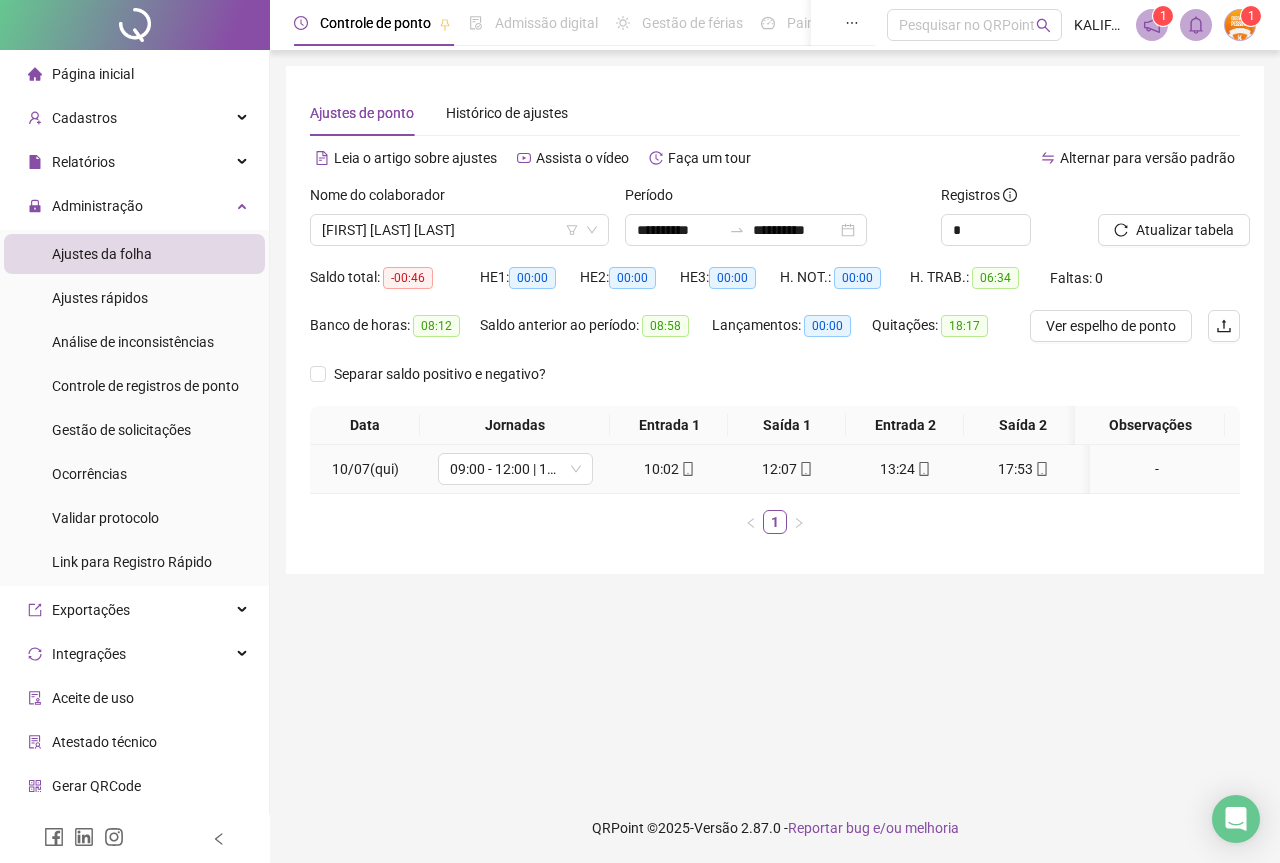 click at bounding box center [923, 469] 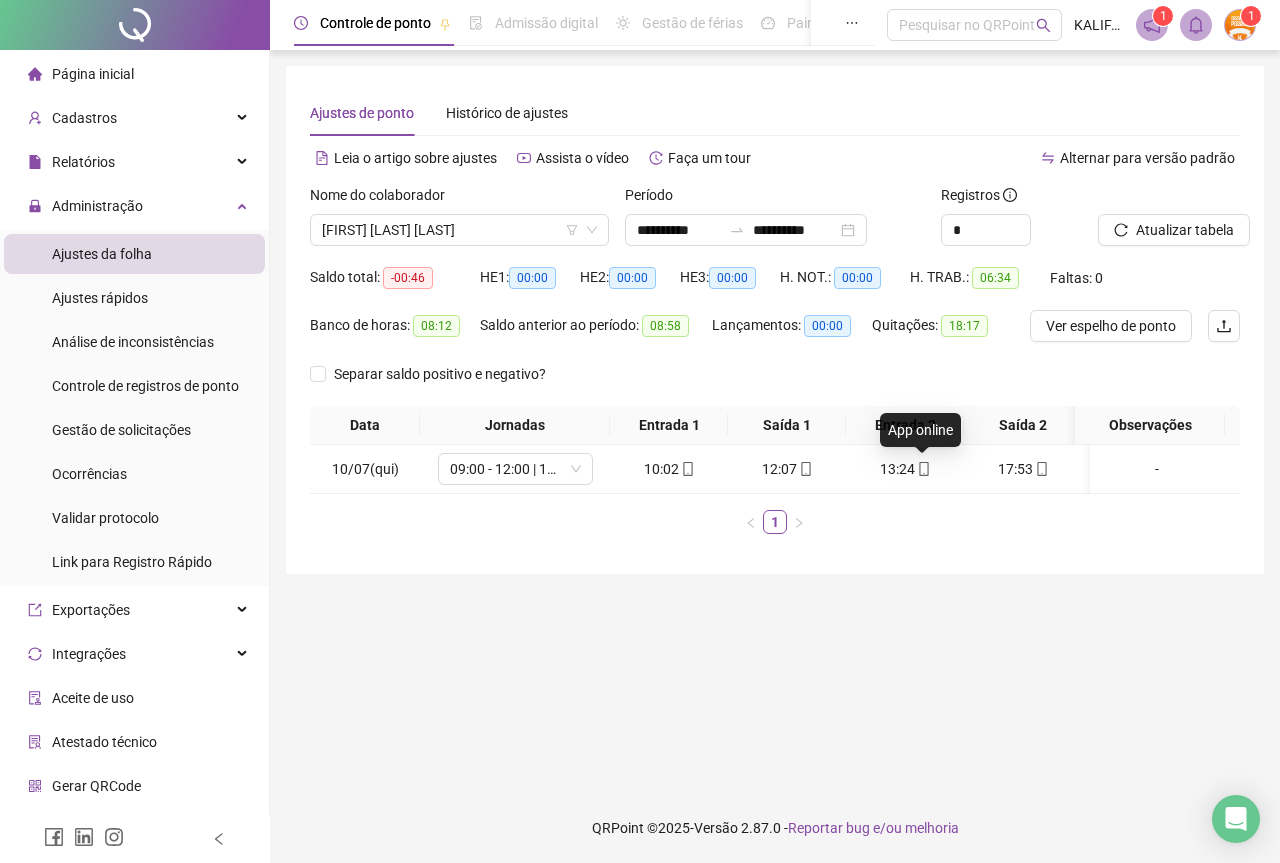 type on "**********" 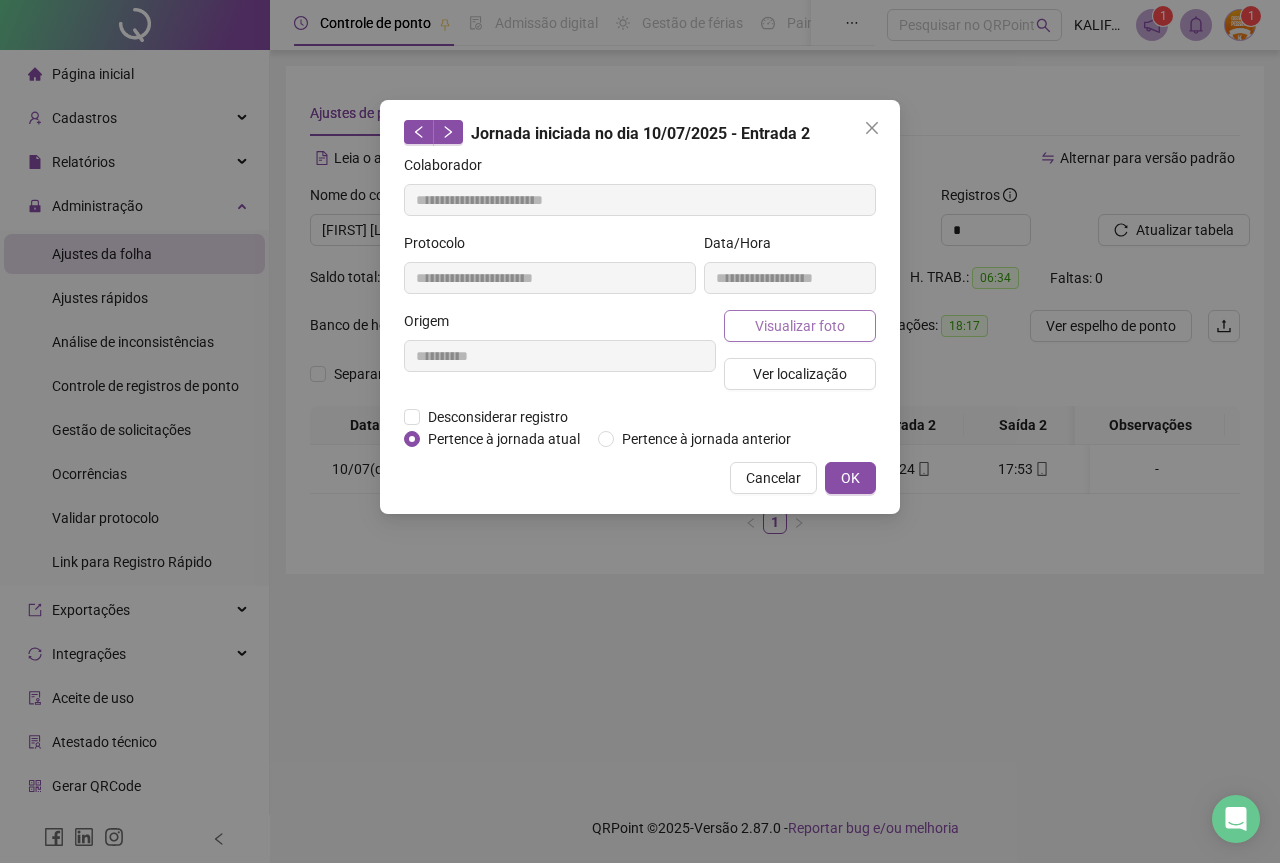 click on "Visualizar foto" at bounding box center (800, 326) 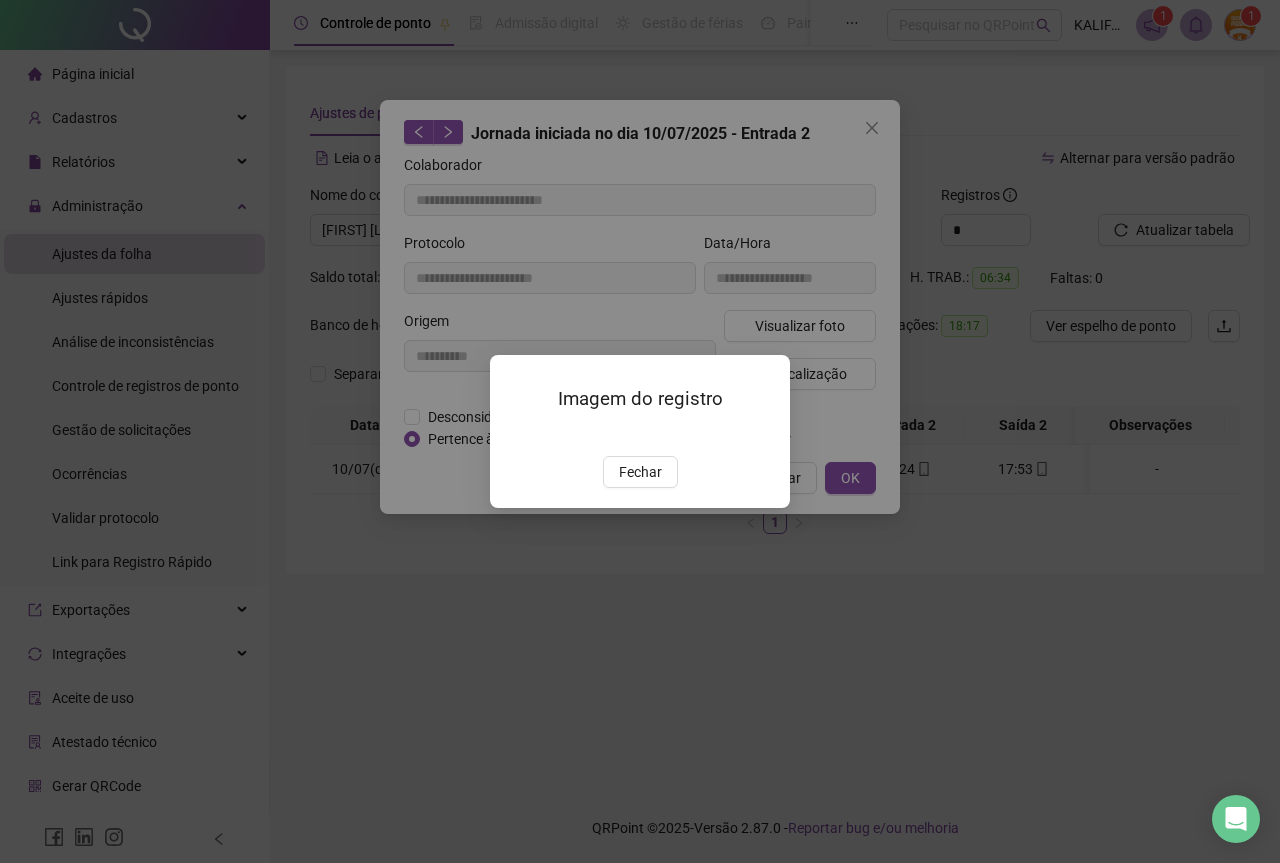 click on "Imagem do registro Fechar" at bounding box center (640, 431) 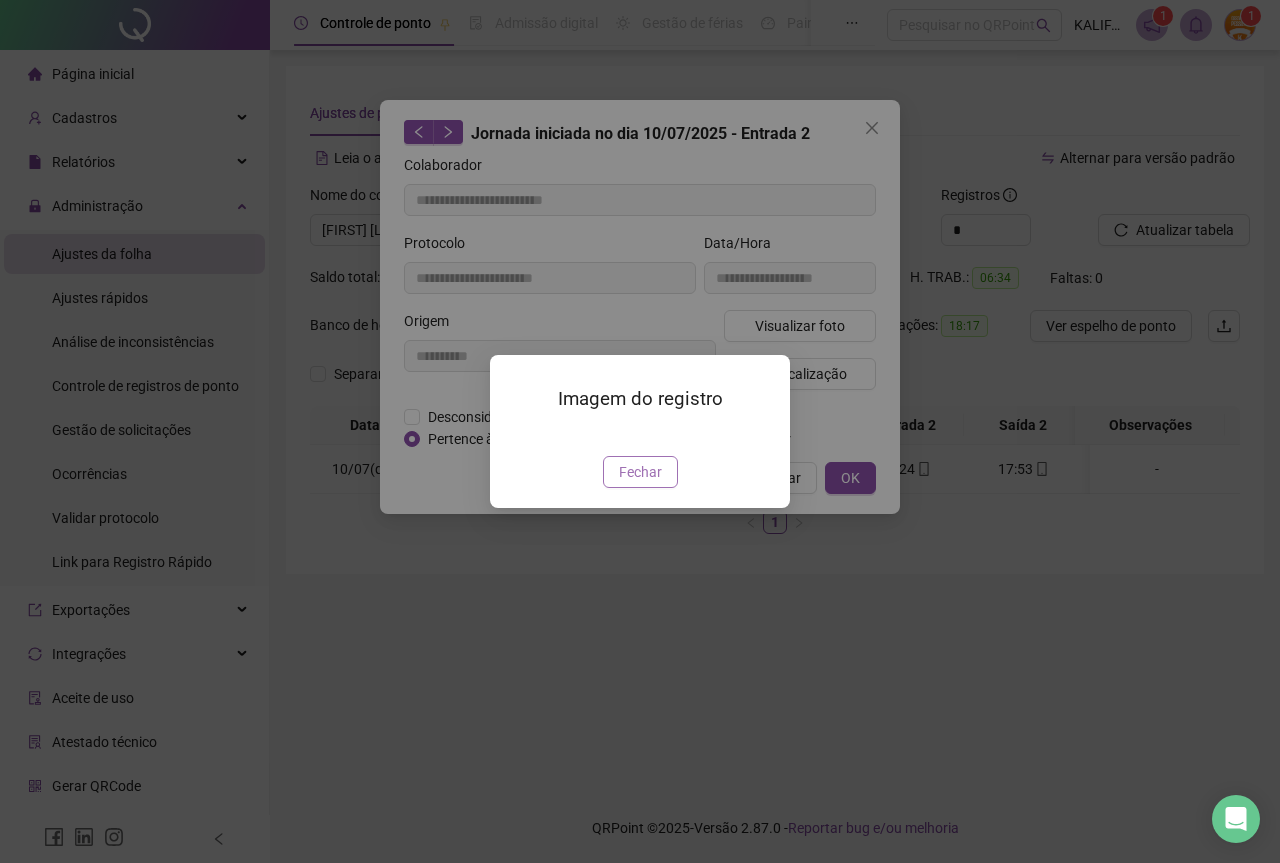 click on "Fechar" at bounding box center [640, 472] 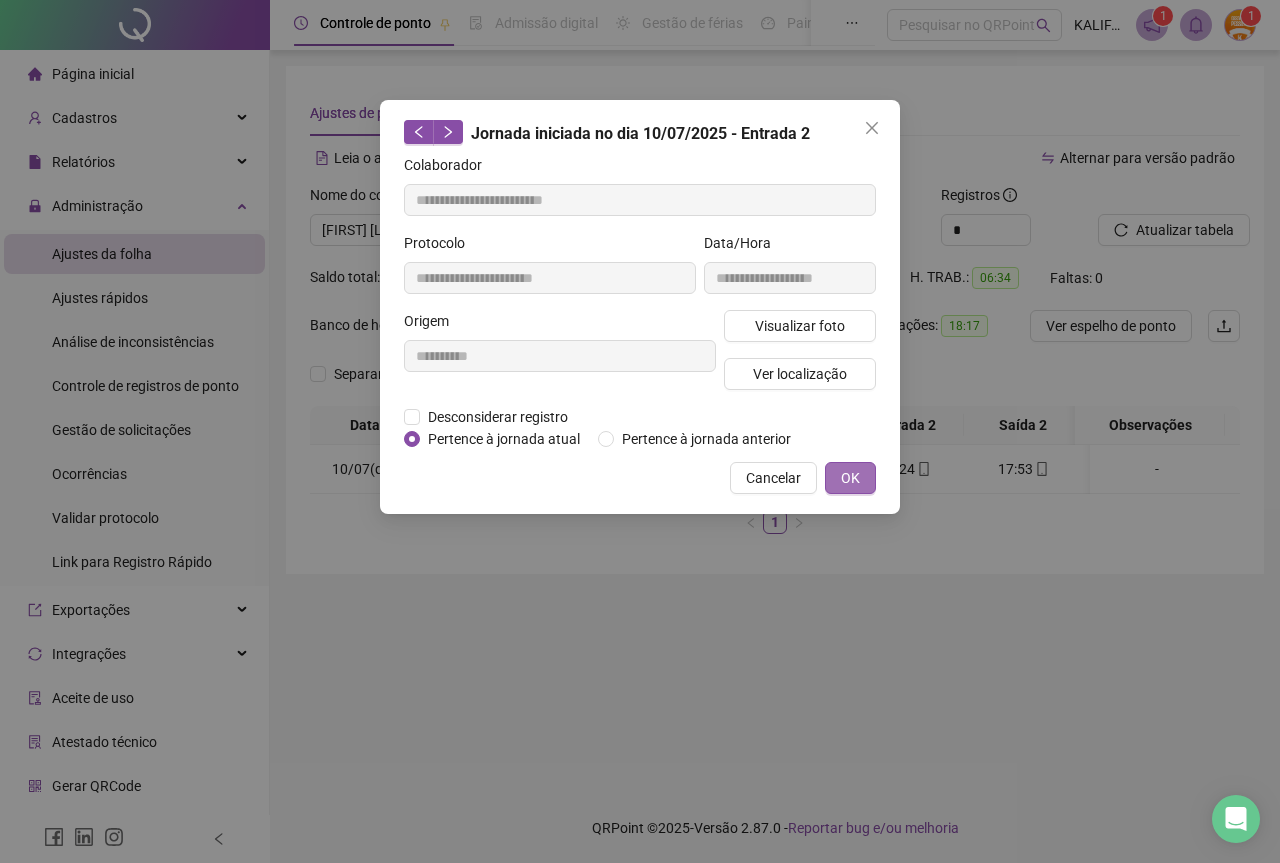 click on "OK" at bounding box center (850, 478) 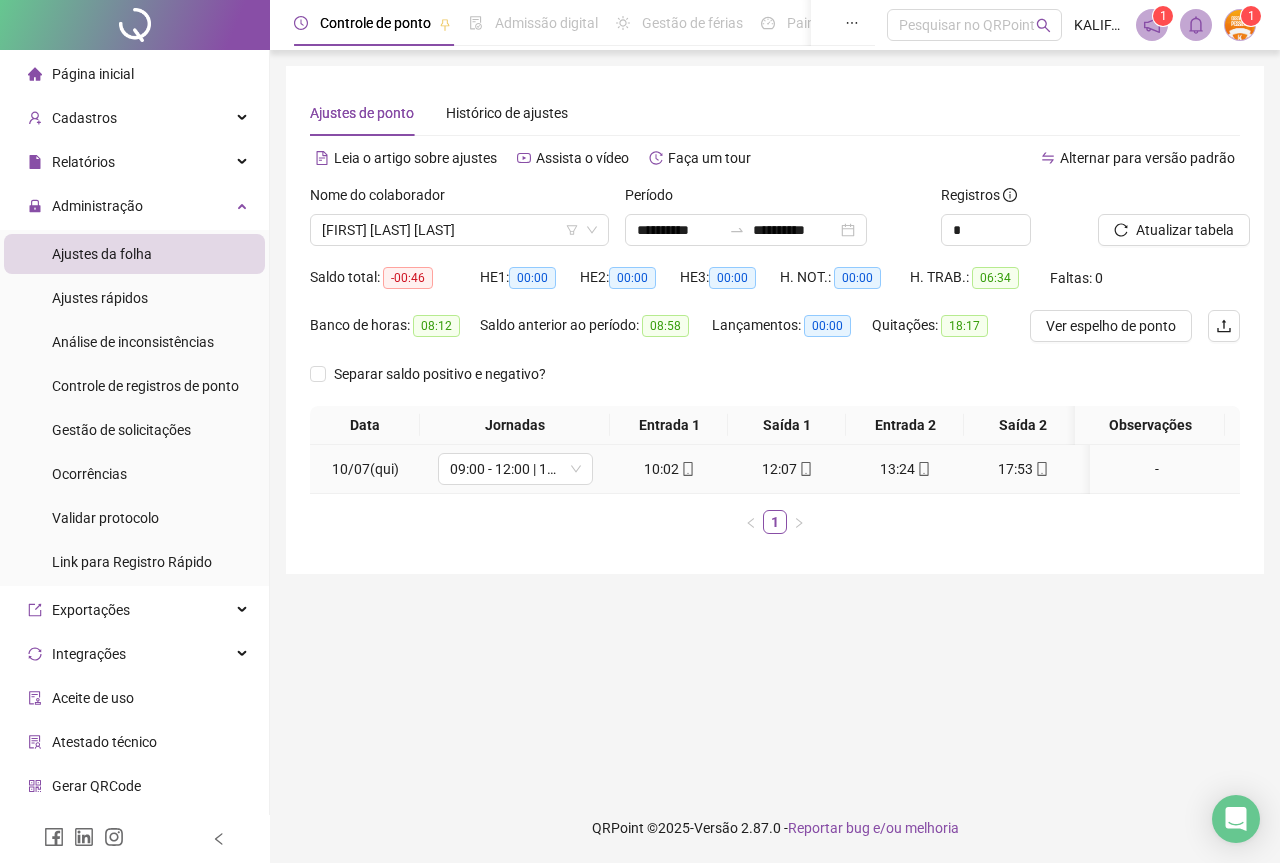 click 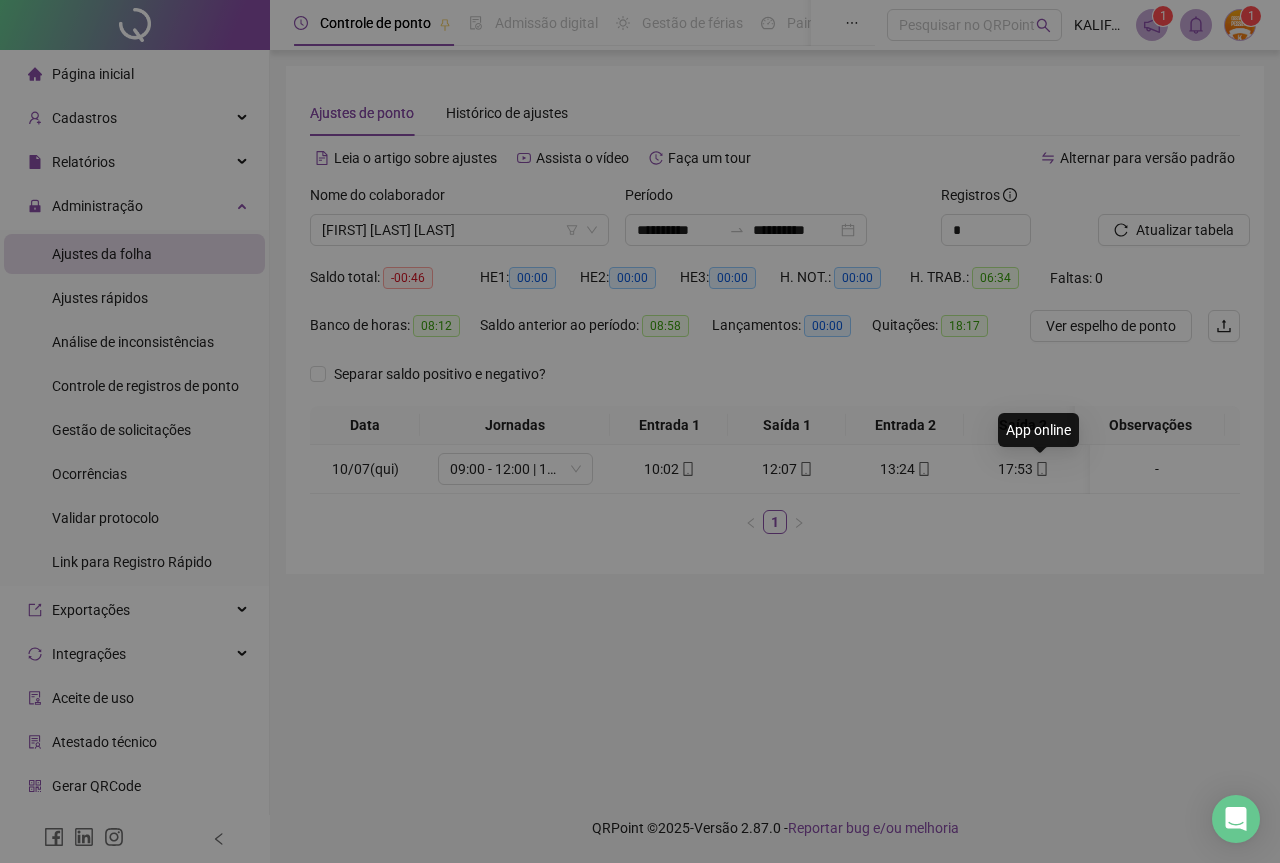 type on "**********" 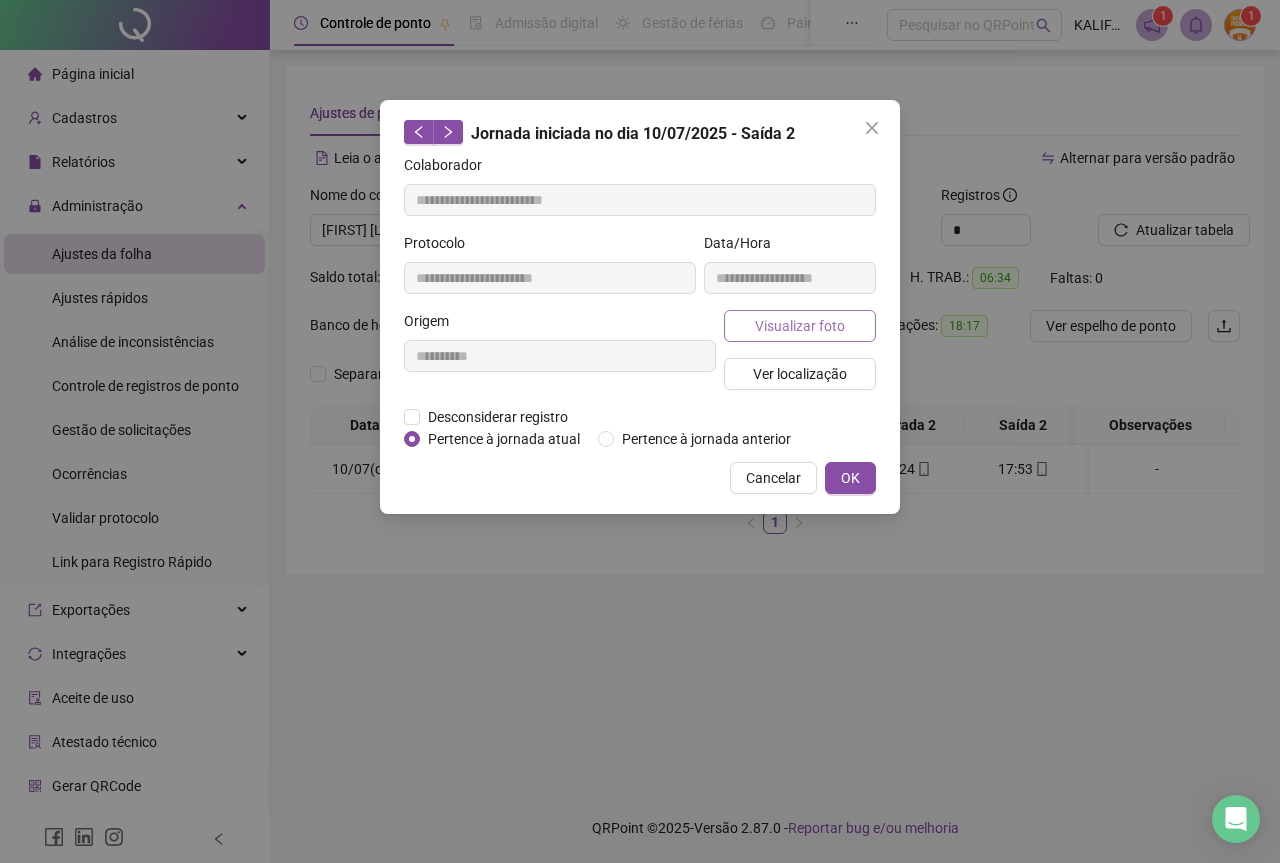click on "Visualizar foto" at bounding box center (800, 326) 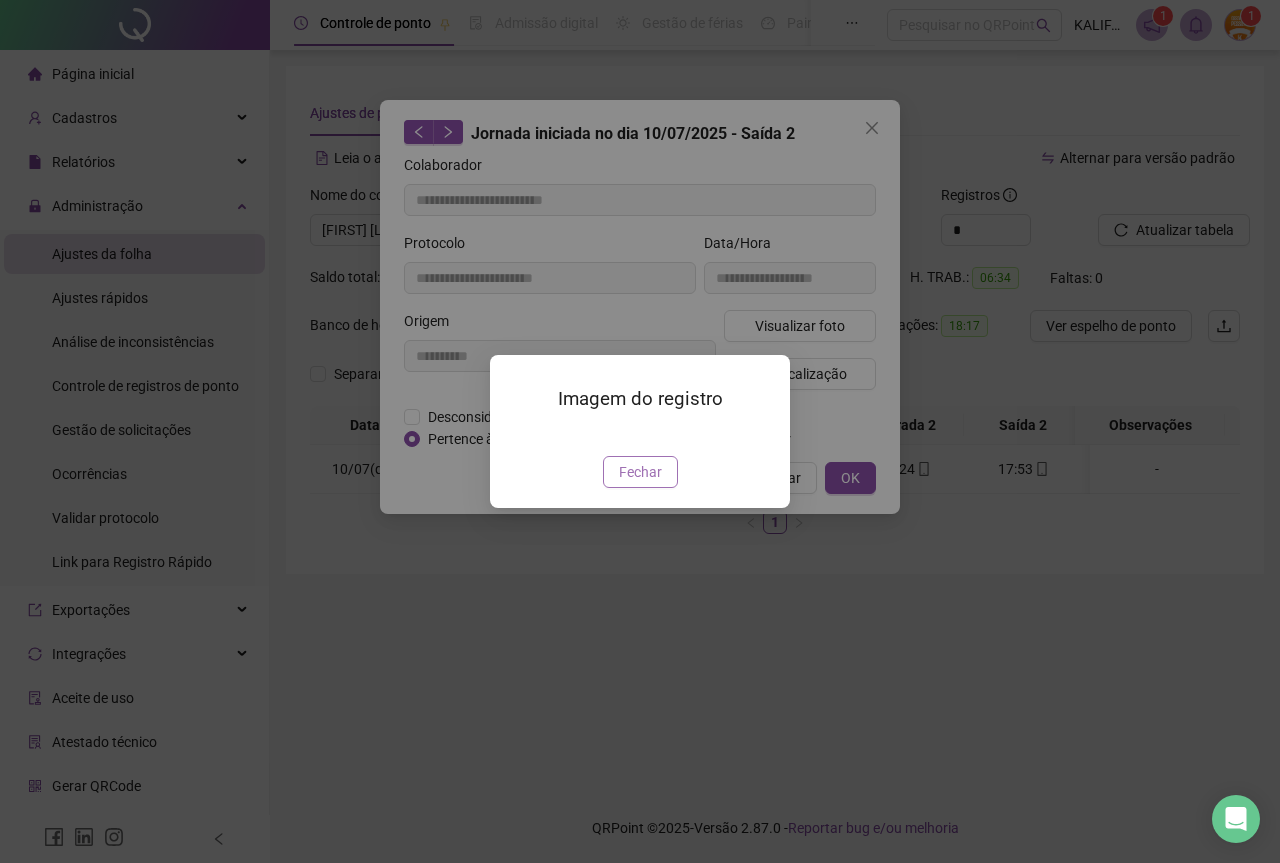 click on "Fechar" at bounding box center [640, 472] 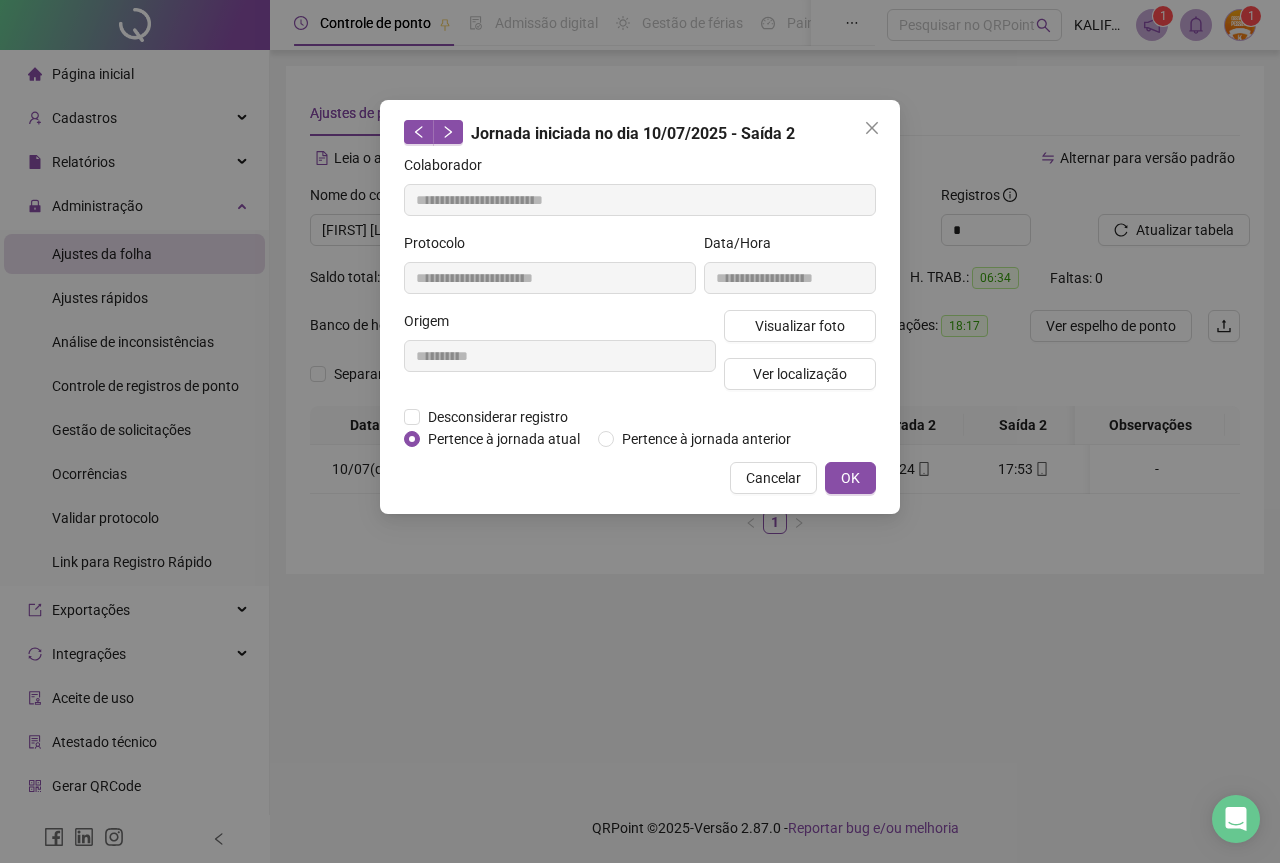 click on "**********" at bounding box center (640, 307) 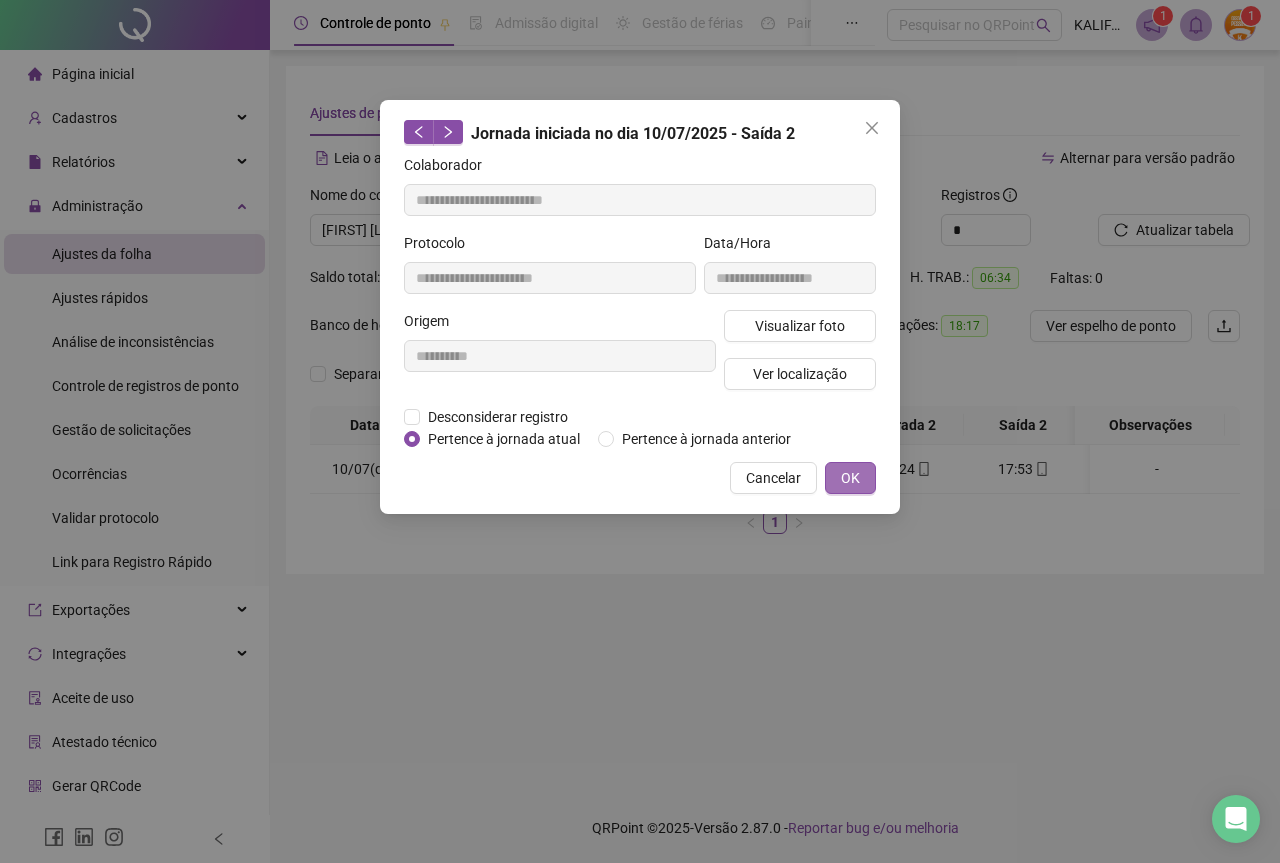 click on "OK" at bounding box center (850, 478) 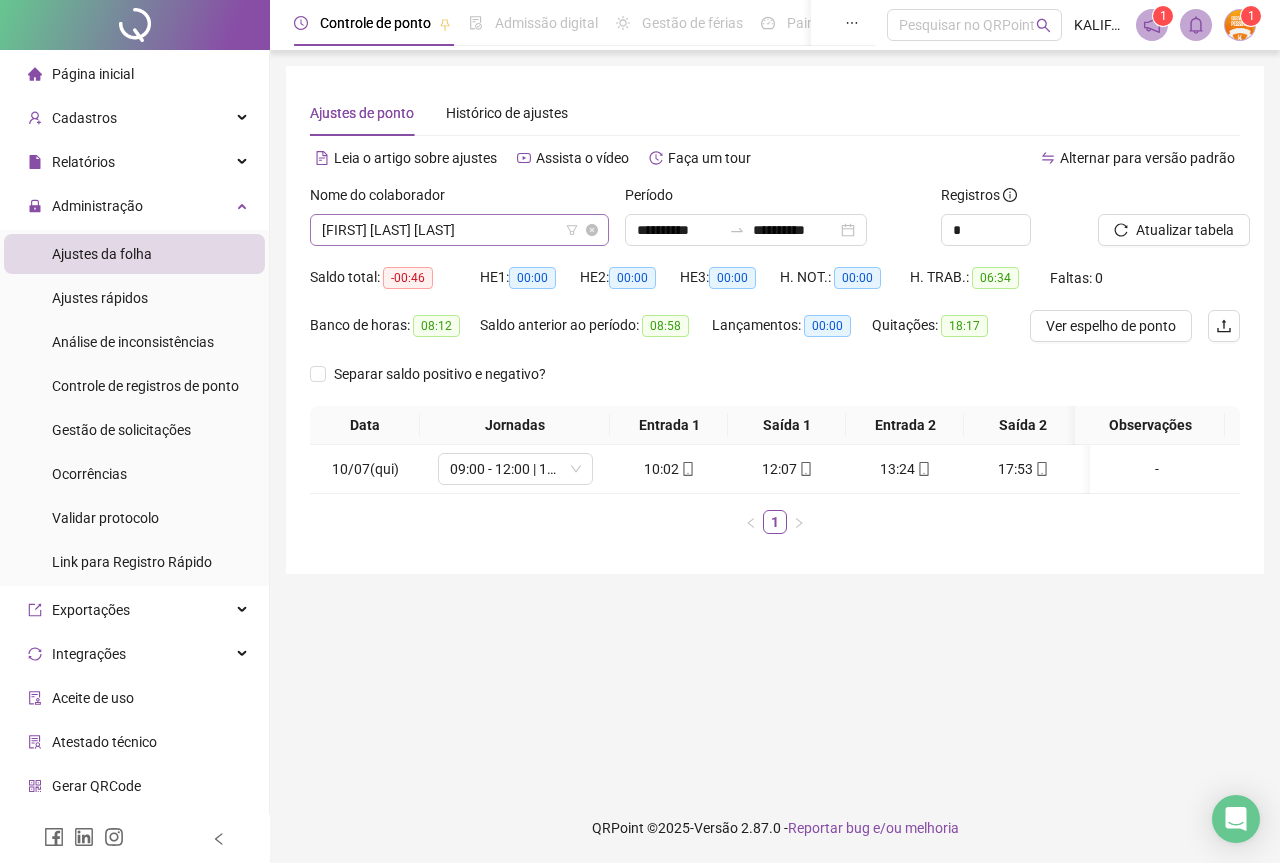 click on "[FIRST] [LAST] [LAST]" at bounding box center [459, 230] 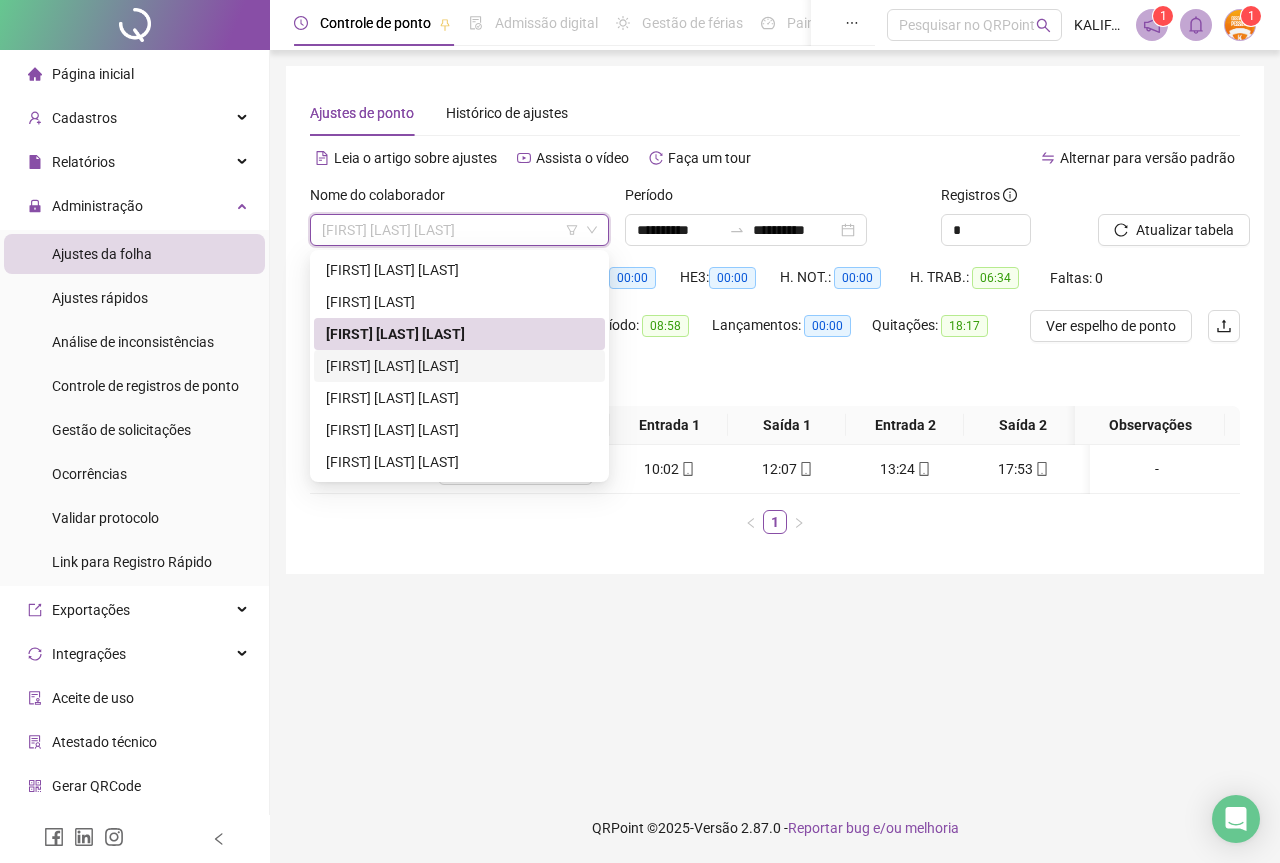 click on "[FIRST] [LAST] [LAST]" at bounding box center (459, 366) 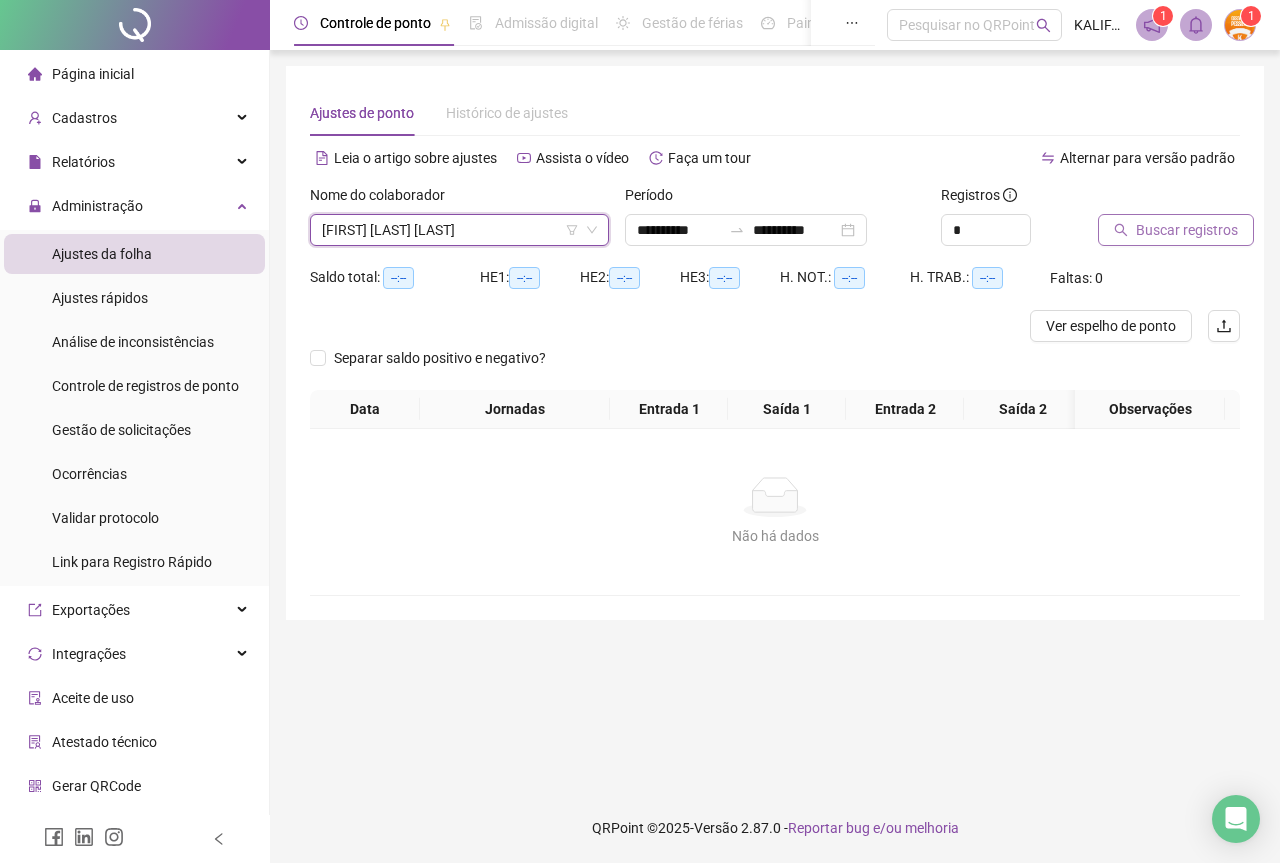 click on "Buscar registros" at bounding box center [1176, 230] 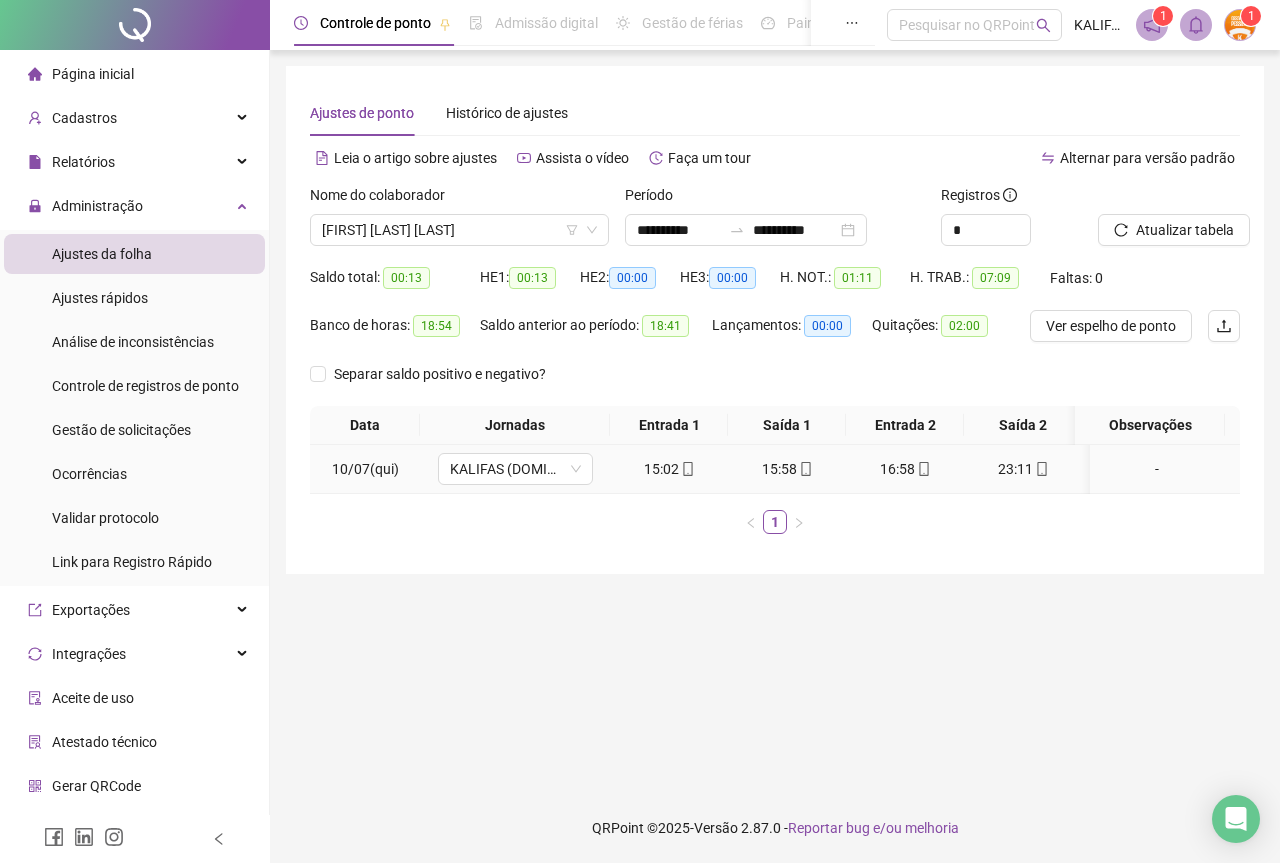click on "23:11" at bounding box center [1023, 469] 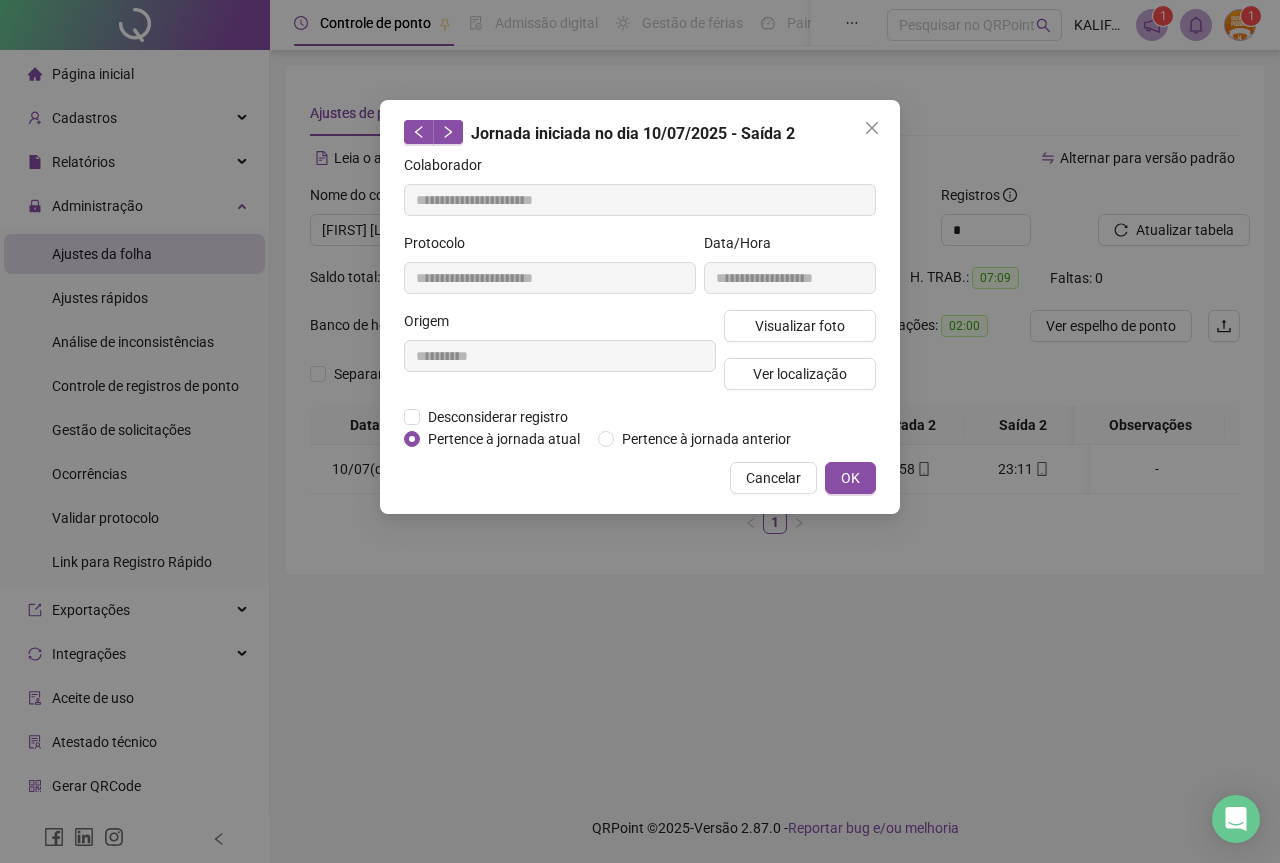 type on "**********" 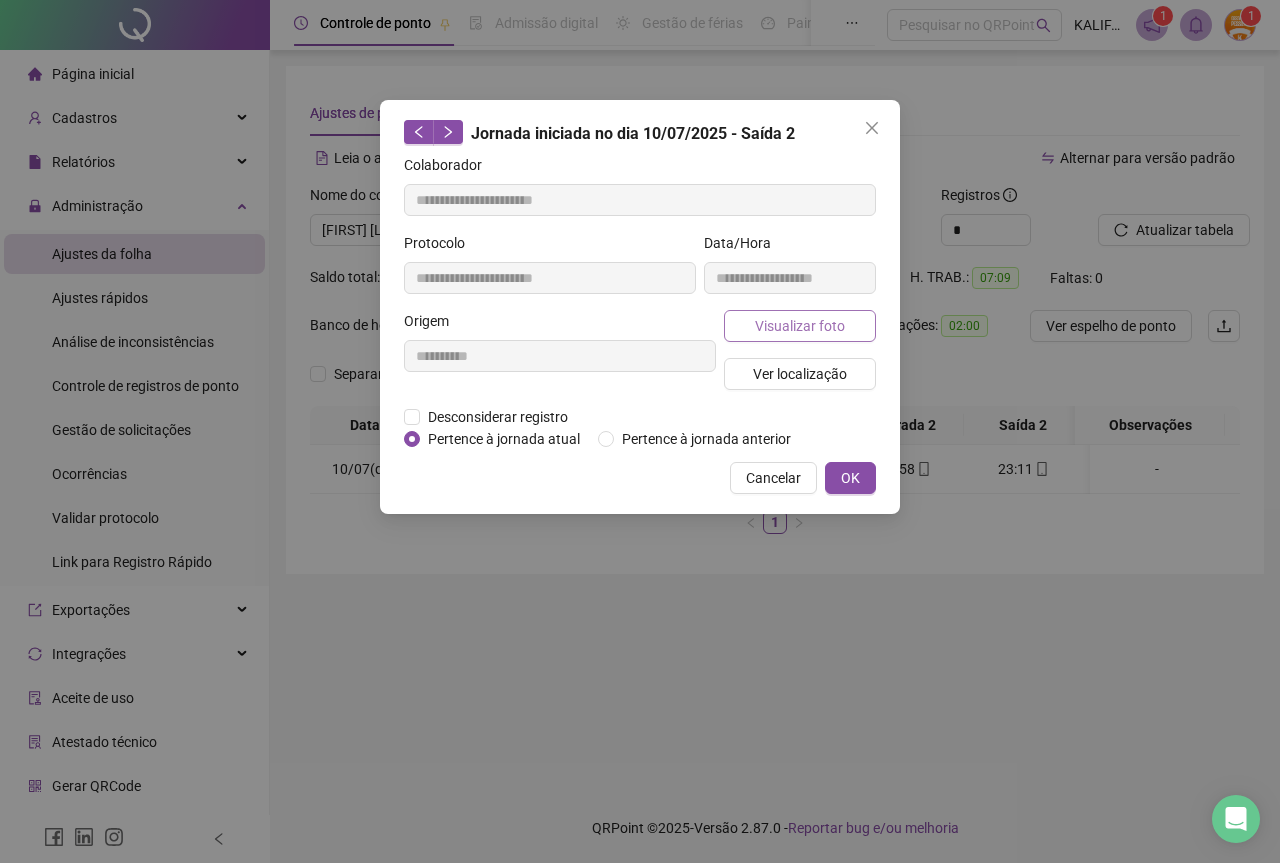 click on "Visualizar foto" at bounding box center [800, 326] 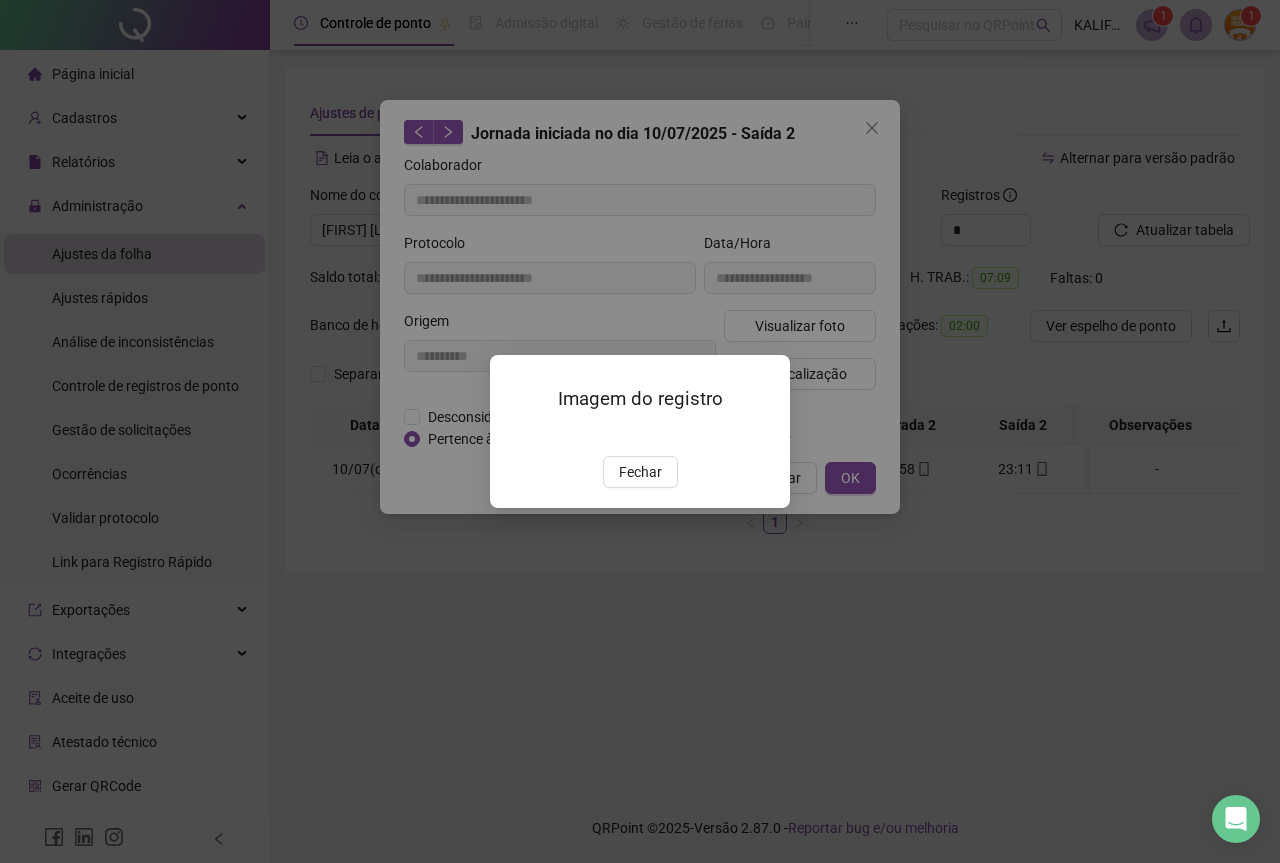 click on "Fechar" at bounding box center (640, 472) 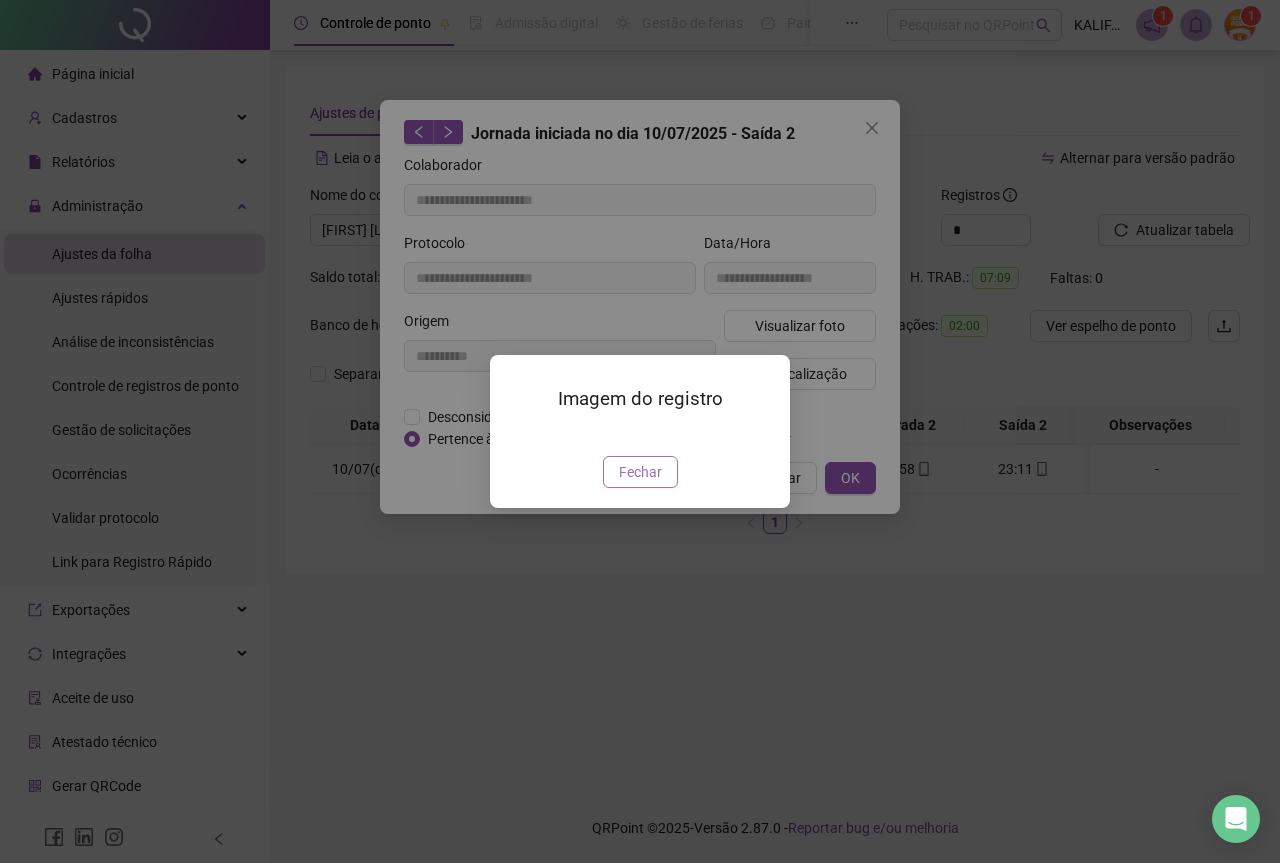 click on "Fechar" at bounding box center [640, 472] 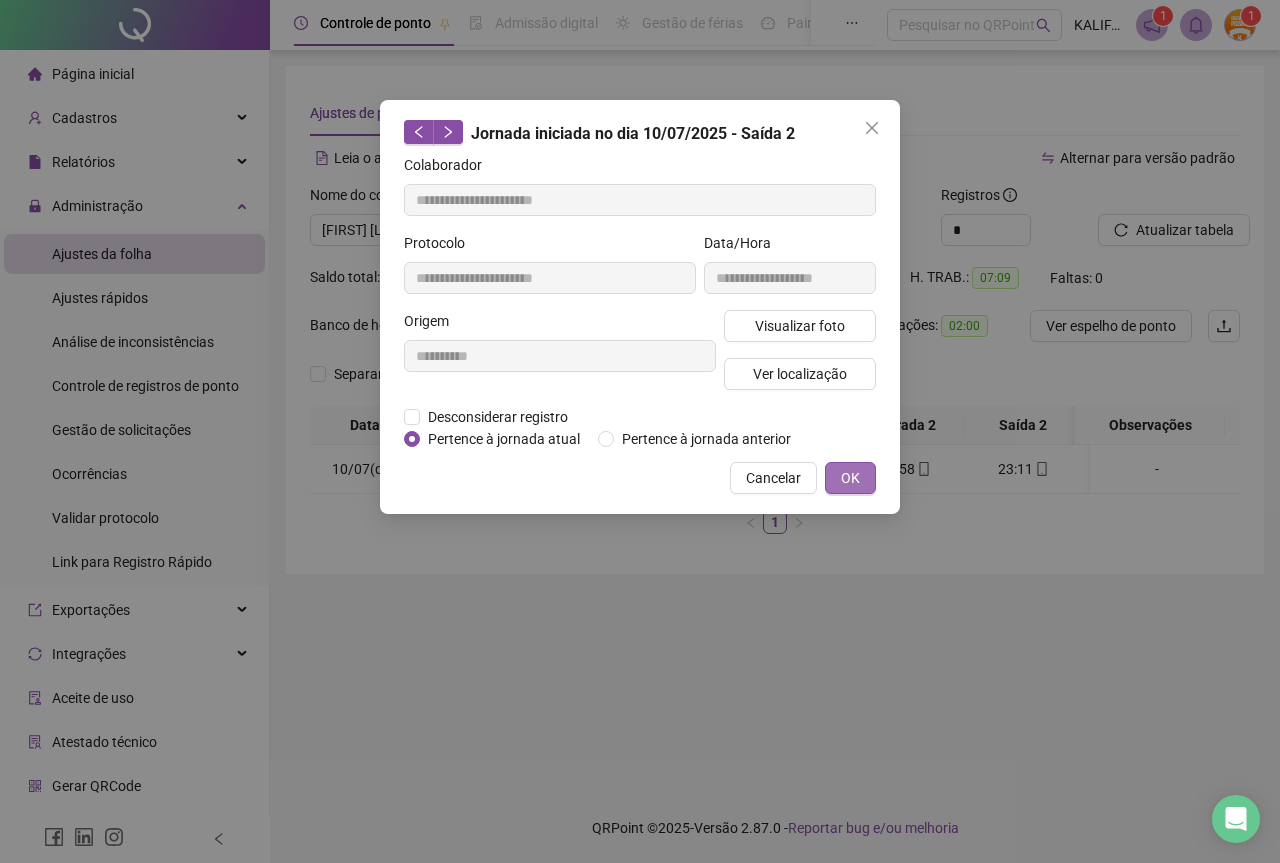 click on "OK" at bounding box center [850, 478] 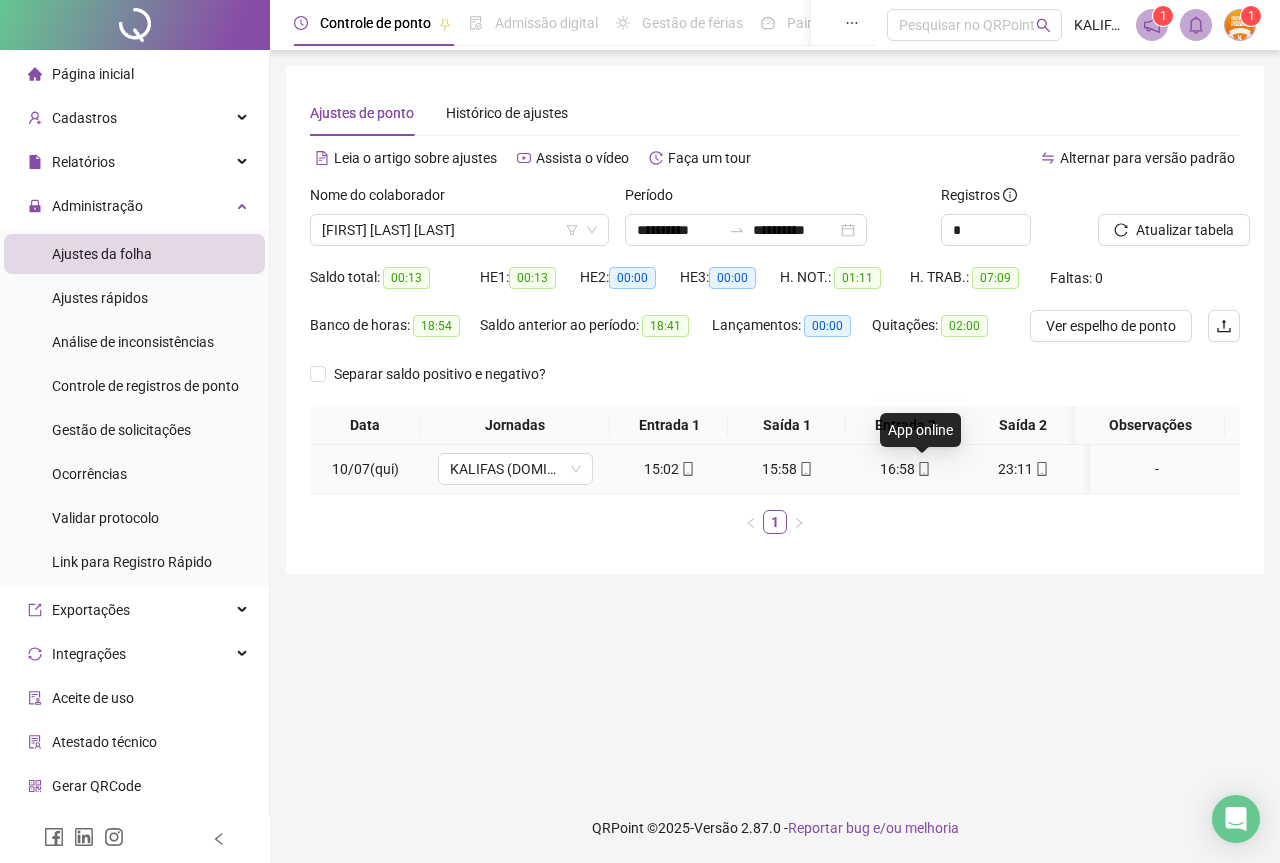 click 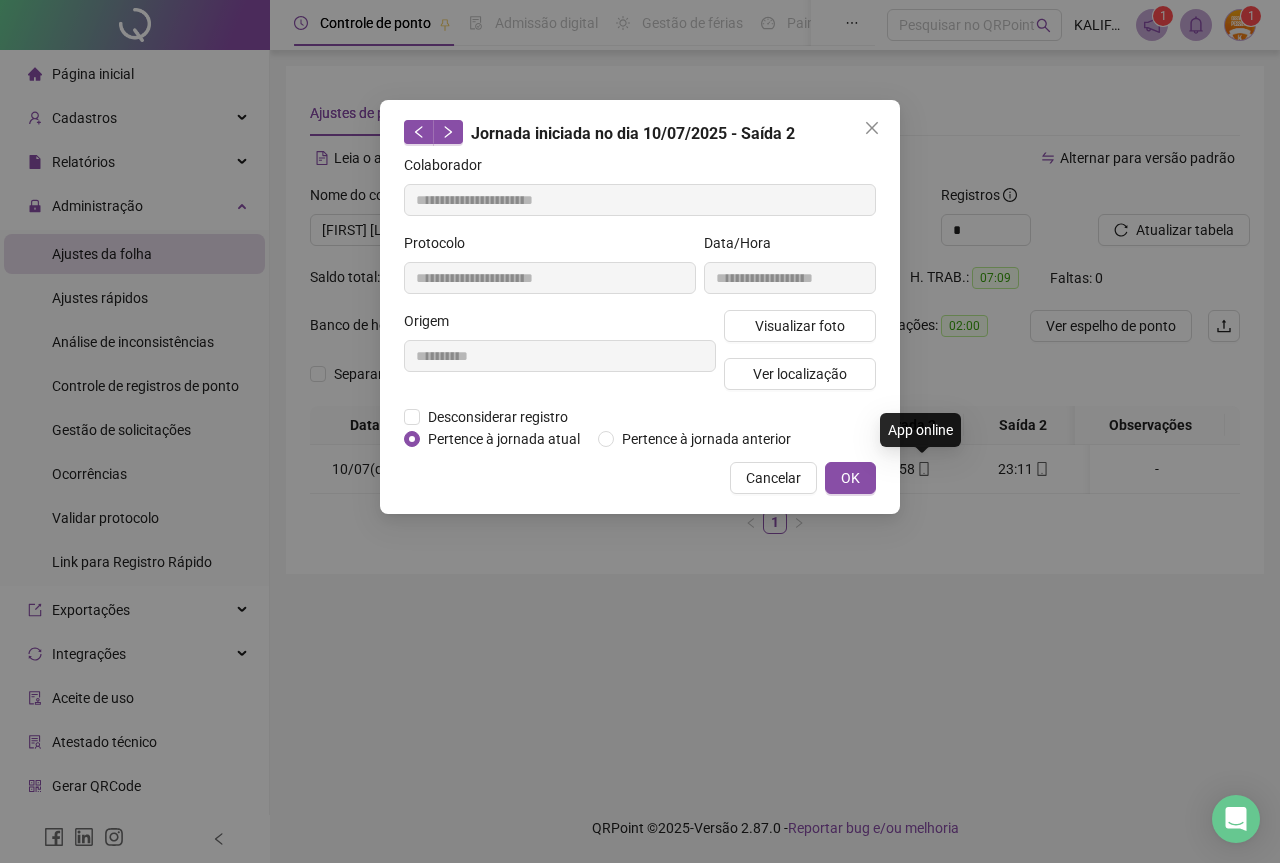 type on "**********" 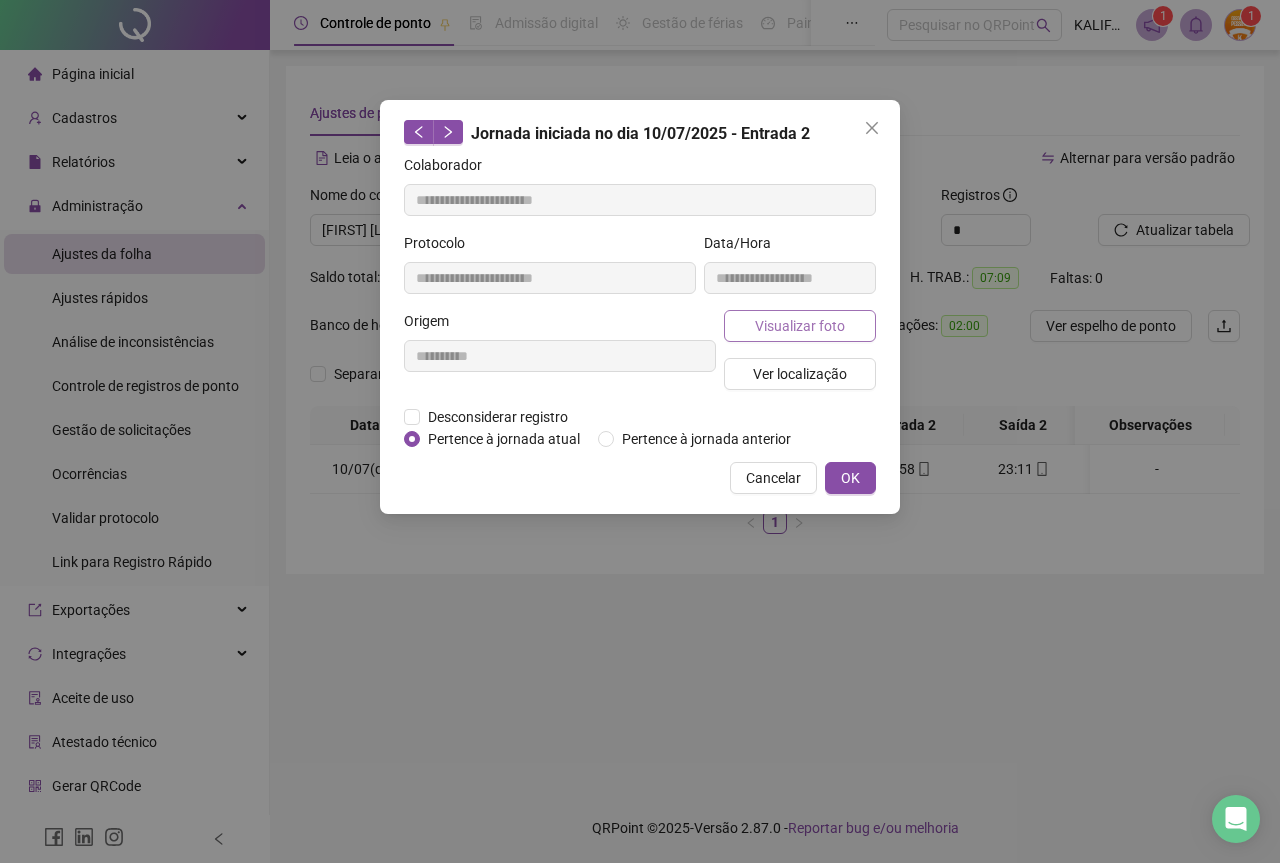 click on "Visualizar foto" at bounding box center (800, 326) 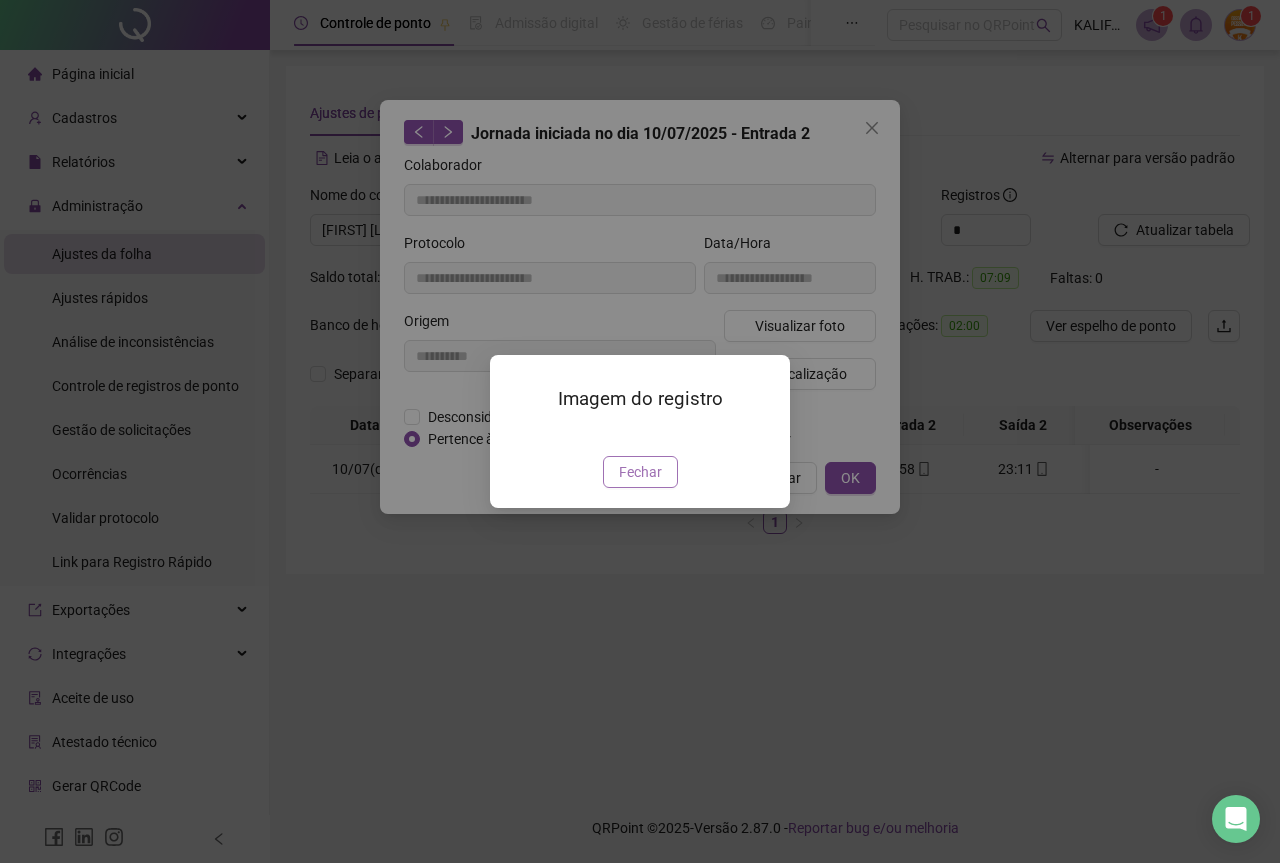 click on "Fechar" at bounding box center (640, 472) 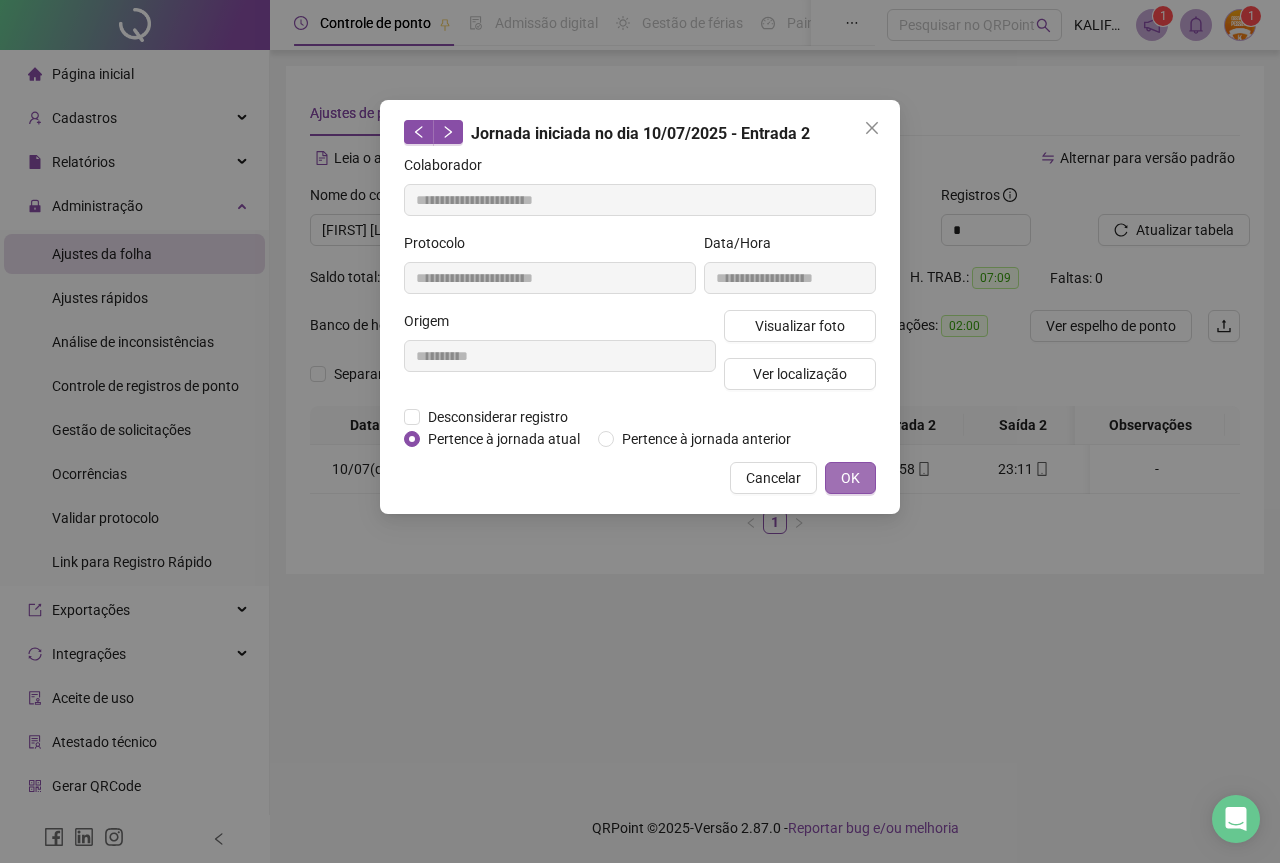 click on "OK" at bounding box center (850, 478) 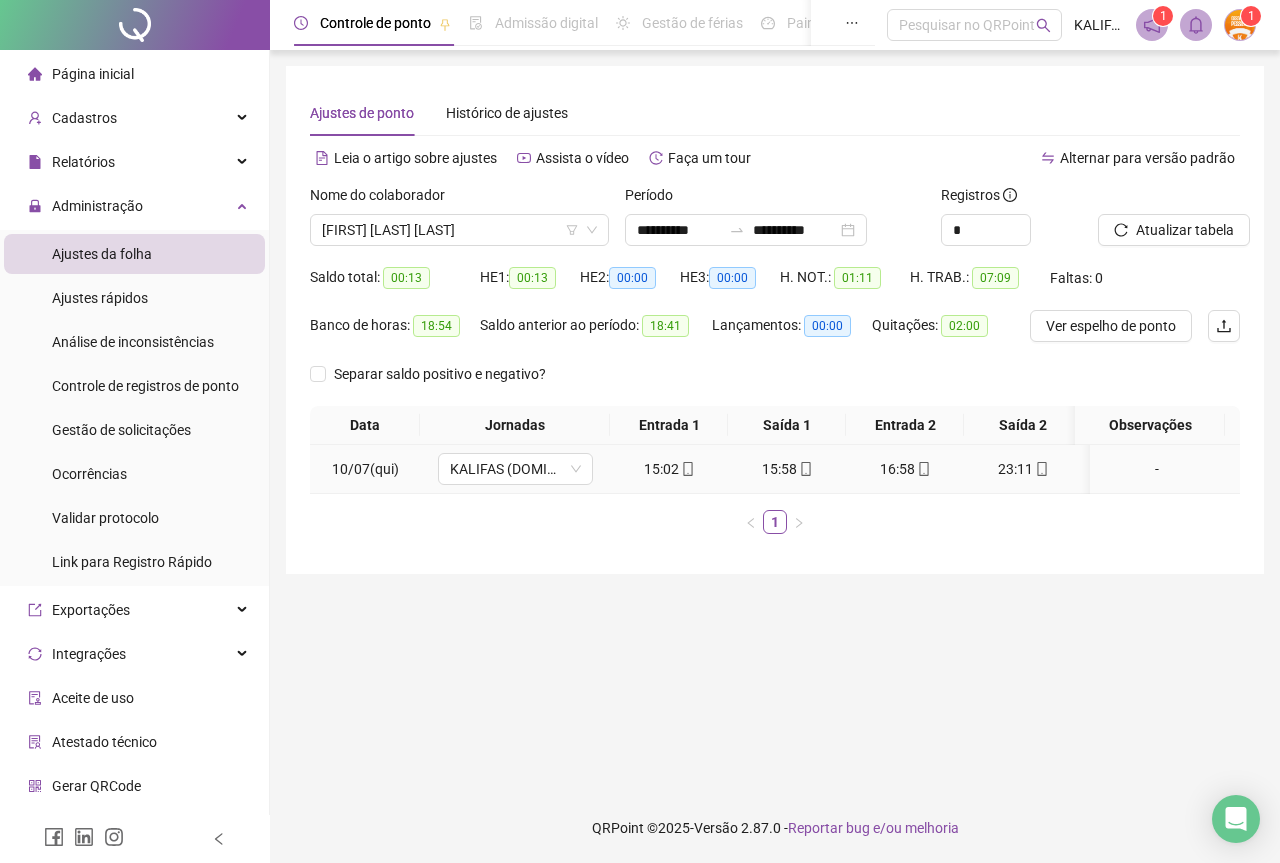 click on "23:11" at bounding box center [1023, 469] 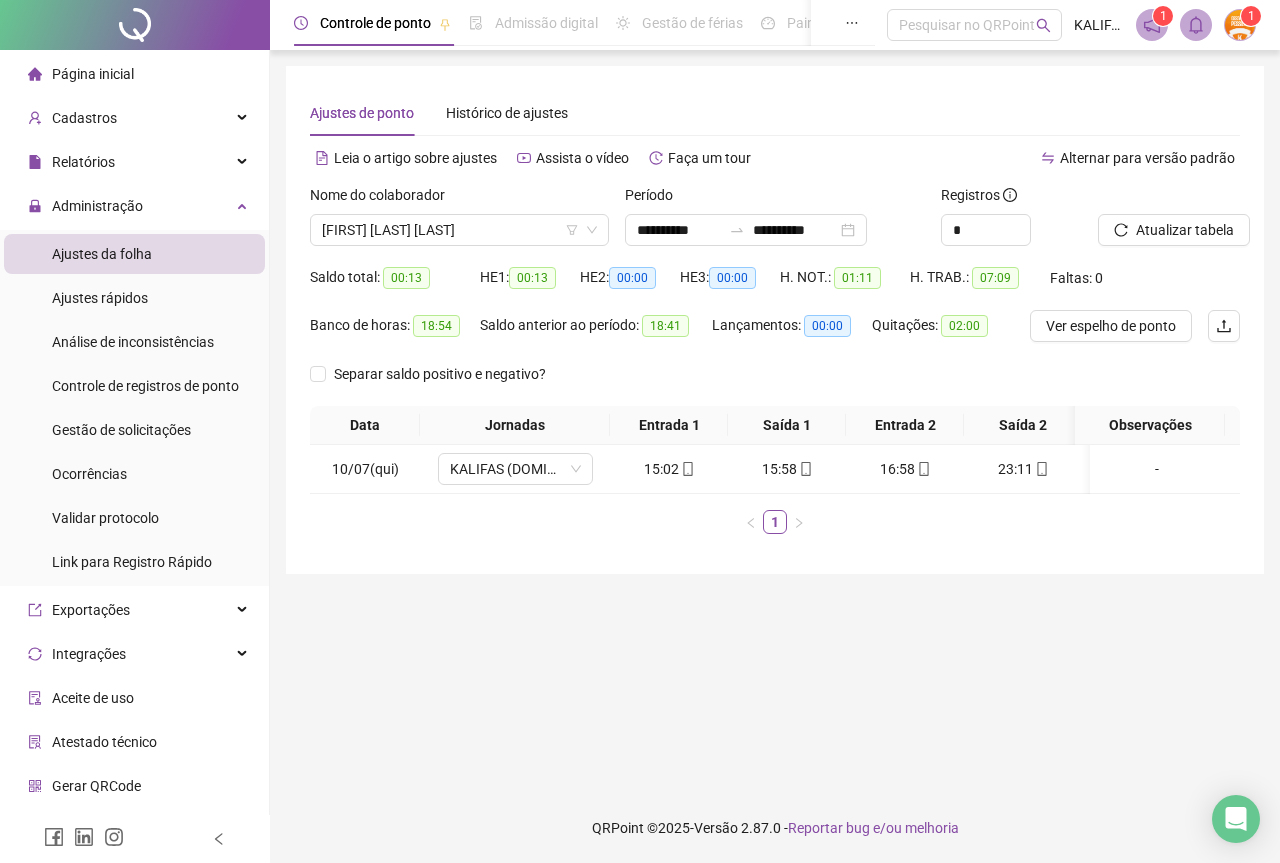 type on "**********" 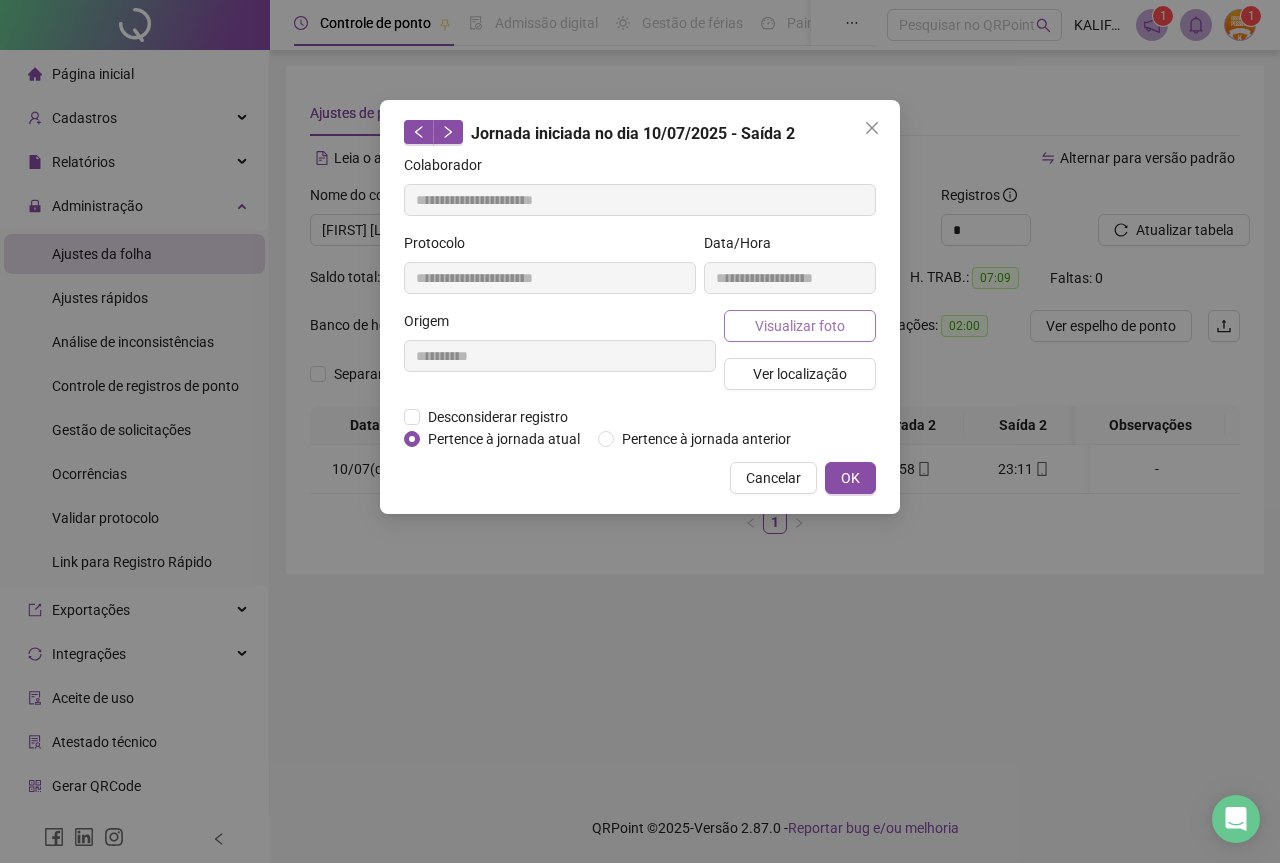 click on "Visualizar foto" at bounding box center (800, 326) 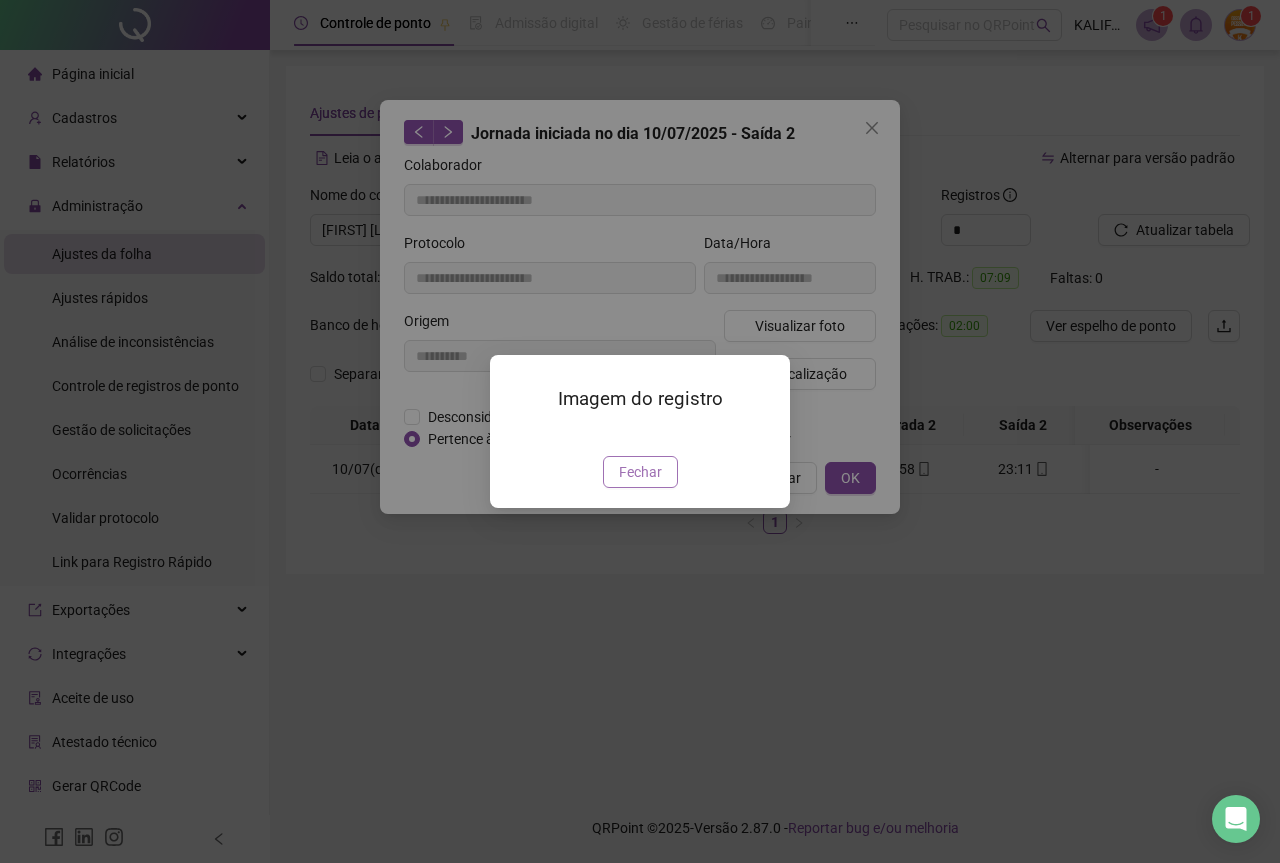 click on "Fechar" at bounding box center (640, 472) 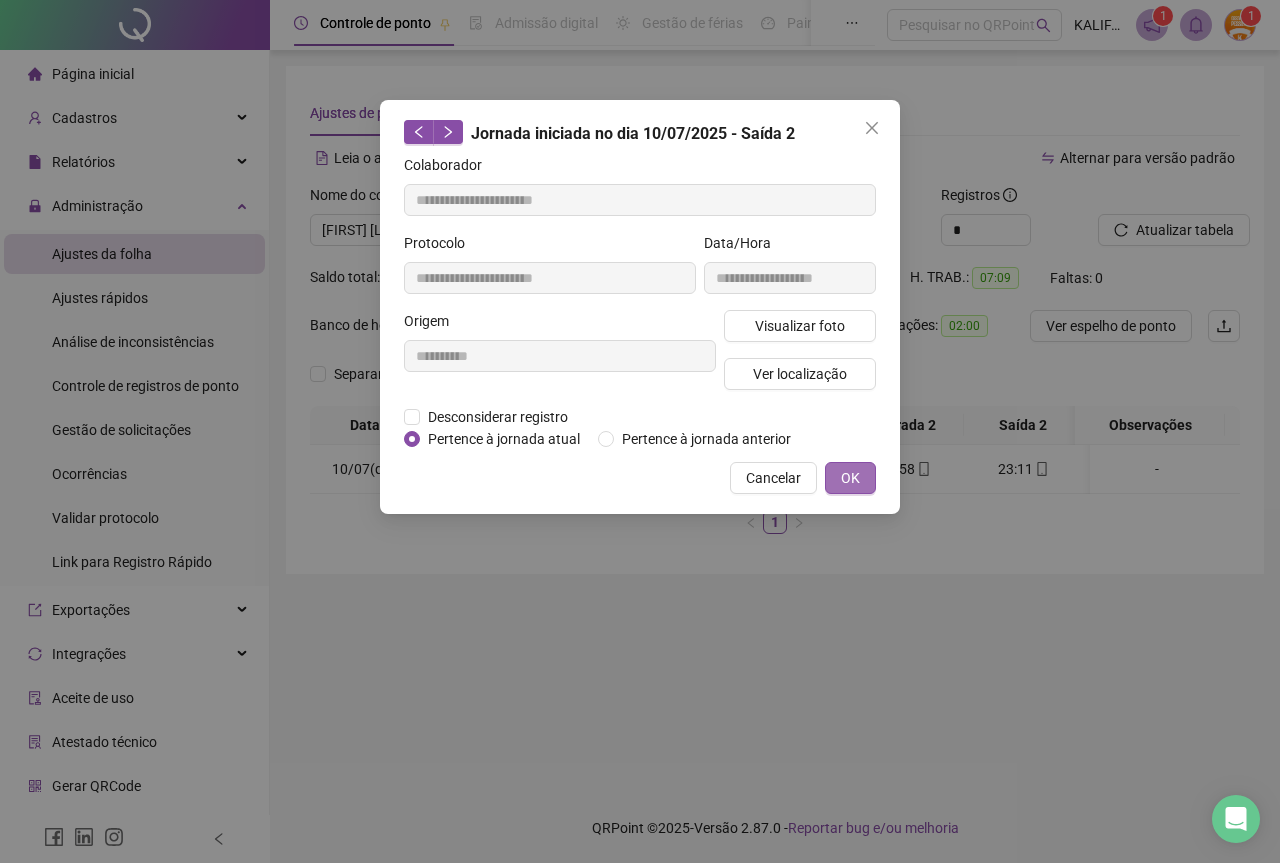 click on "OK" at bounding box center [850, 478] 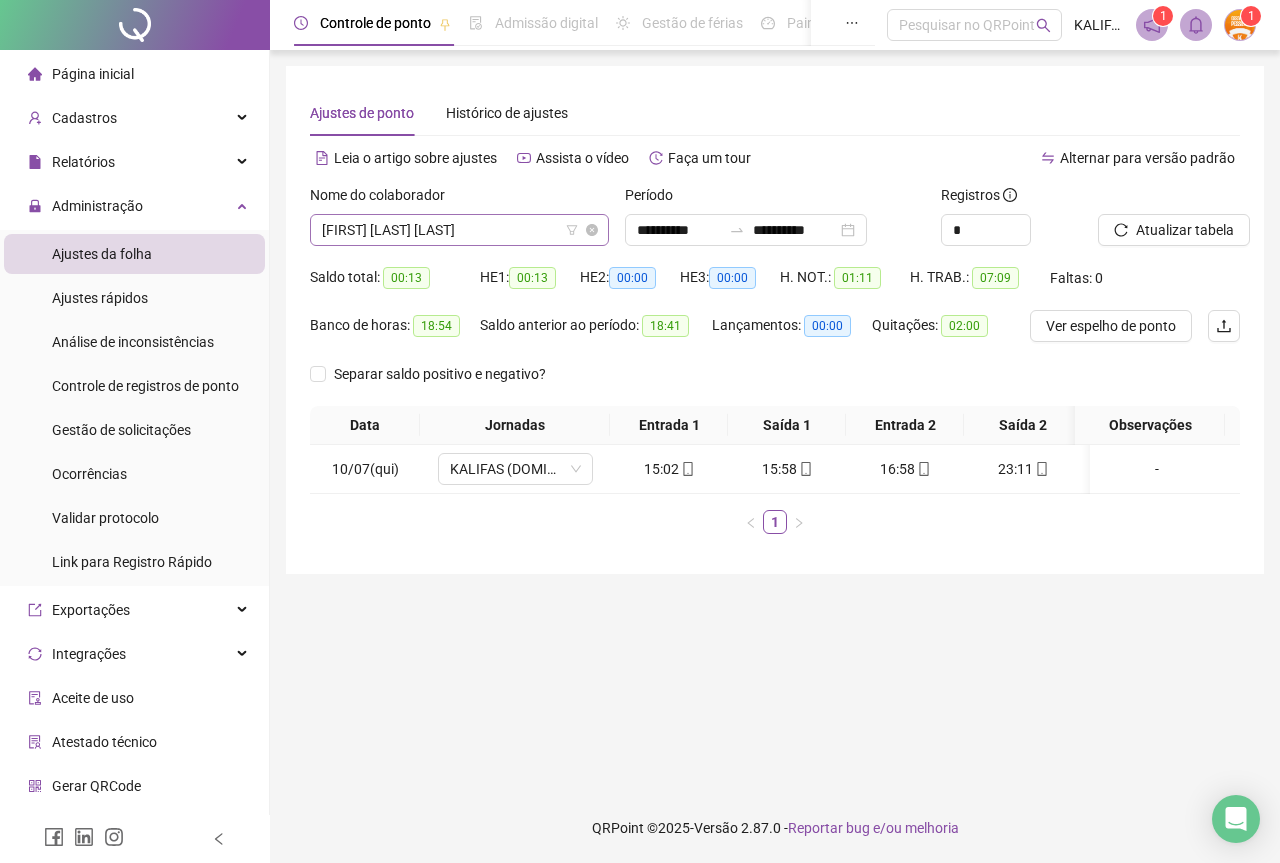click on "[FIRST] [LAST] [LAST]" at bounding box center (459, 230) 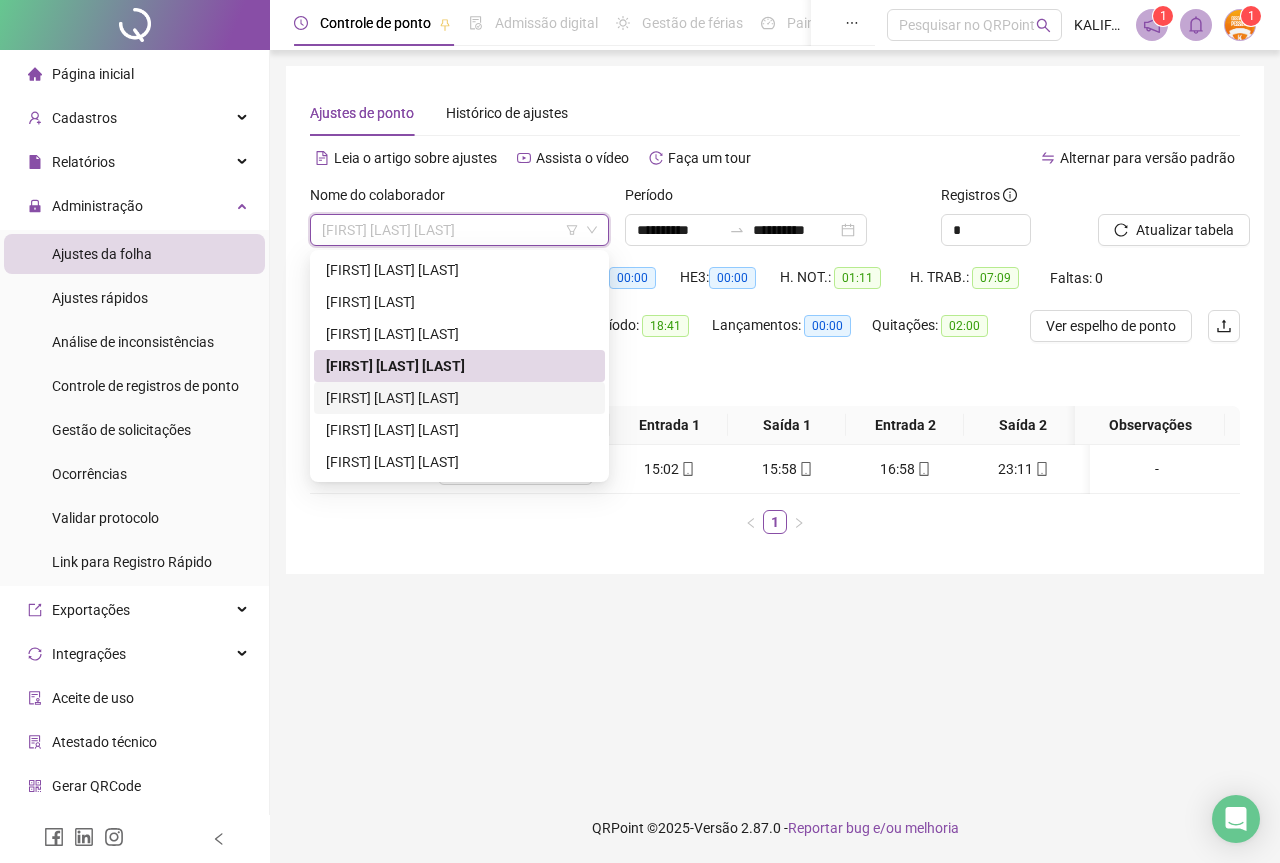 click on "[FIRST] [LAST] [LAST]" at bounding box center [459, 398] 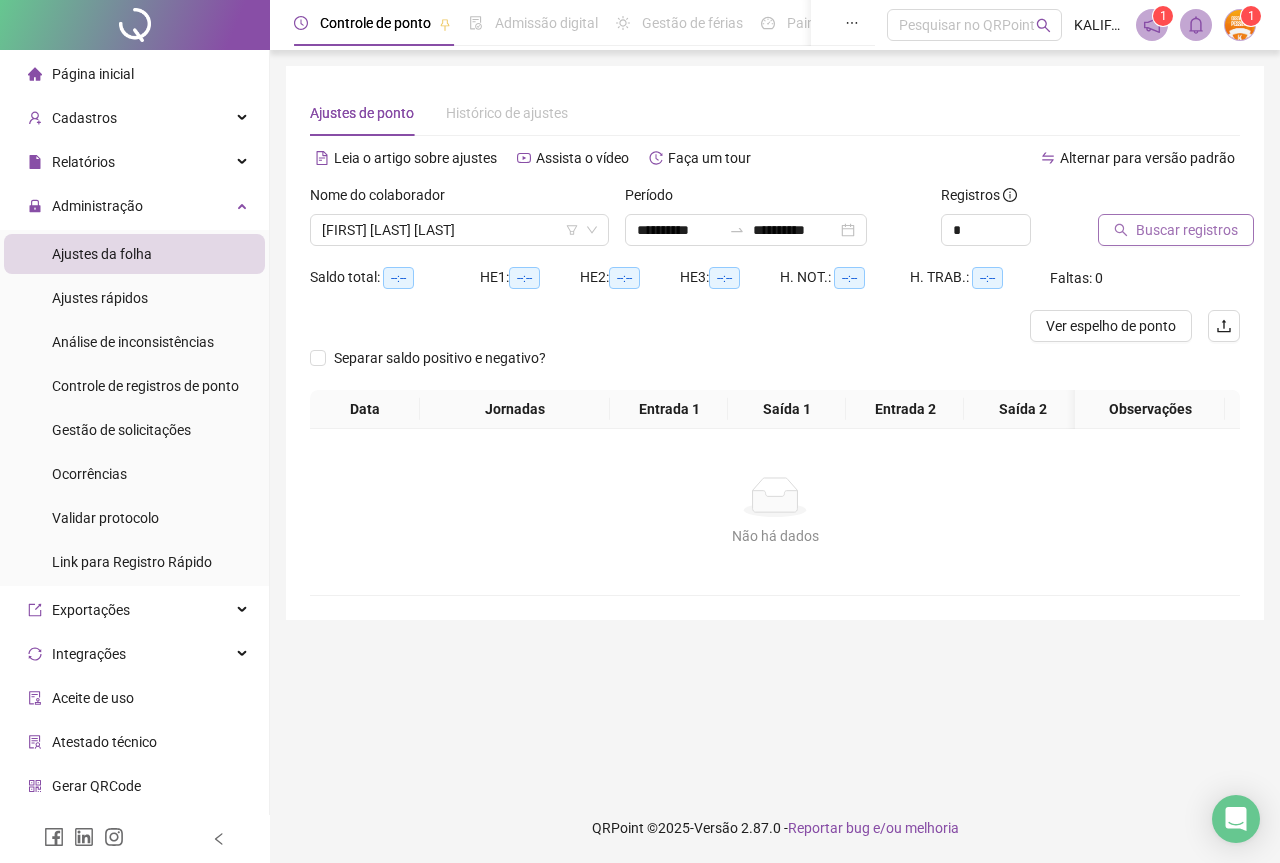 click on "Buscar registros" at bounding box center [1187, 230] 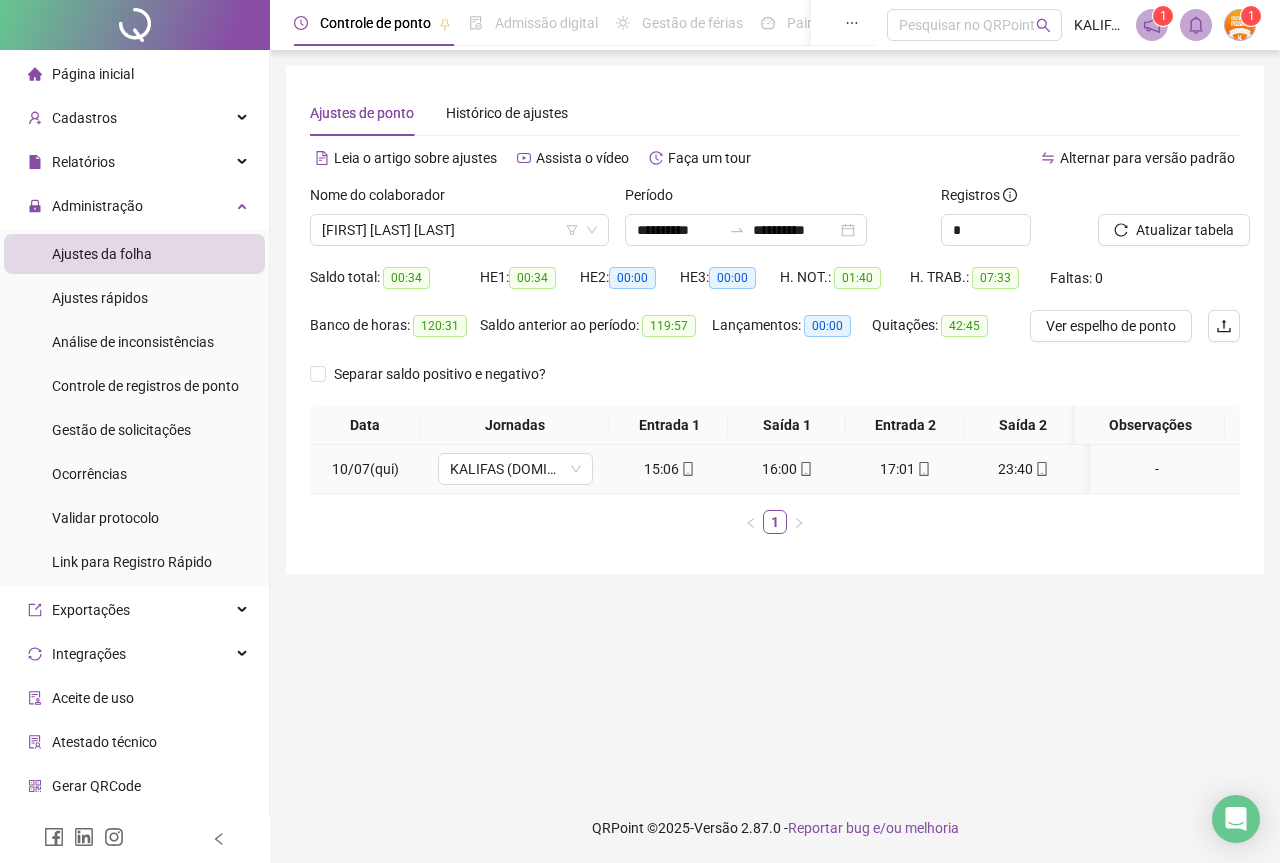 click 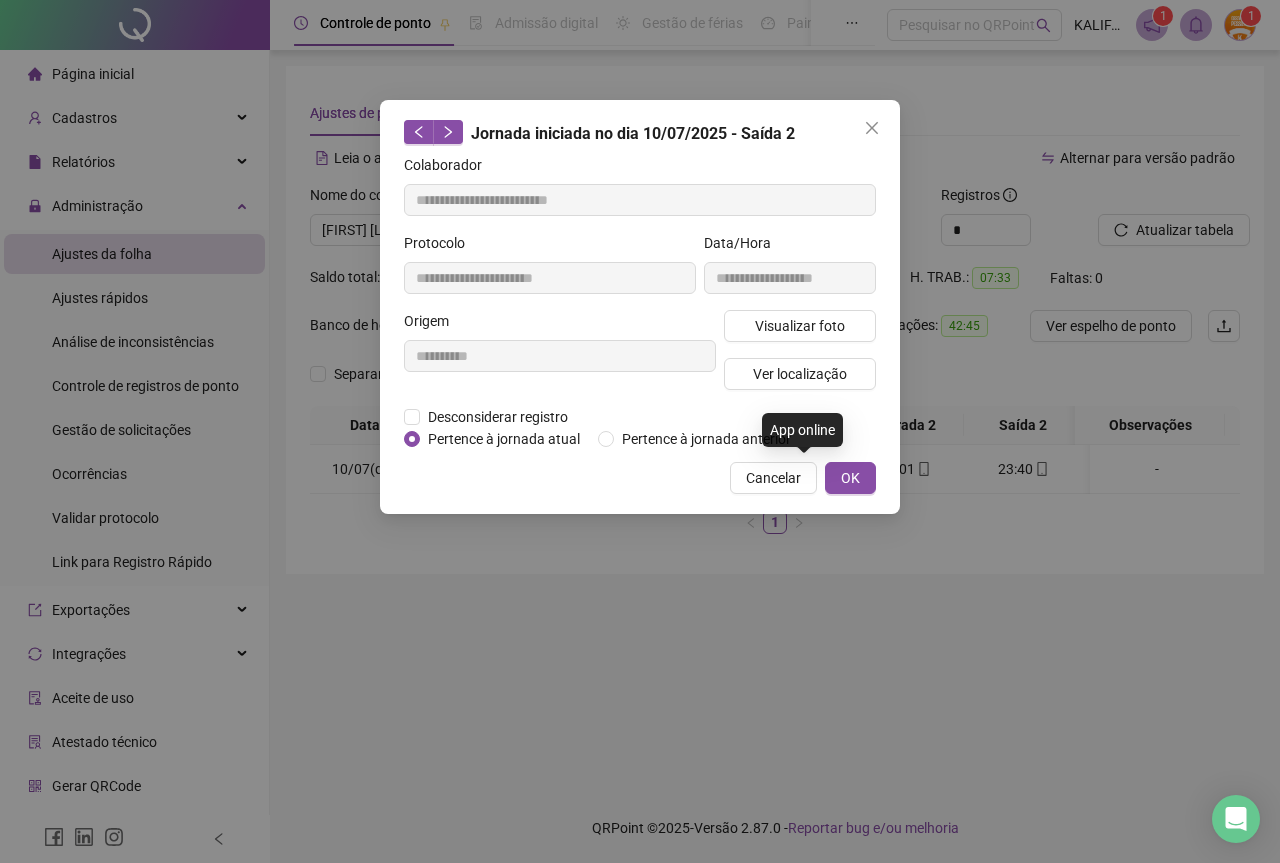 type on "**********" 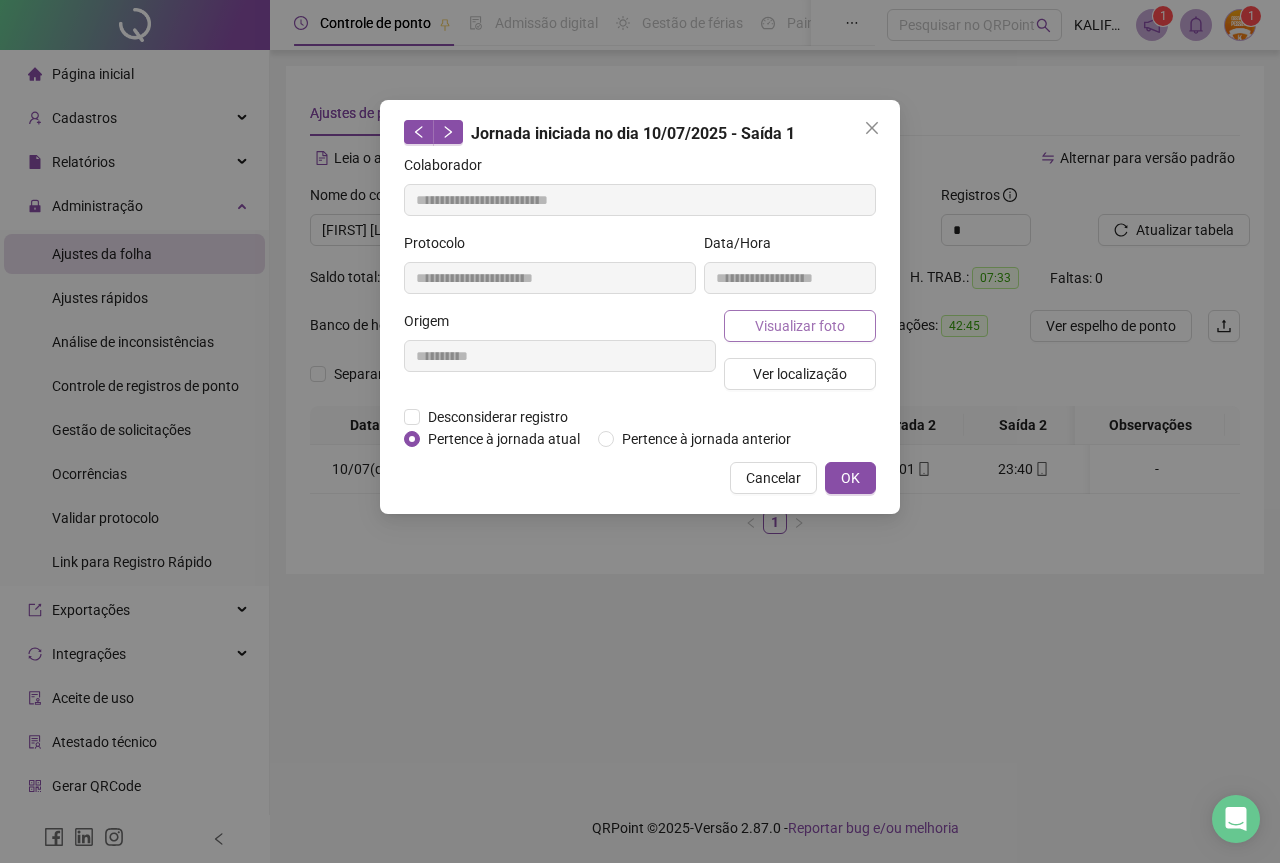 click on "Visualizar foto" at bounding box center (800, 326) 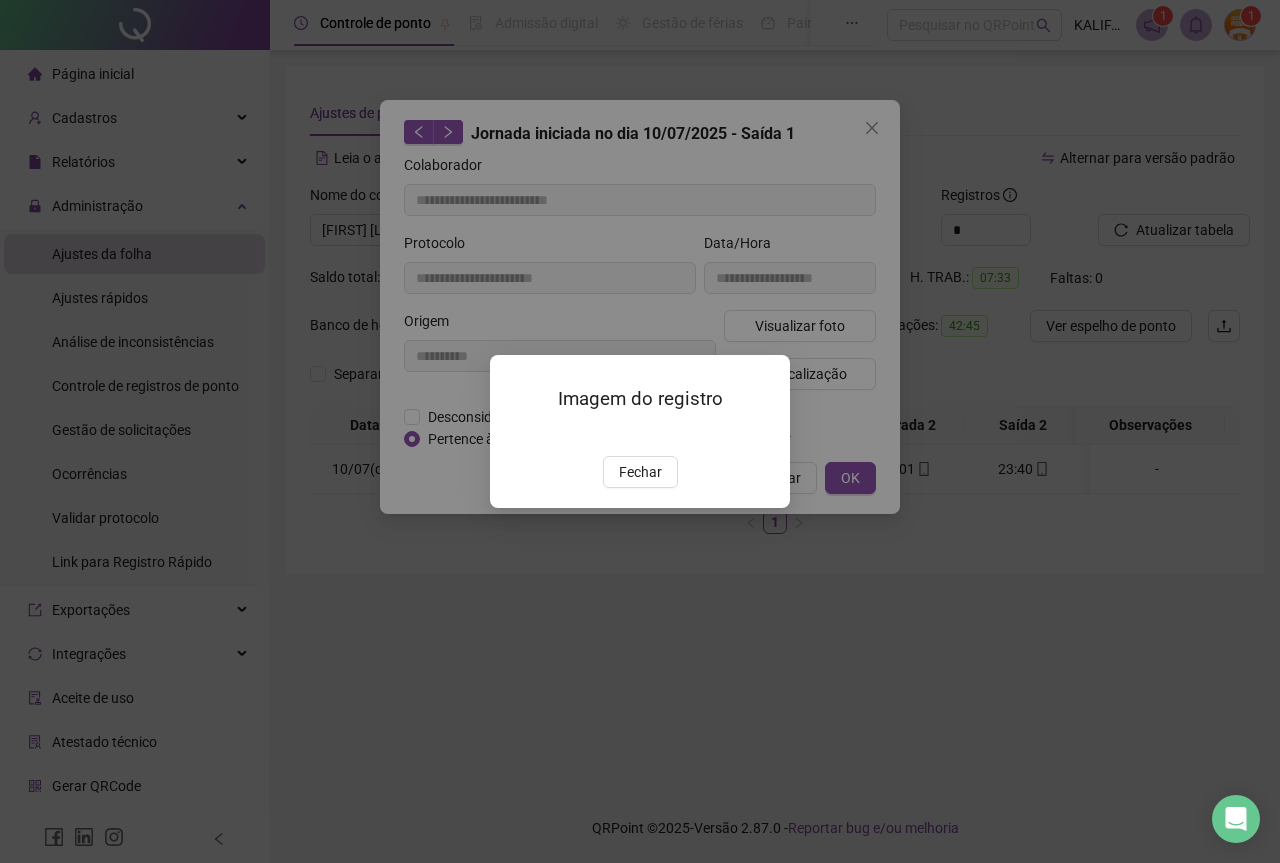 click on "Imagem do registro Fechar" at bounding box center (640, 431) 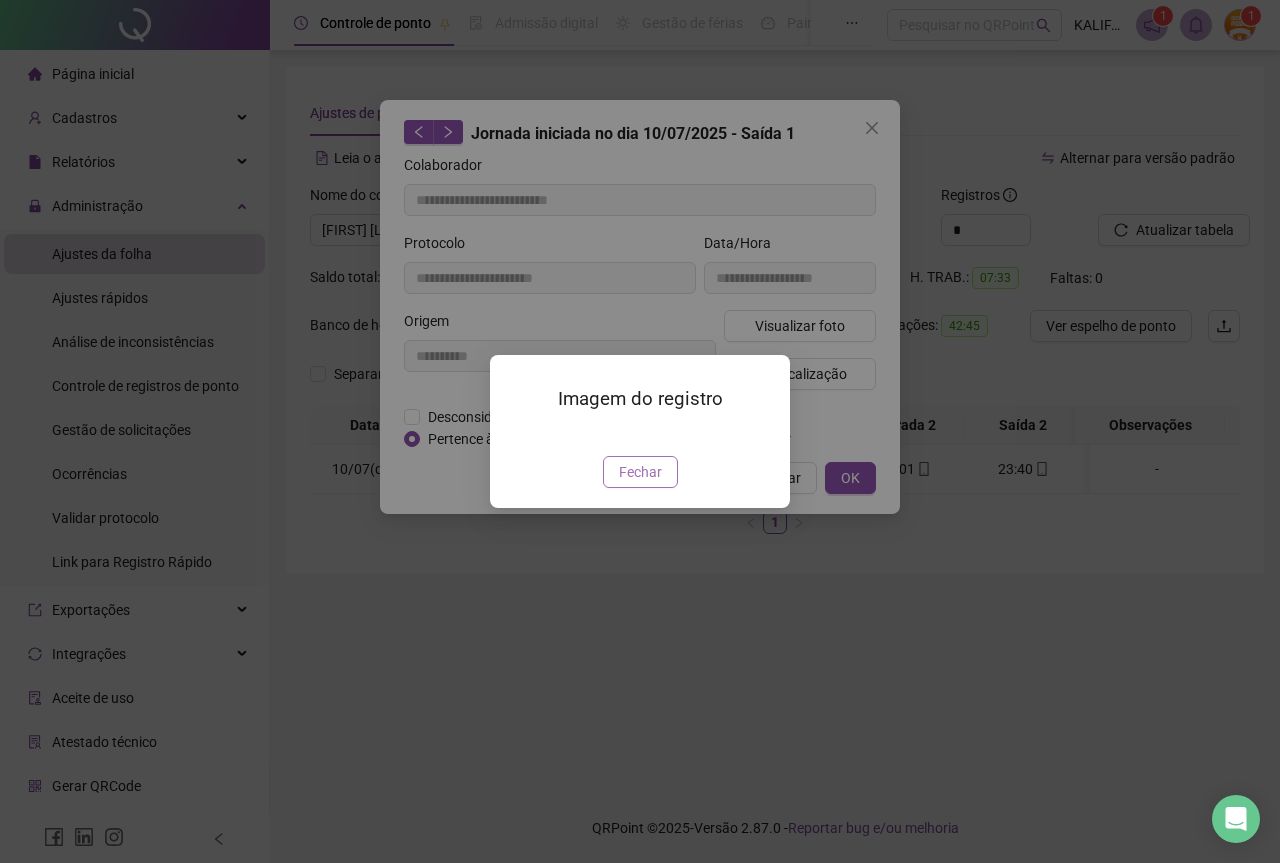 click on "Fechar" at bounding box center (640, 472) 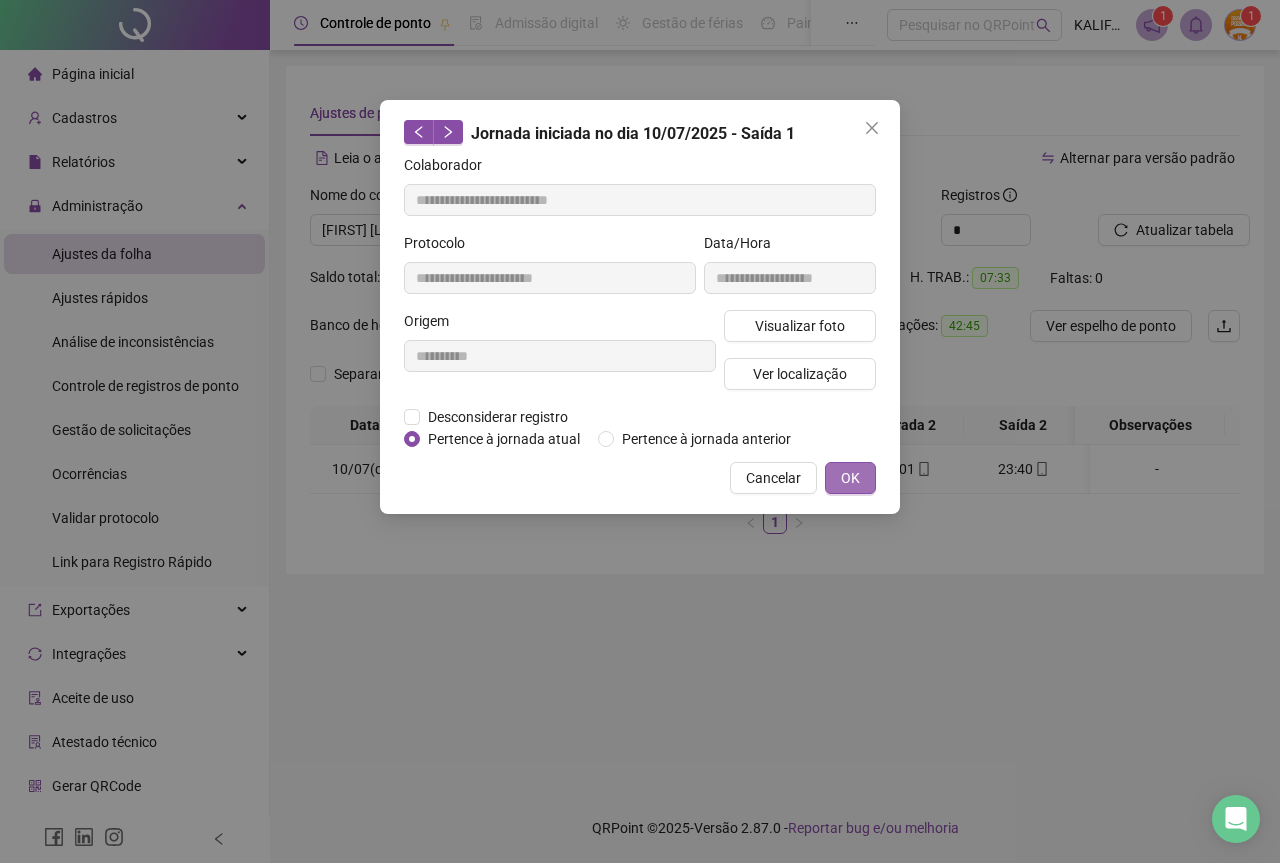 click on "OK" at bounding box center (850, 478) 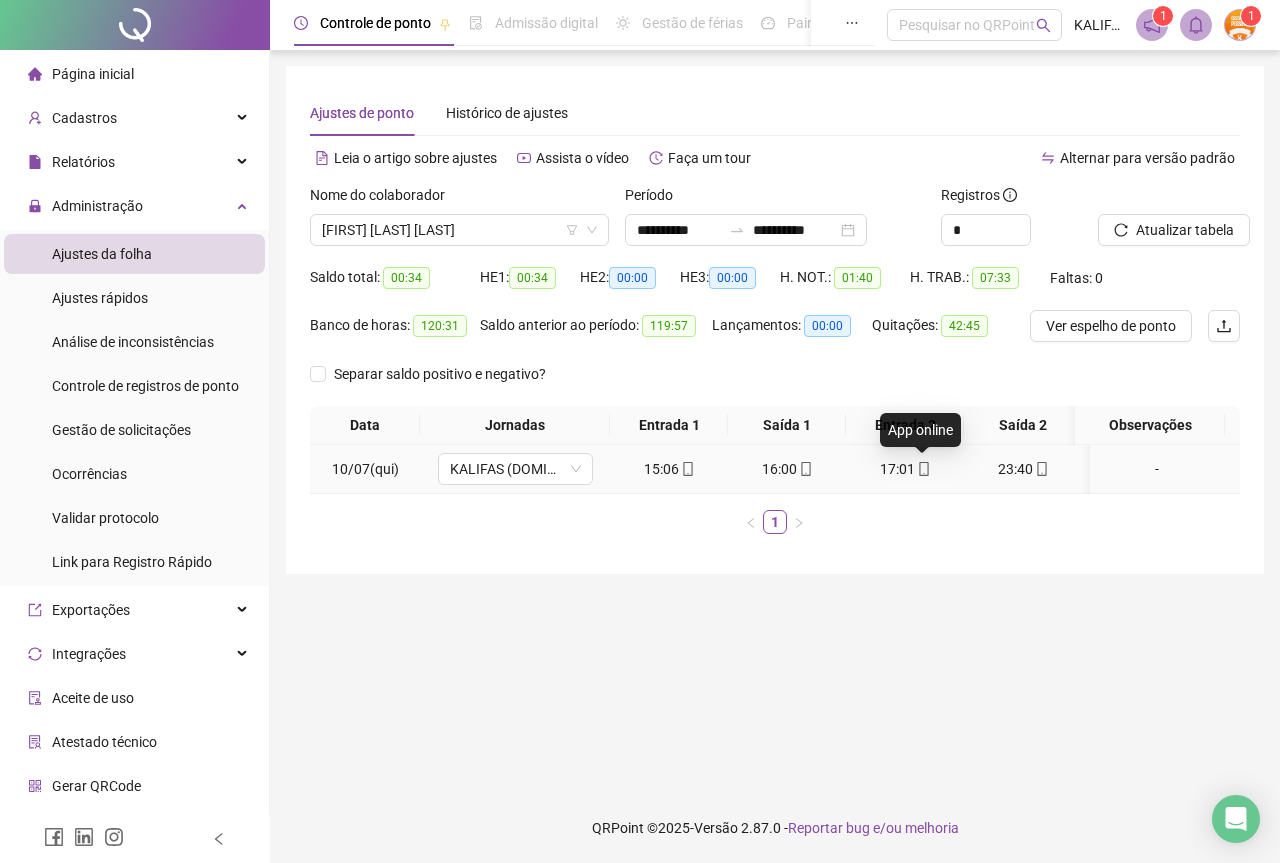 click 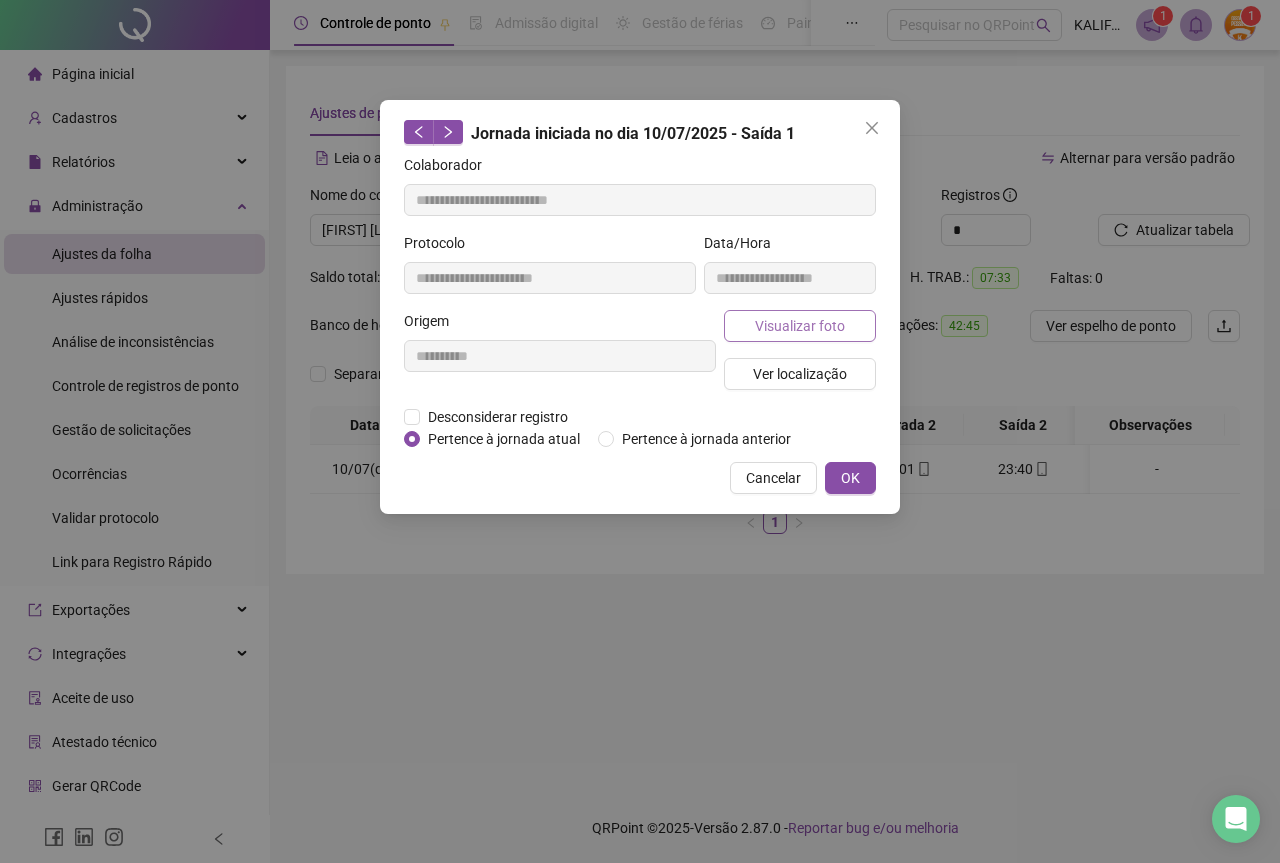 click on "Visualizar foto" at bounding box center (800, 326) 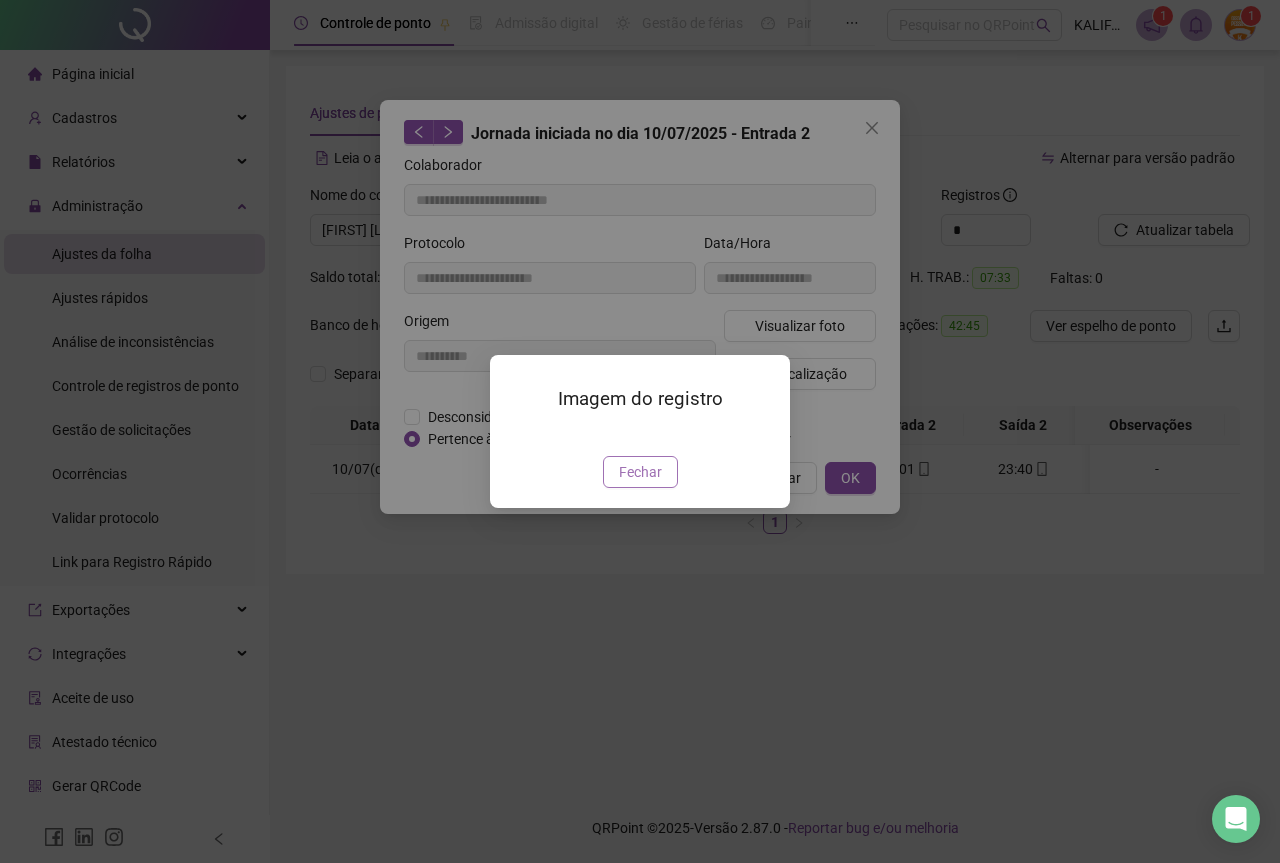 click on "Fechar" at bounding box center [640, 472] 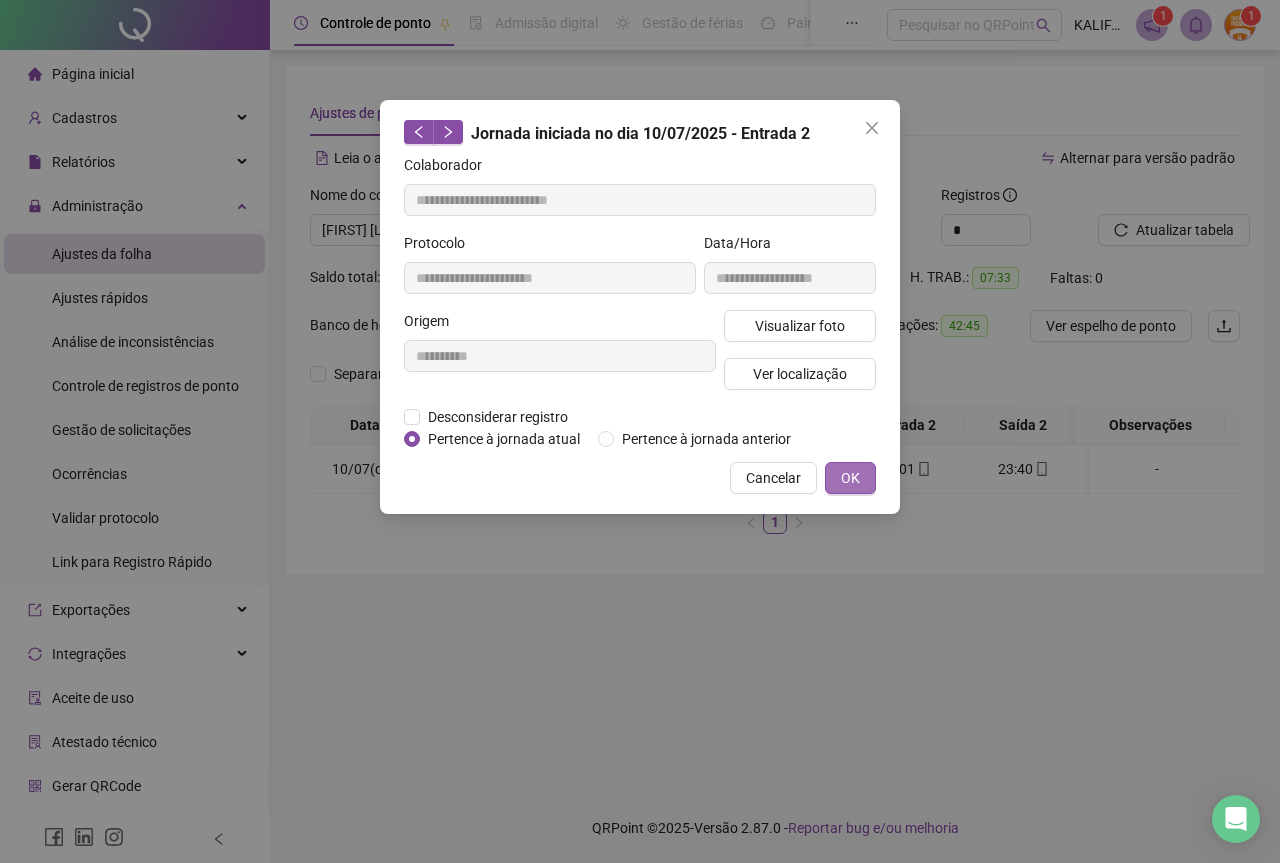 click on "OK" at bounding box center [850, 478] 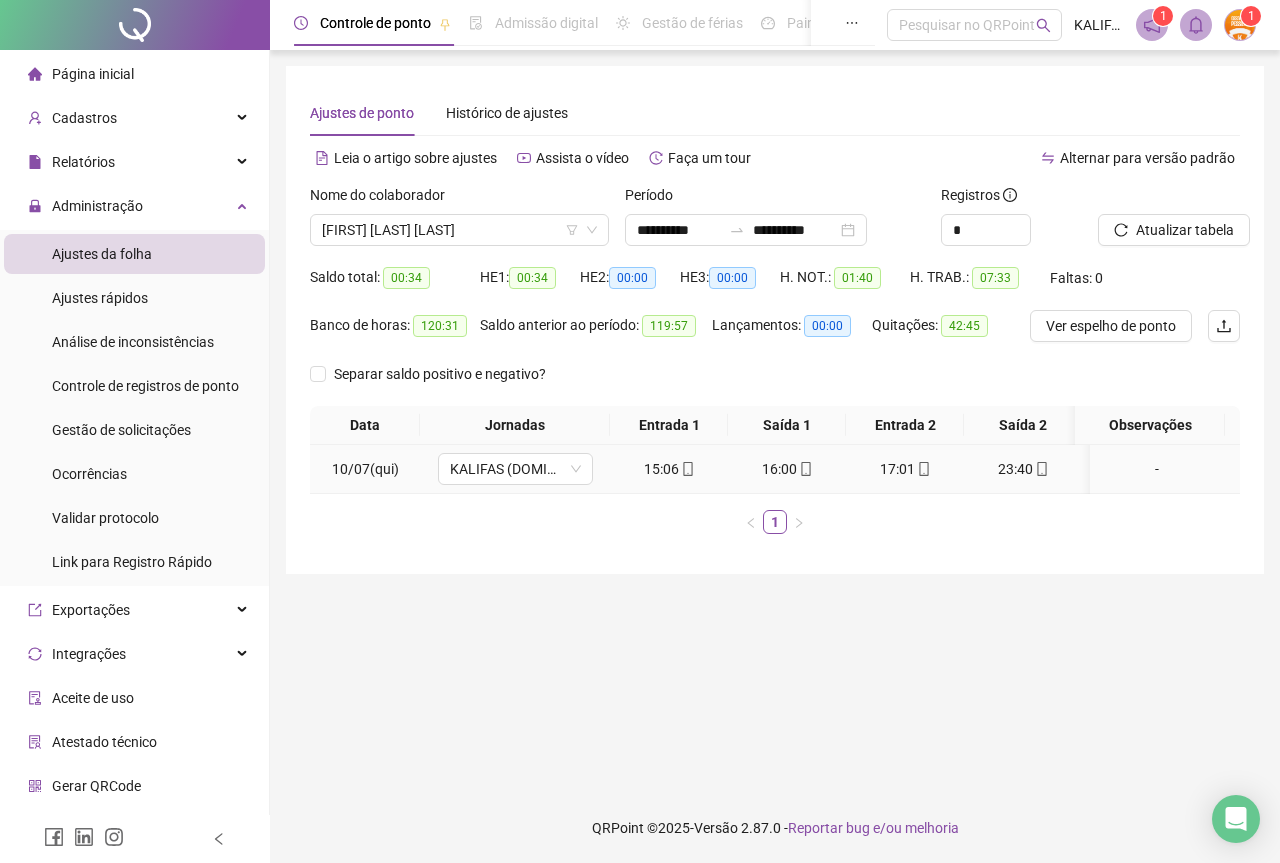 click on "23:40" at bounding box center [1023, 469] 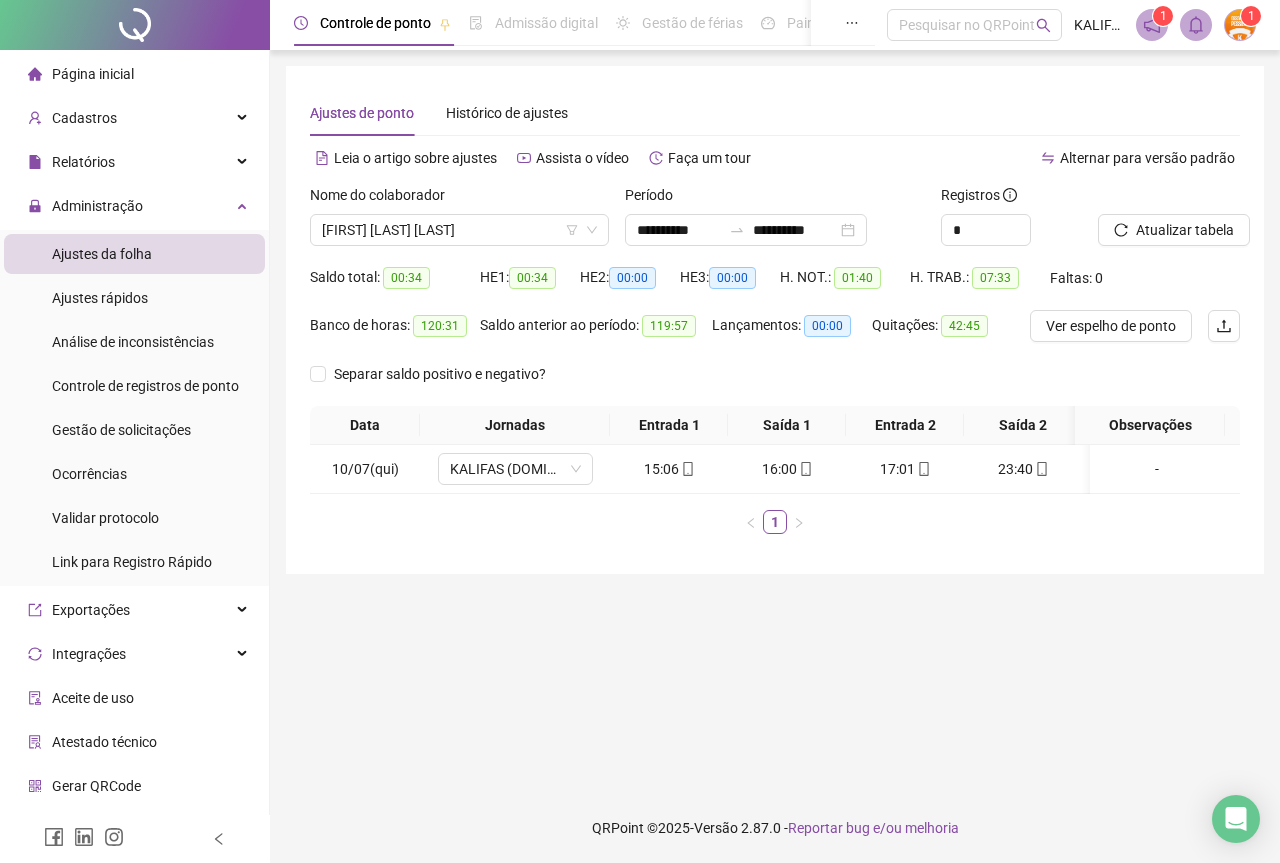 type on "**********" 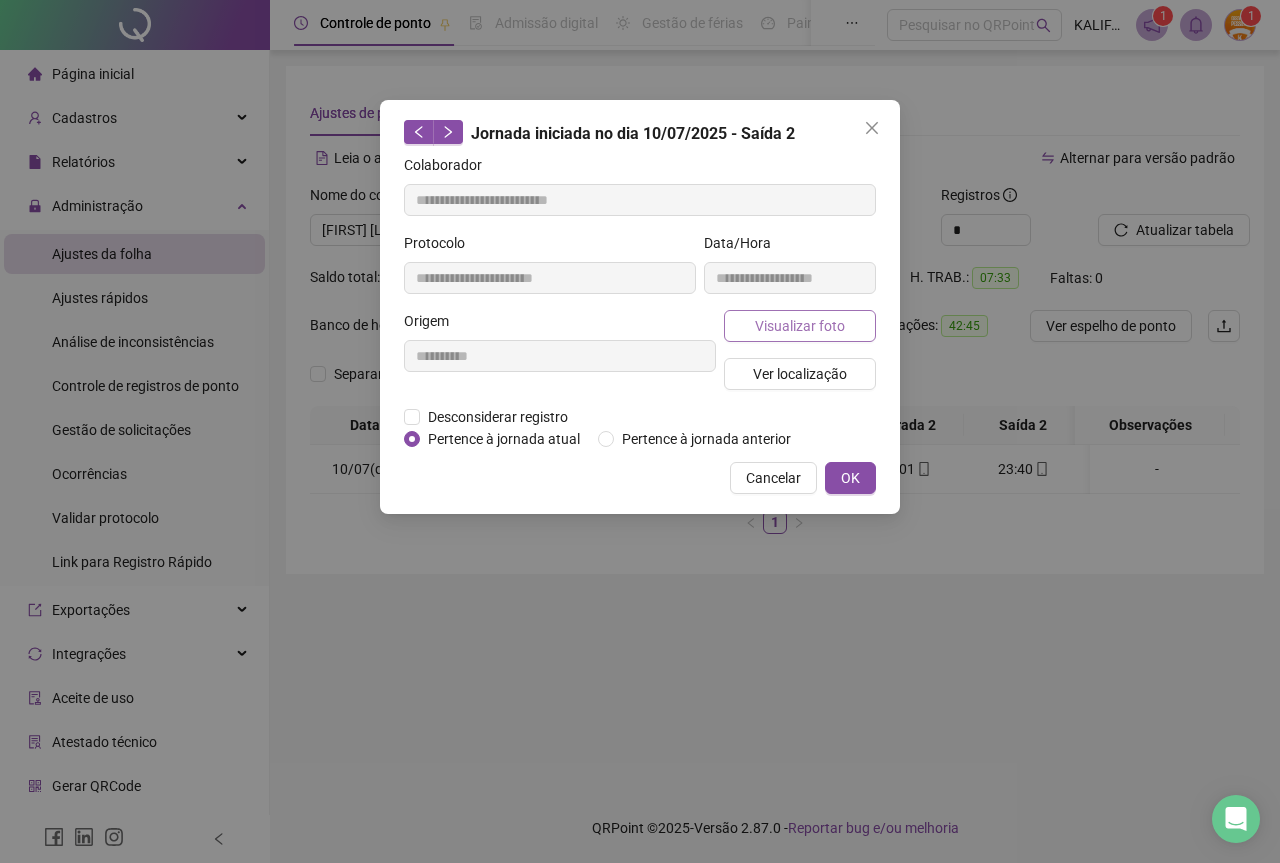 click on "Visualizar foto" at bounding box center (800, 326) 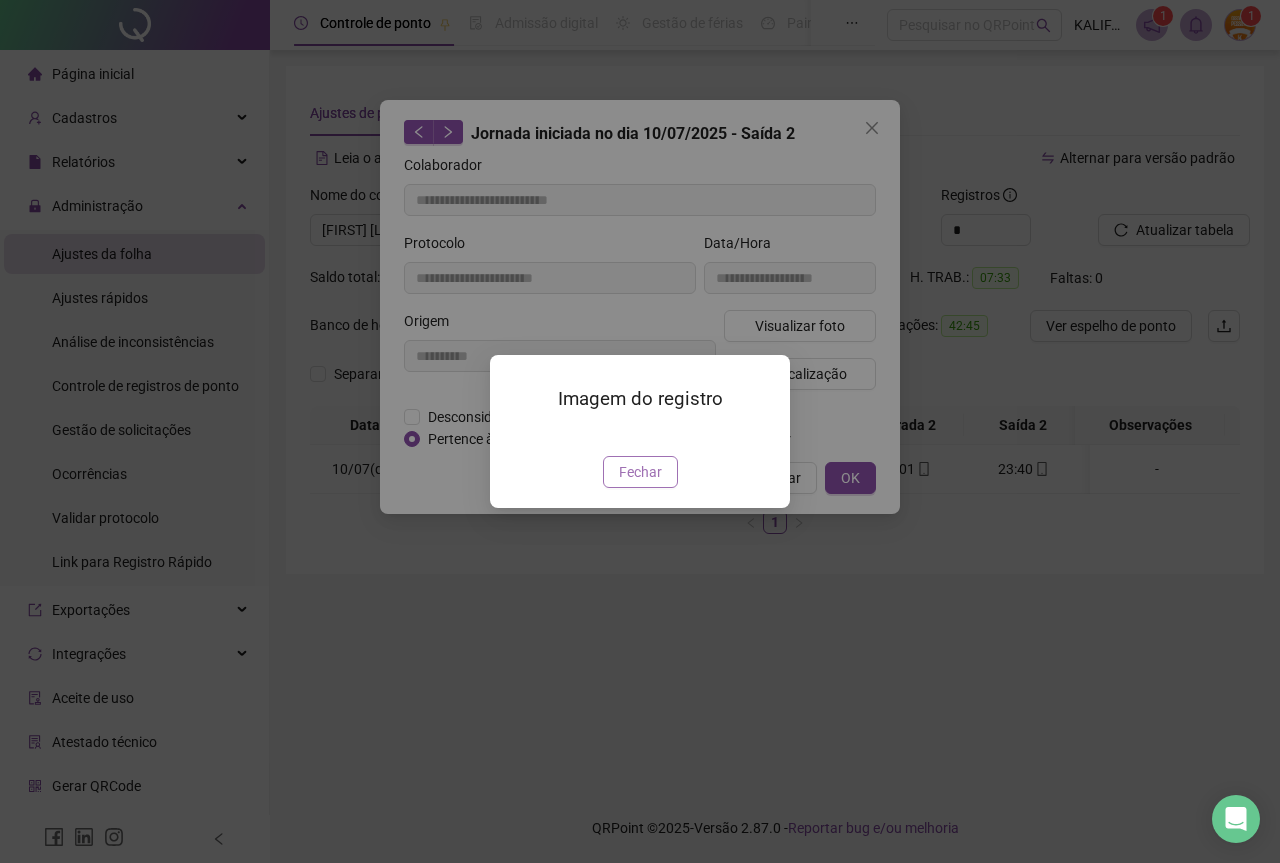 click on "Fechar" at bounding box center [640, 472] 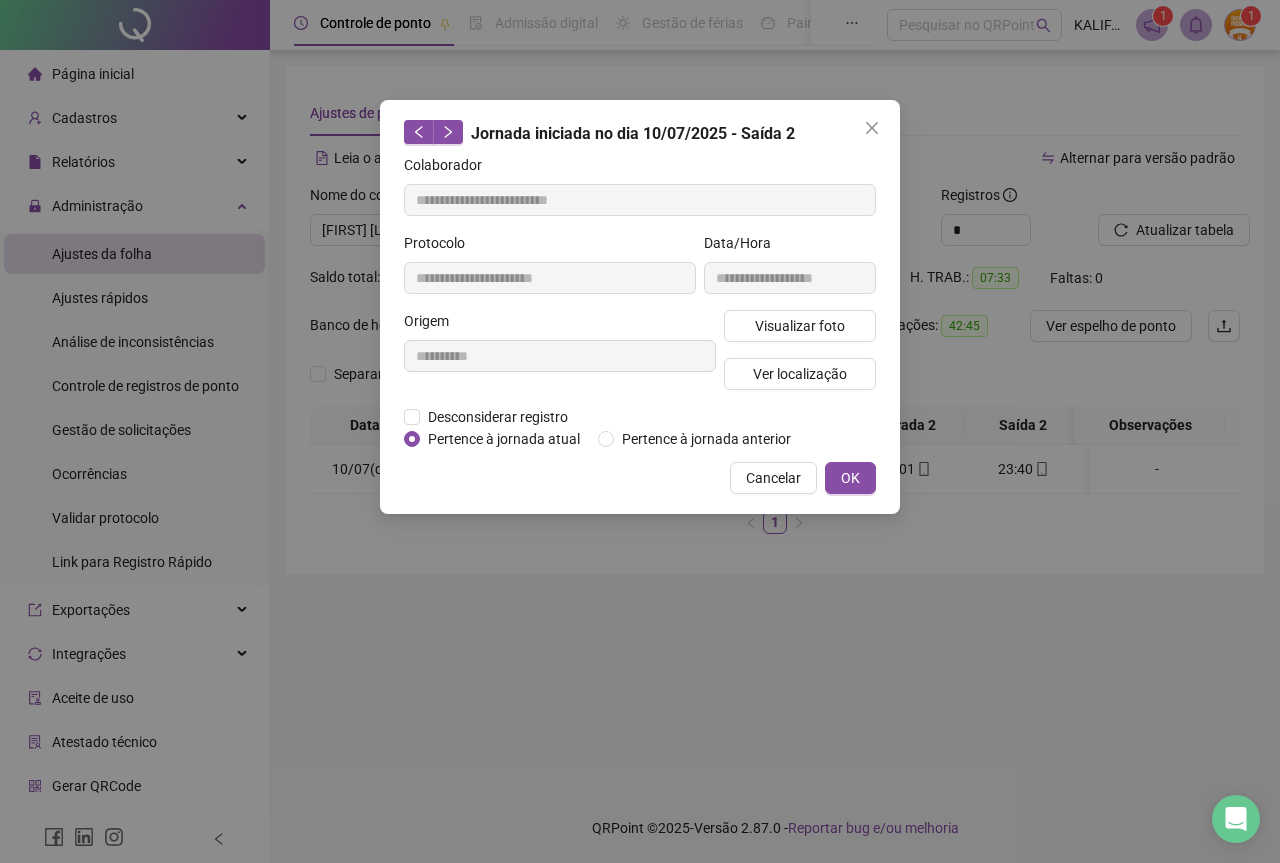click on "**********" at bounding box center [640, 307] 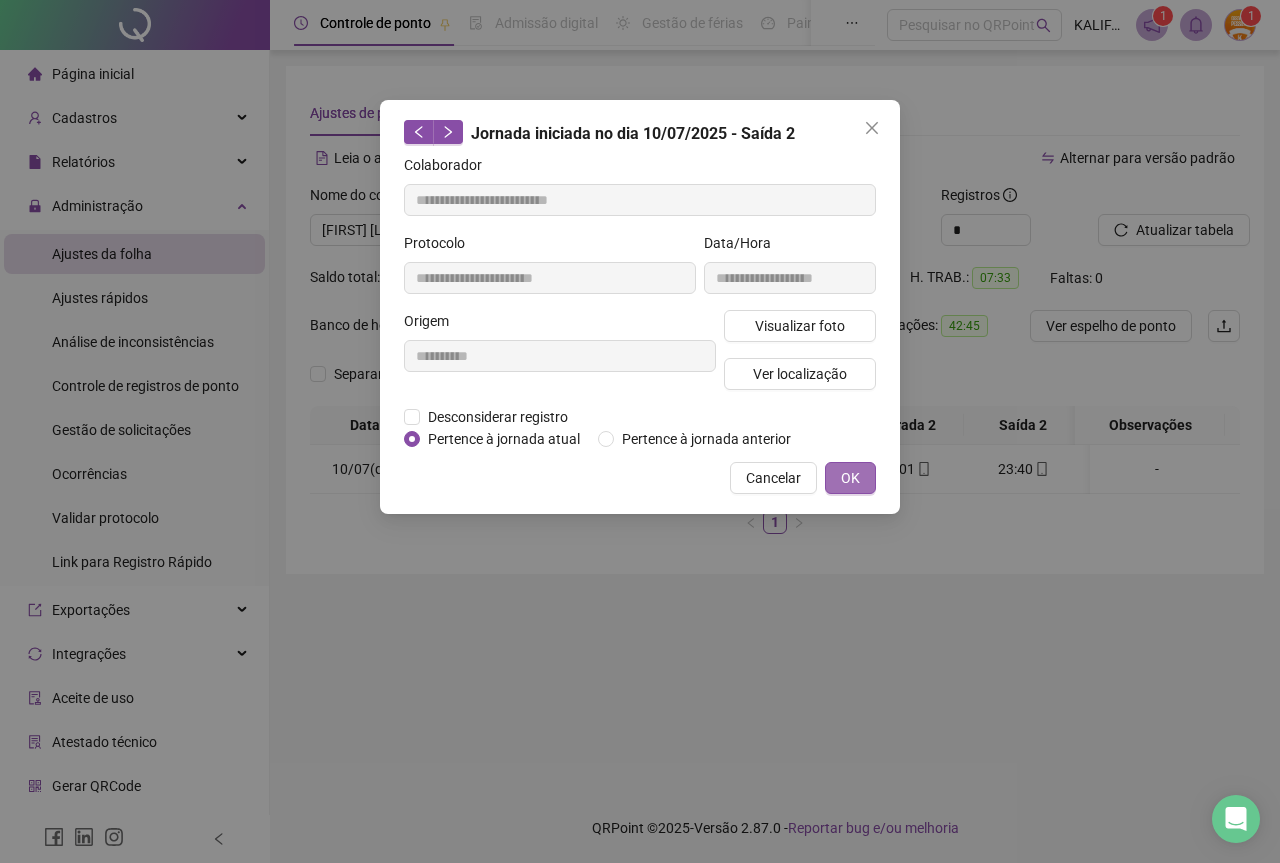 click on "OK" at bounding box center [850, 478] 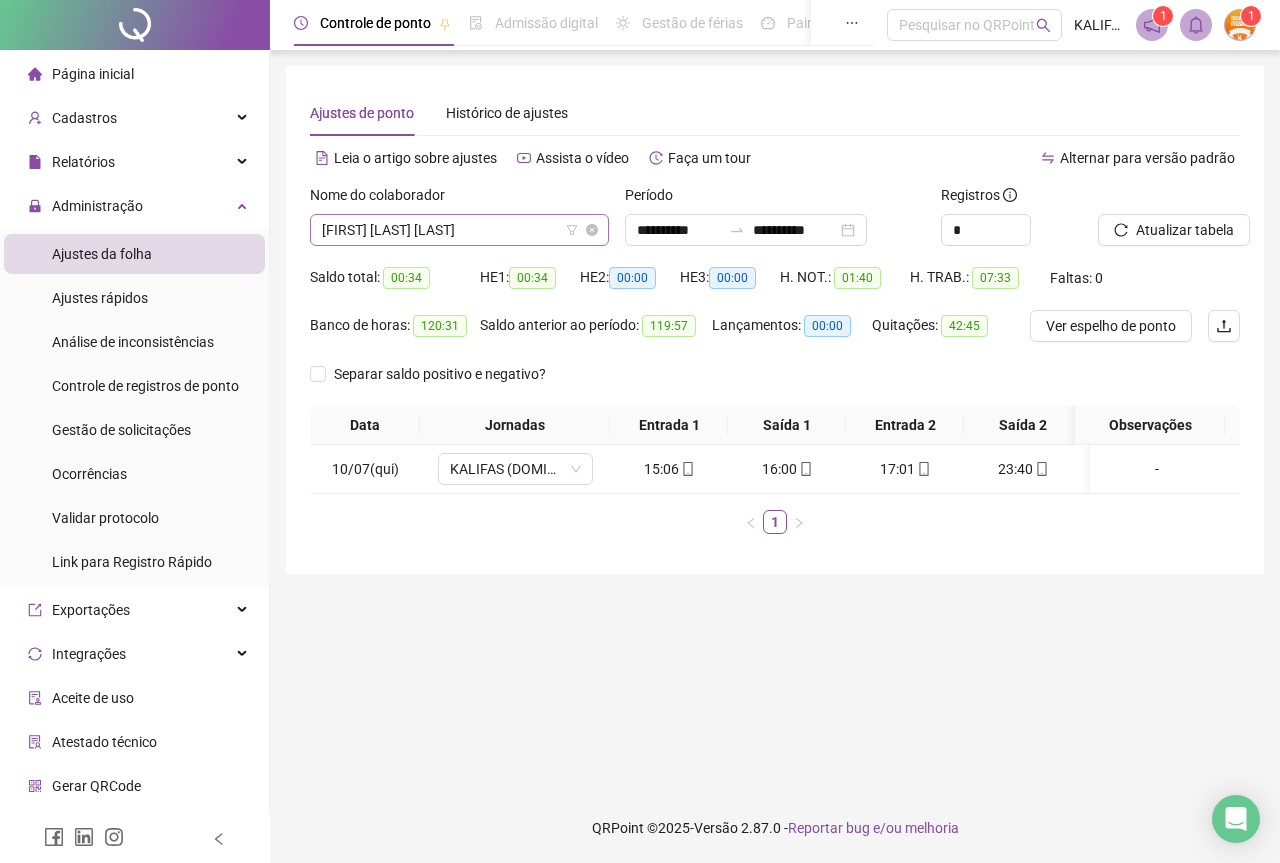 click on "[FIRST] [LAST] [LAST]" at bounding box center (459, 230) 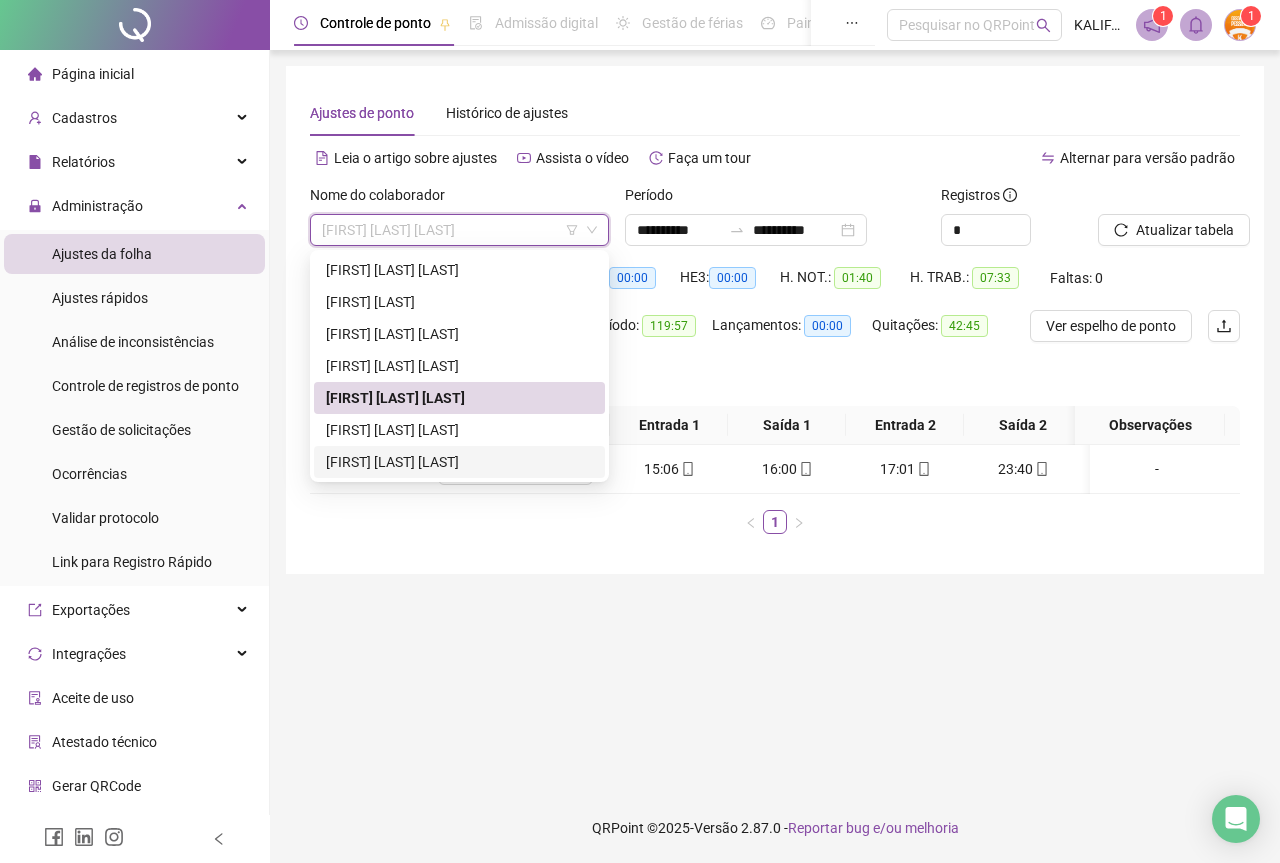 click on "[FIRST] [LAST] [LAST]" at bounding box center (459, 462) 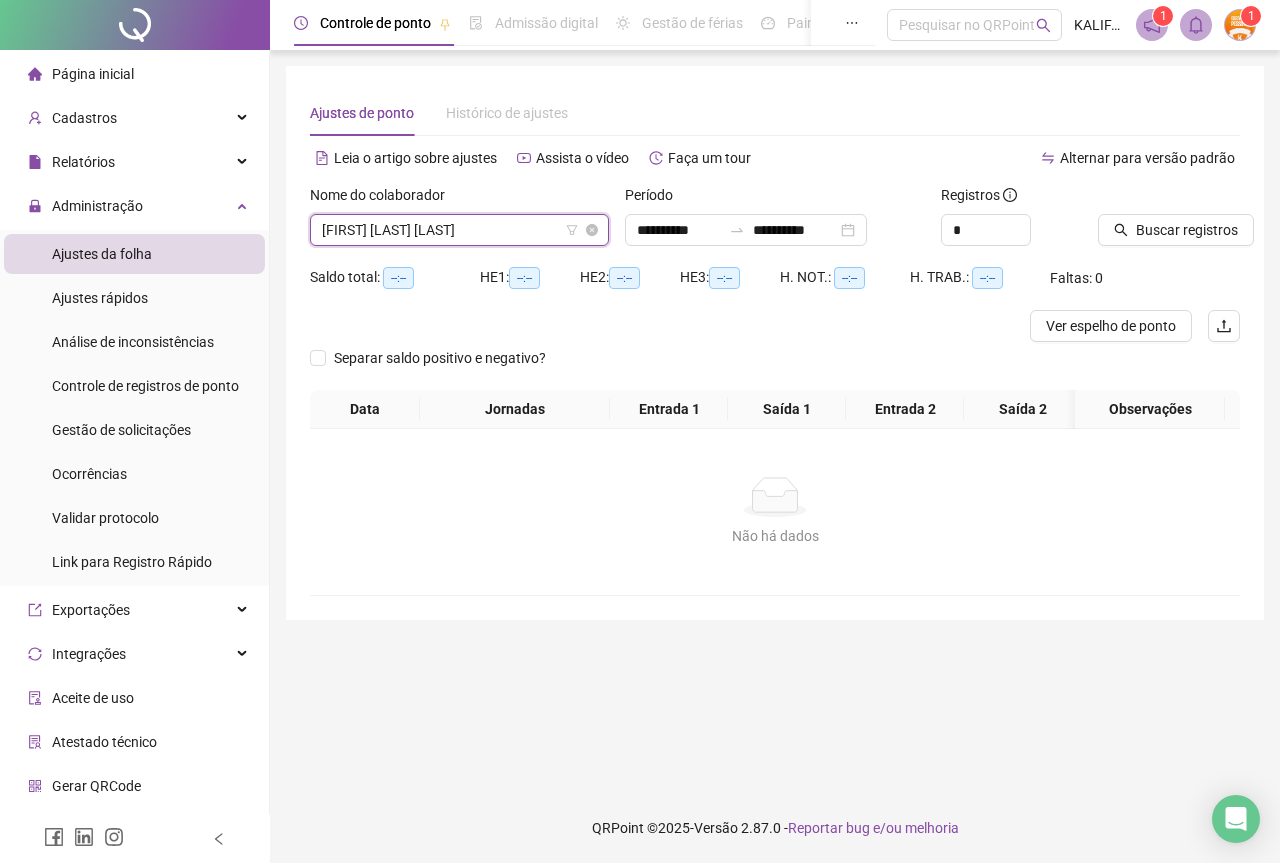 click on "[FIRST] [LAST] [LAST]" at bounding box center [459, 230] 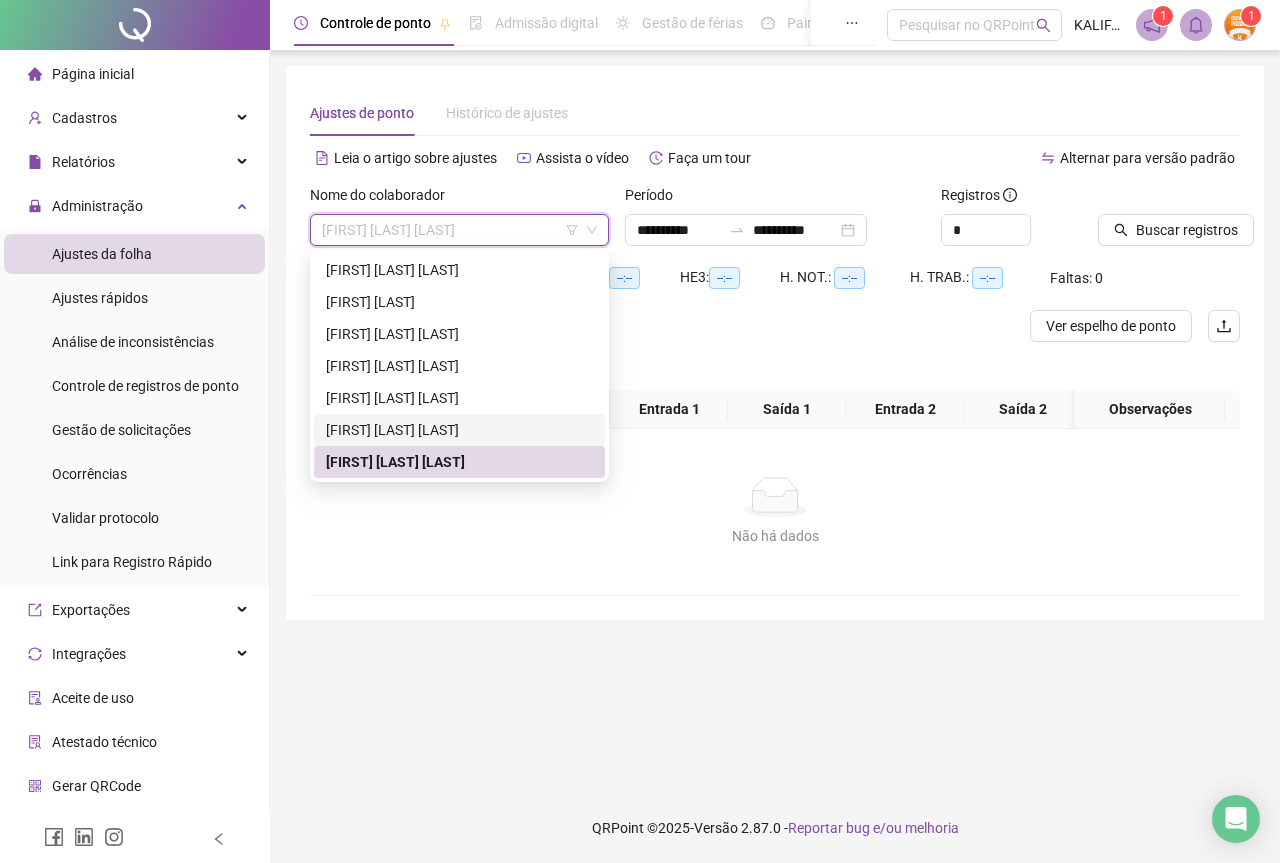 click on "[FIRST] [LAST] [LAST]" at bounding box center (459, 430) 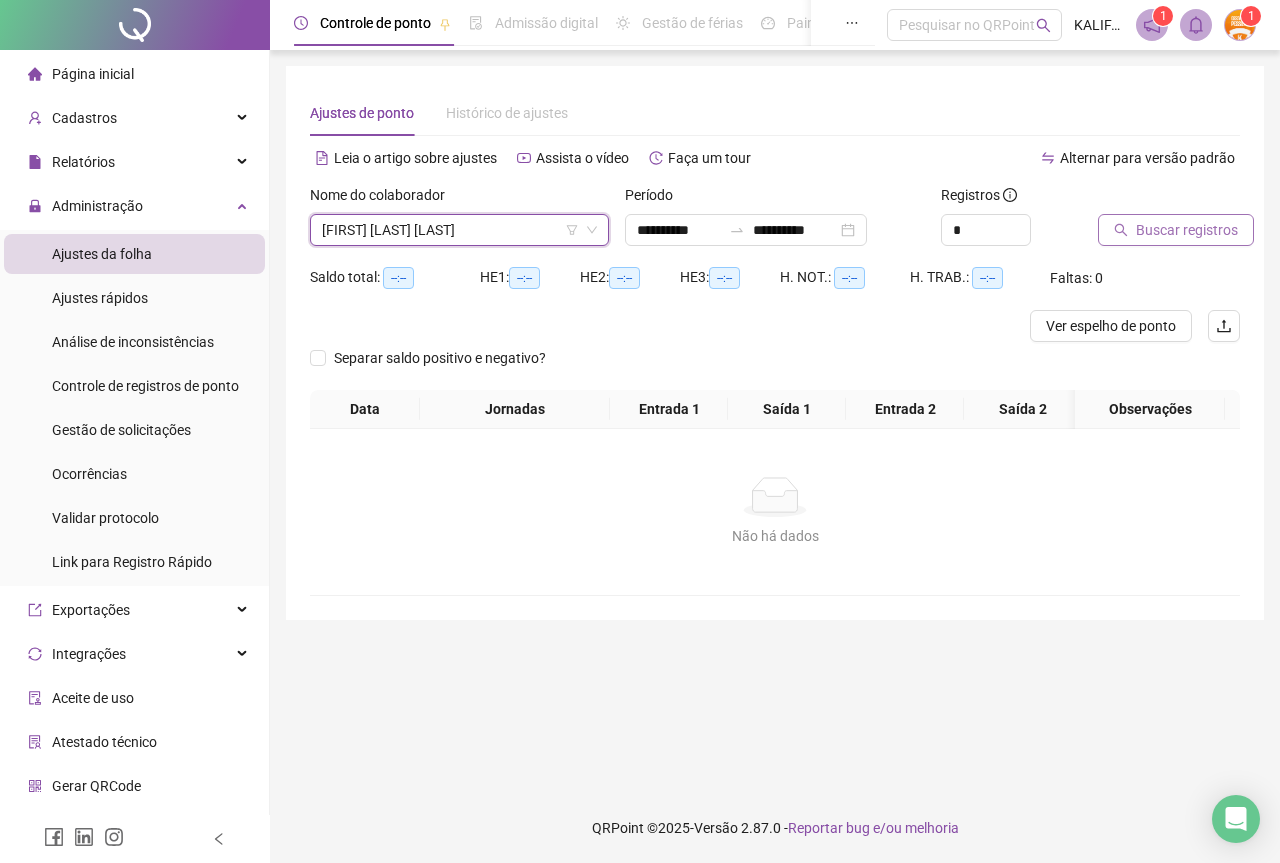 click on "Buscar registros" at bounding box center (1187, 230) 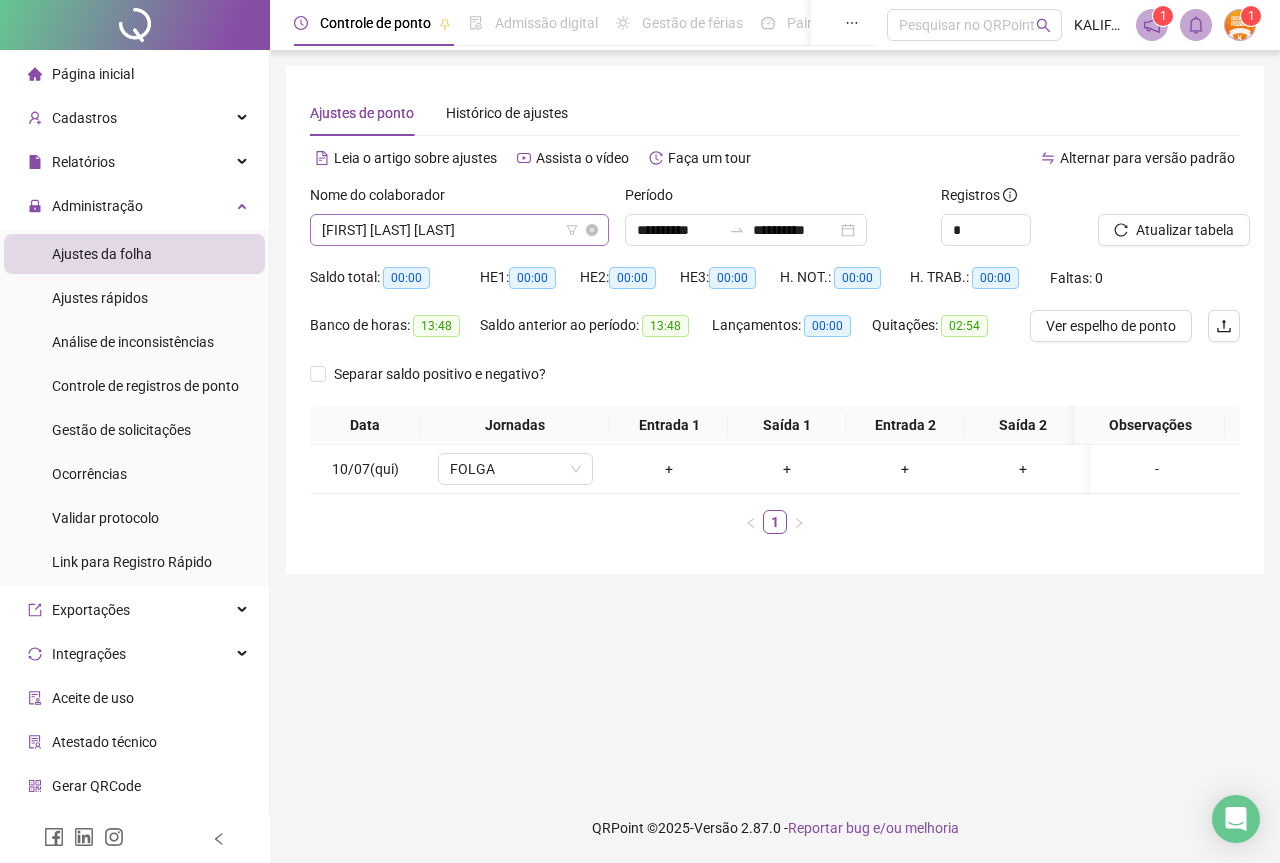 click on "[FIRST] [LAST] [LAST]" at bounding box center [459, 230] 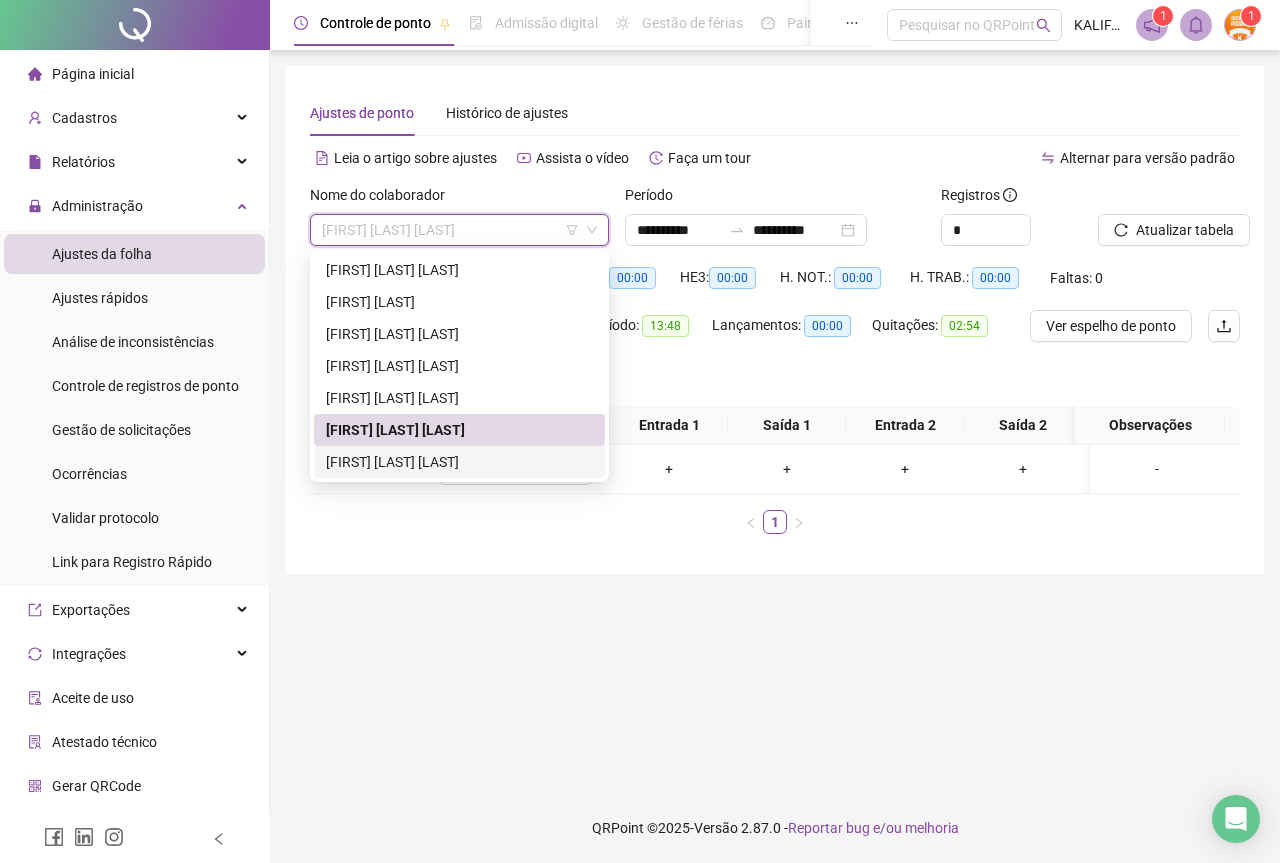 click on "[FIRST] [LAST] [LAST]" at bounding box center (459, 462) 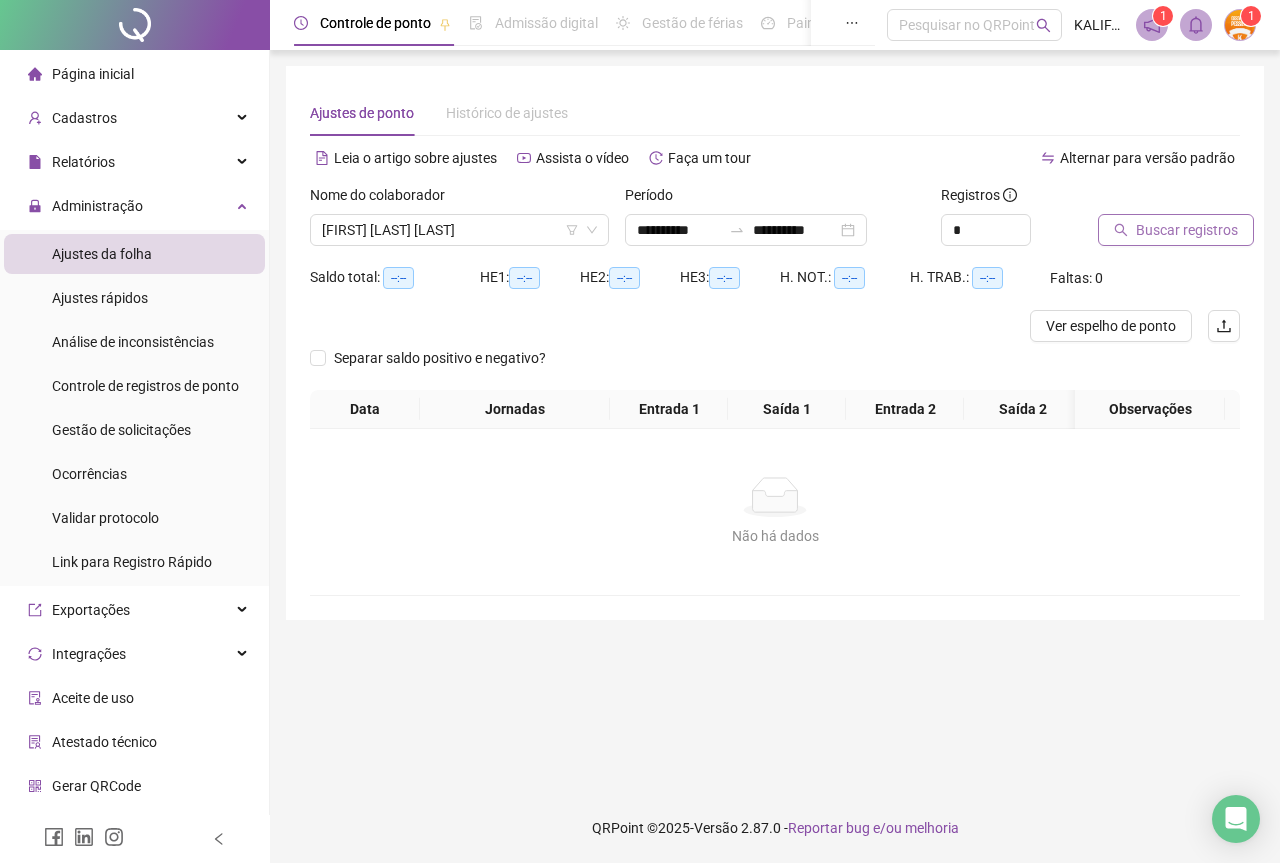 click on "Buscar registros" at bounding box center (1187, 230) 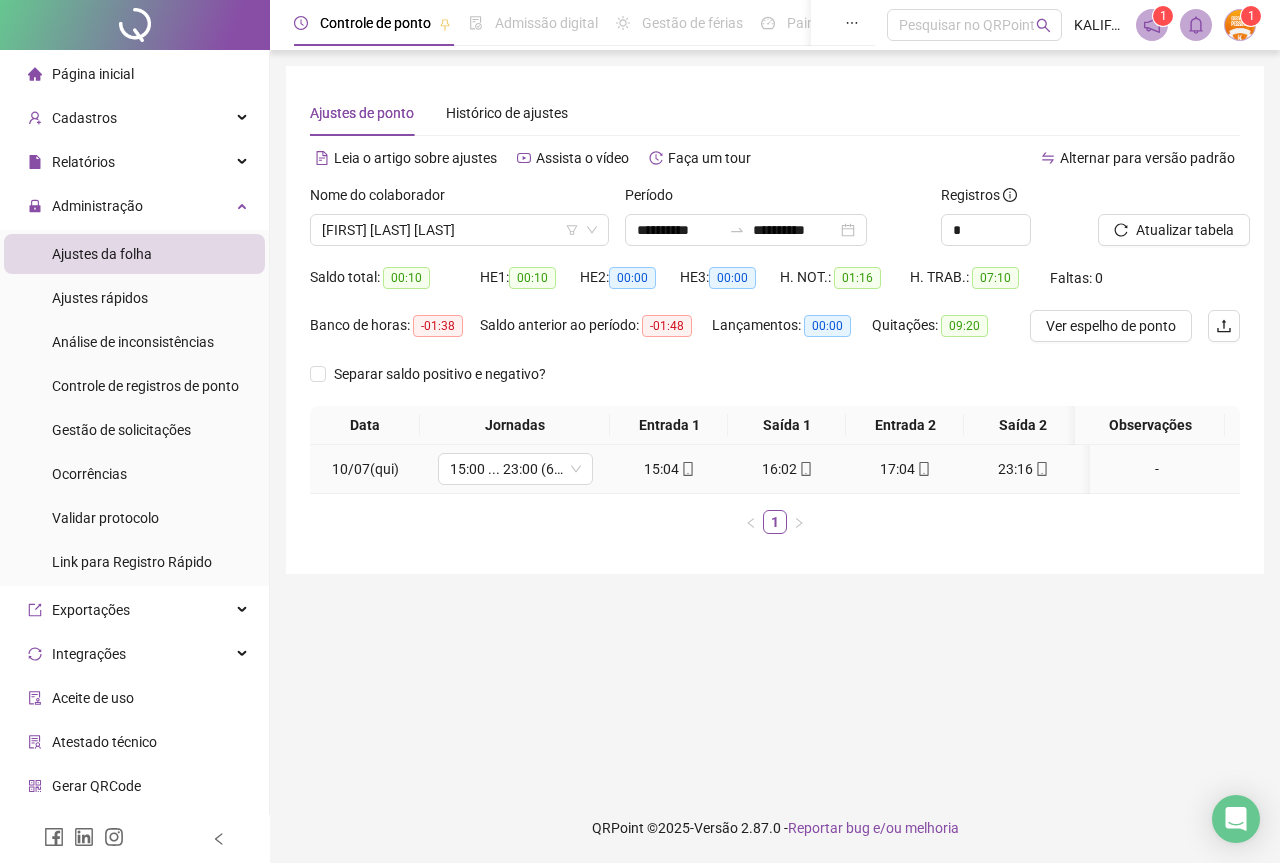 click 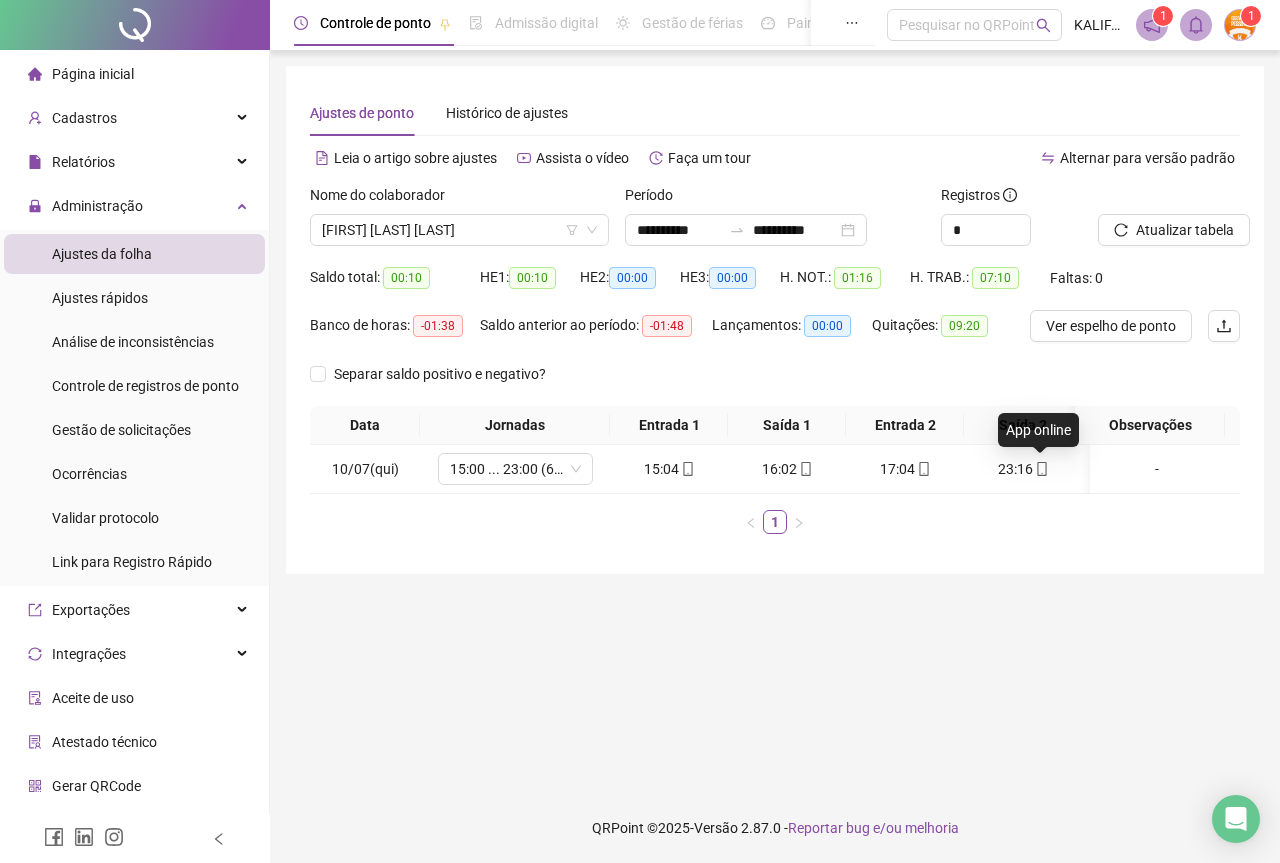 type on "**********" 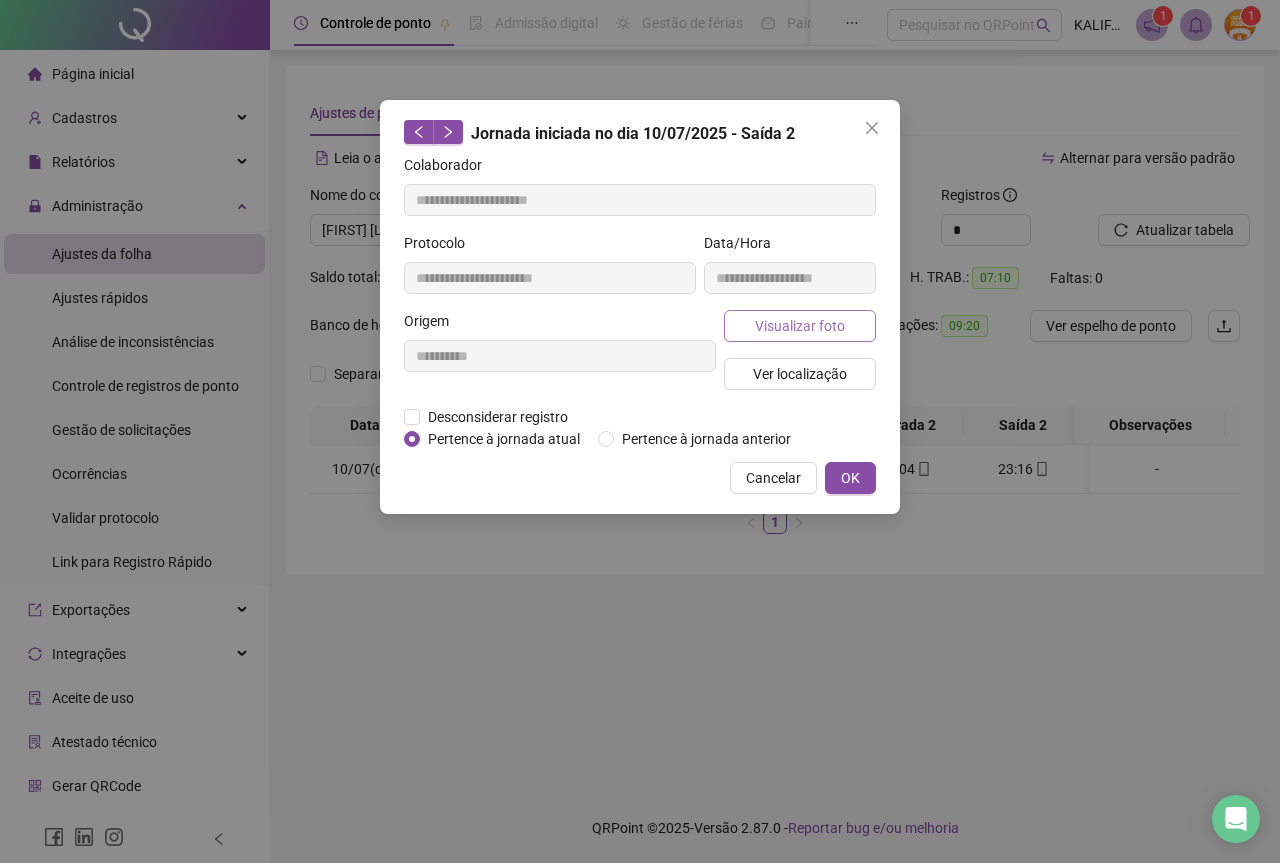 click on "Visualizar foto" at bounding box center (800, 326) 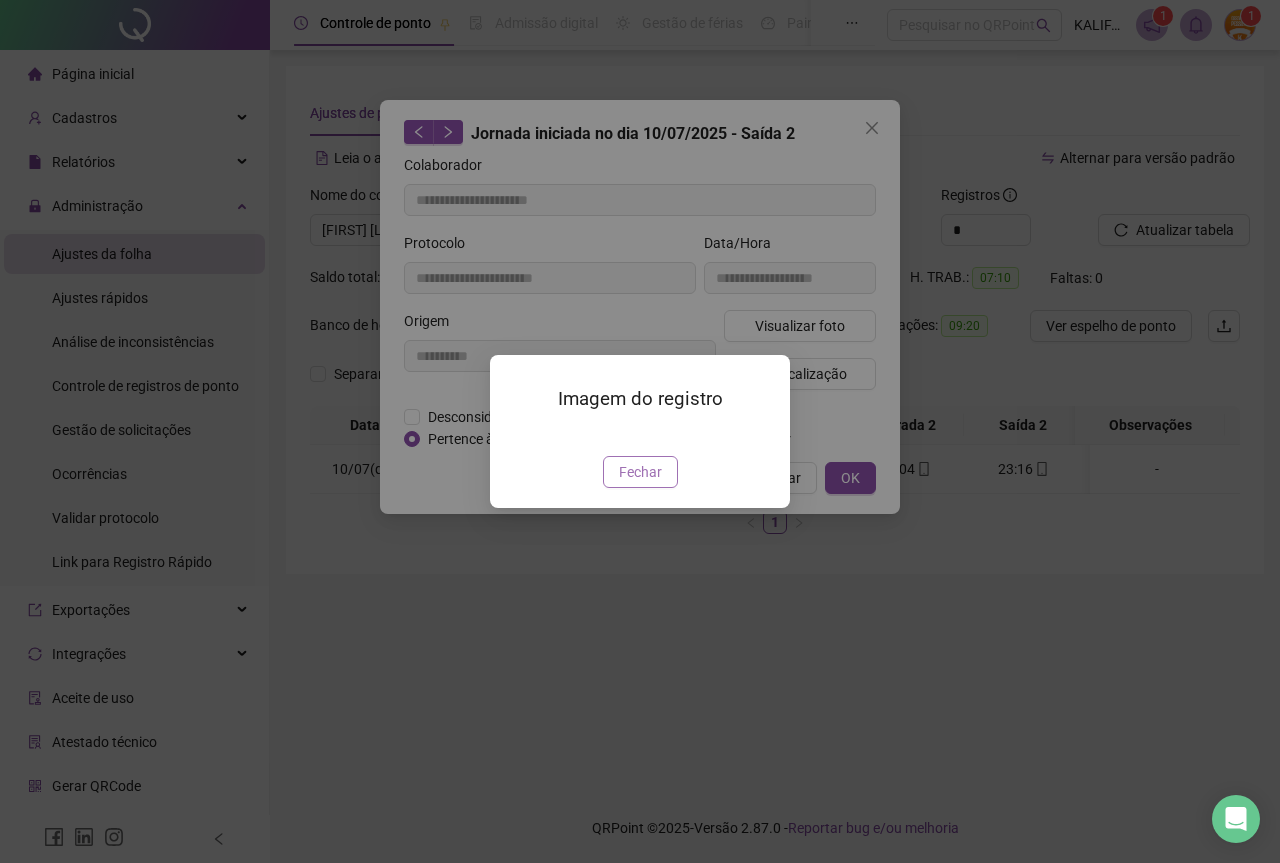 click on "Fechar" at bounding box center (640, 472) 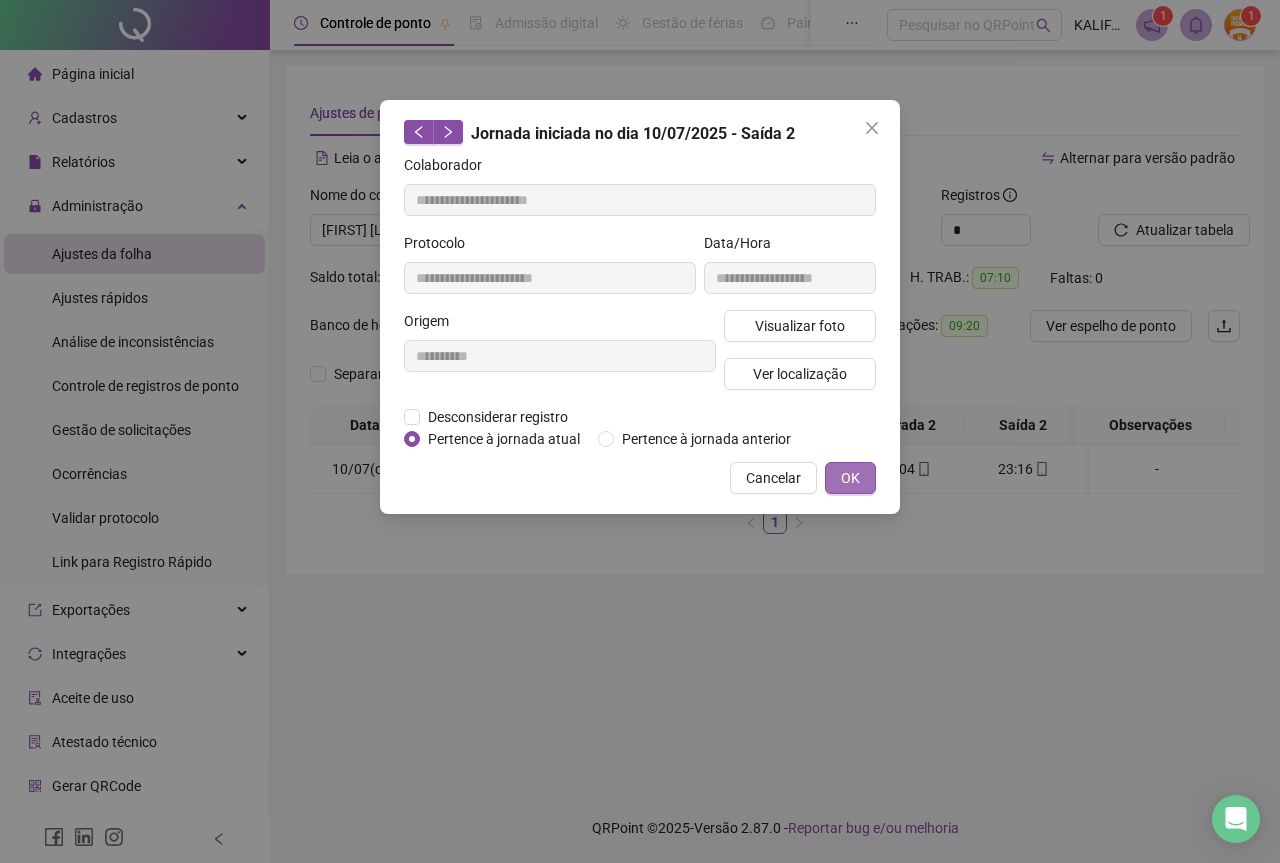 click on "OK" at bounding box center (850, 478) 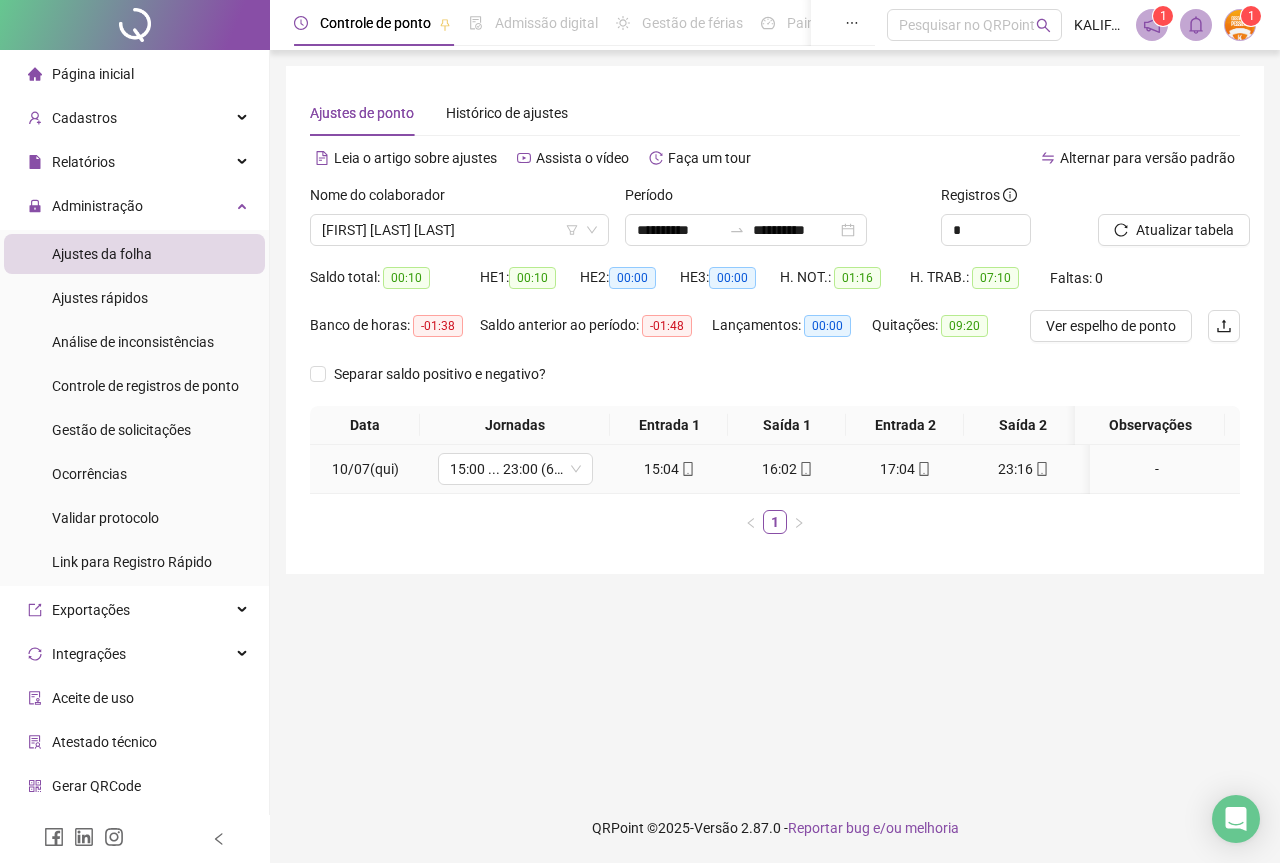 click 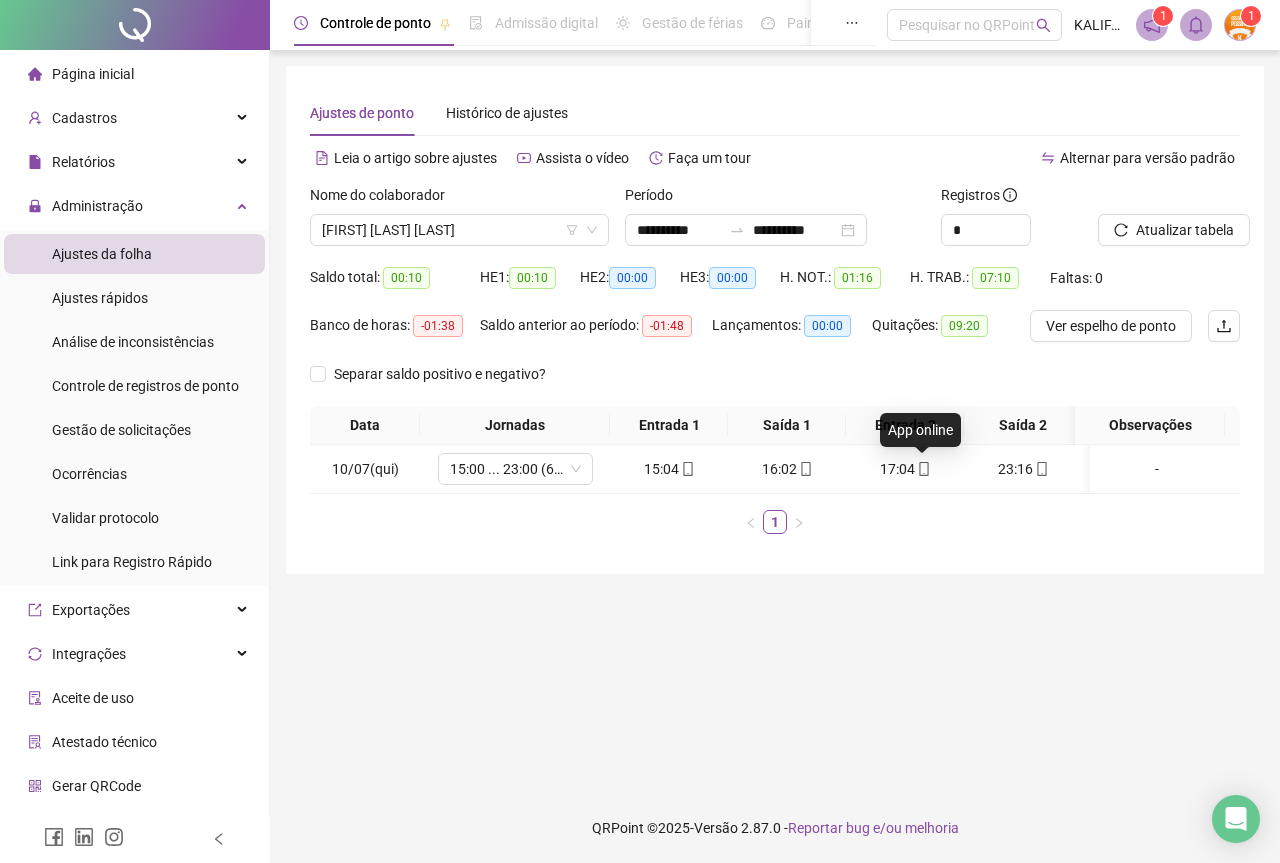 type on "**********" 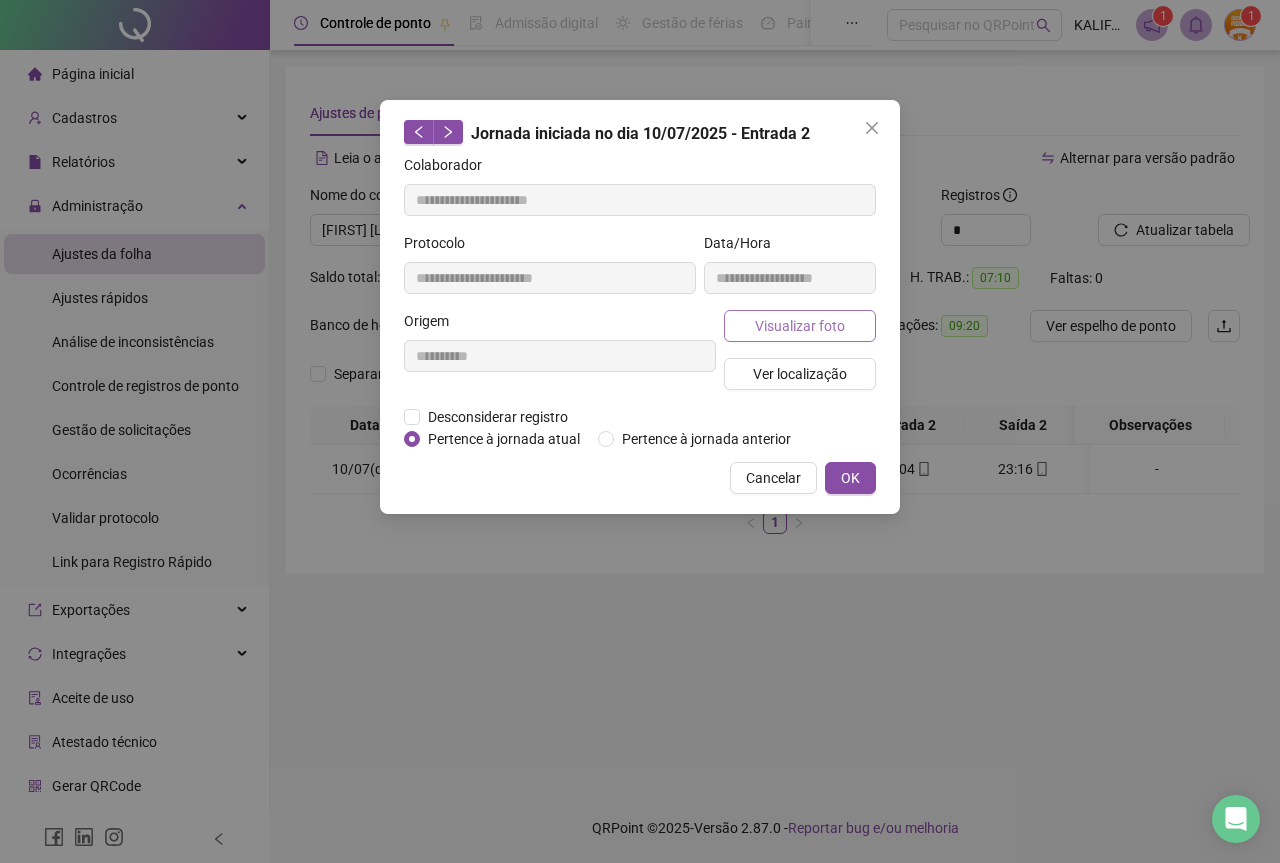 click on "Visualizar foto" at bounding box center [800, 326] 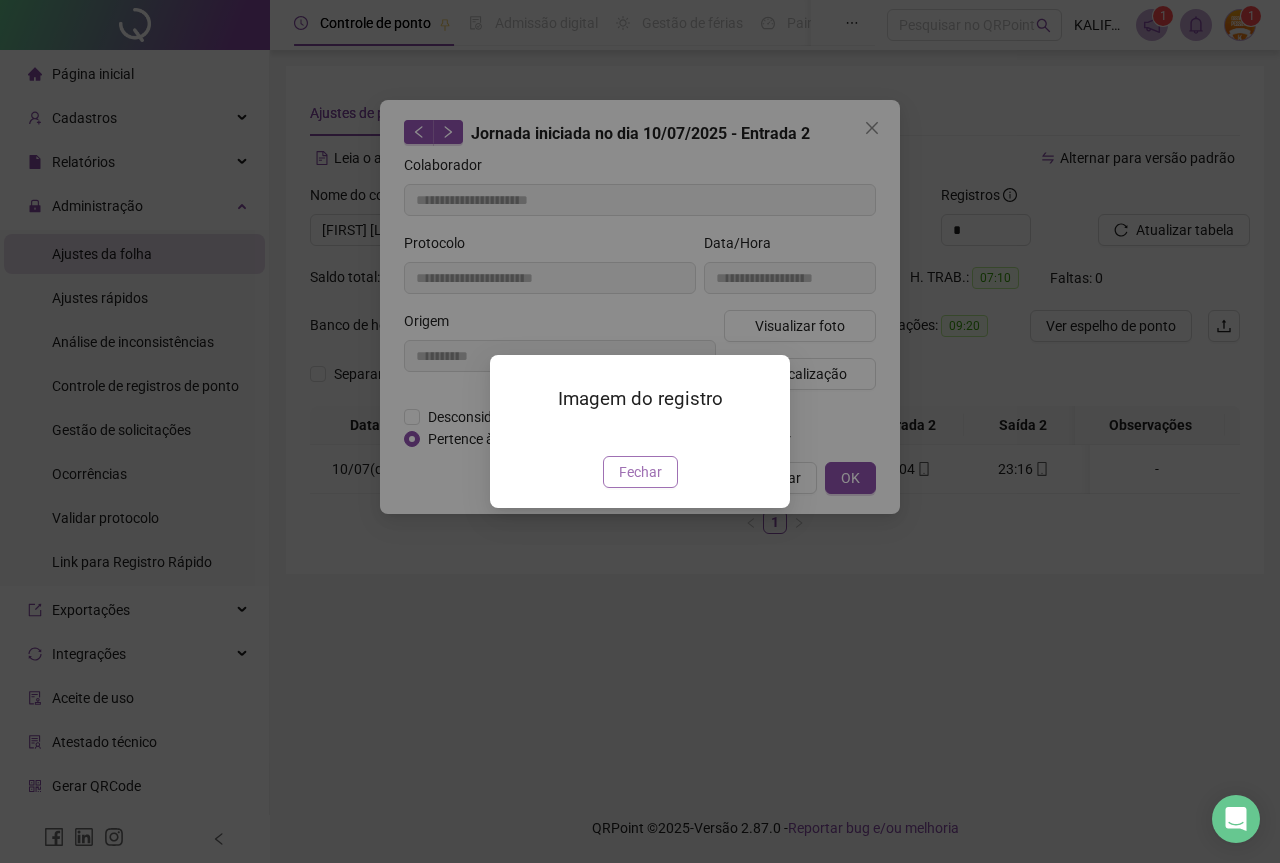 click on "Fechar" at bounding box center (640, 472) 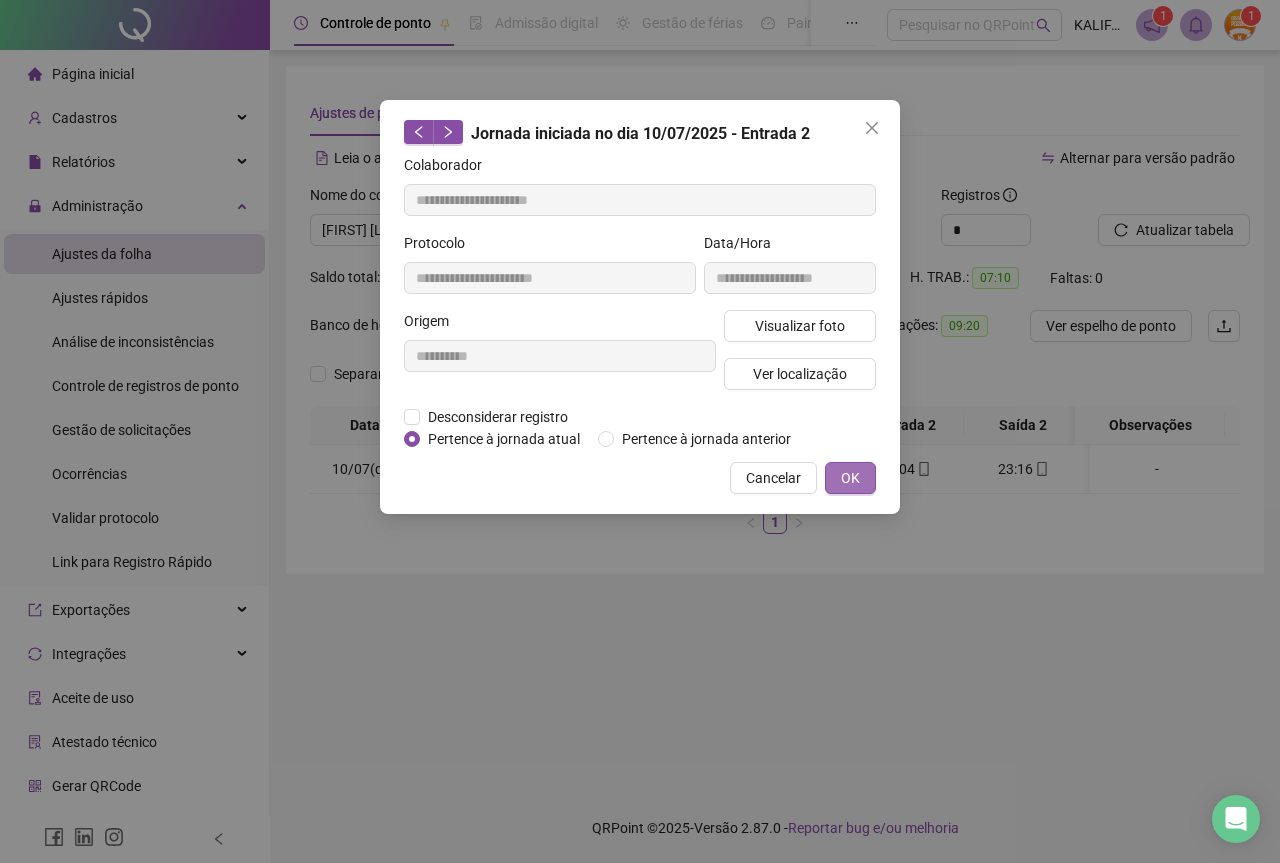 click on "OK" at bounding box center (850, 478) 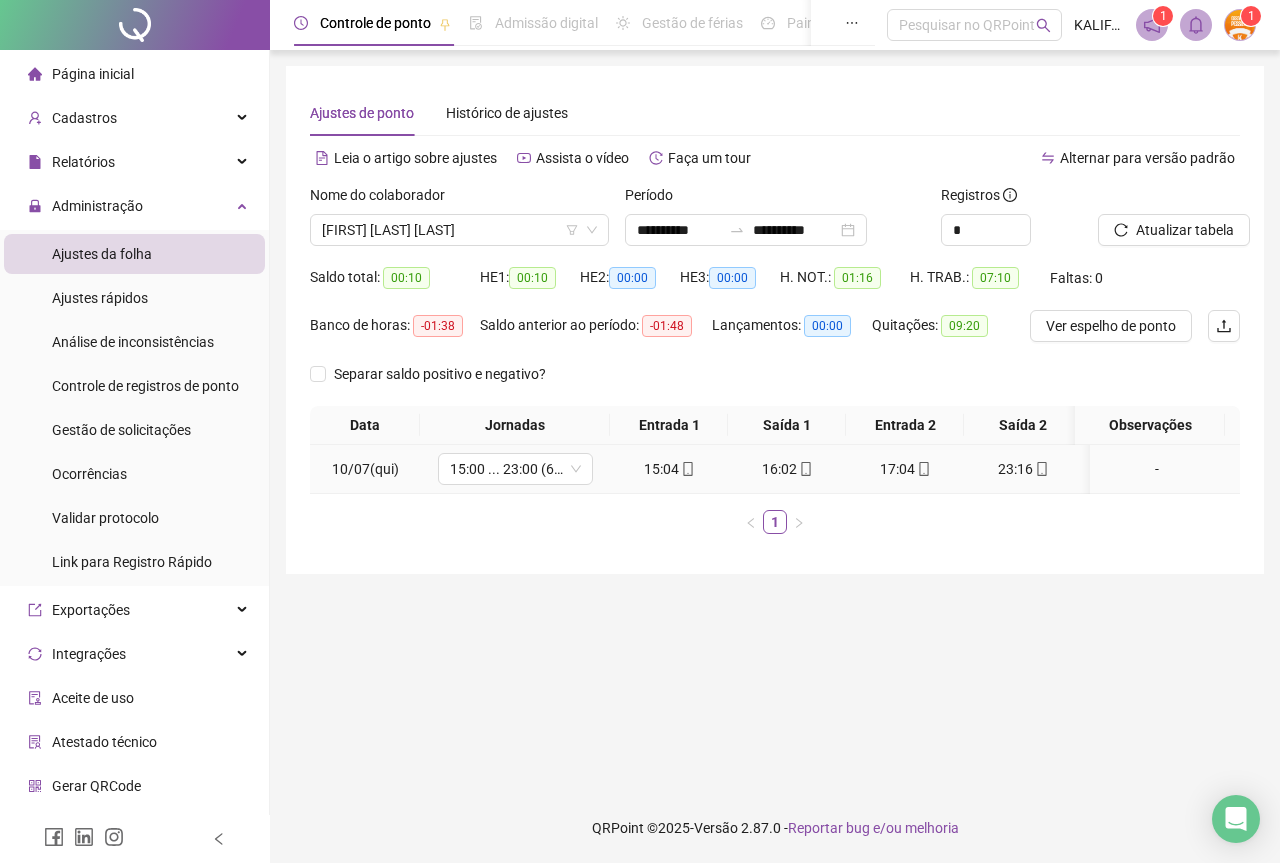 click 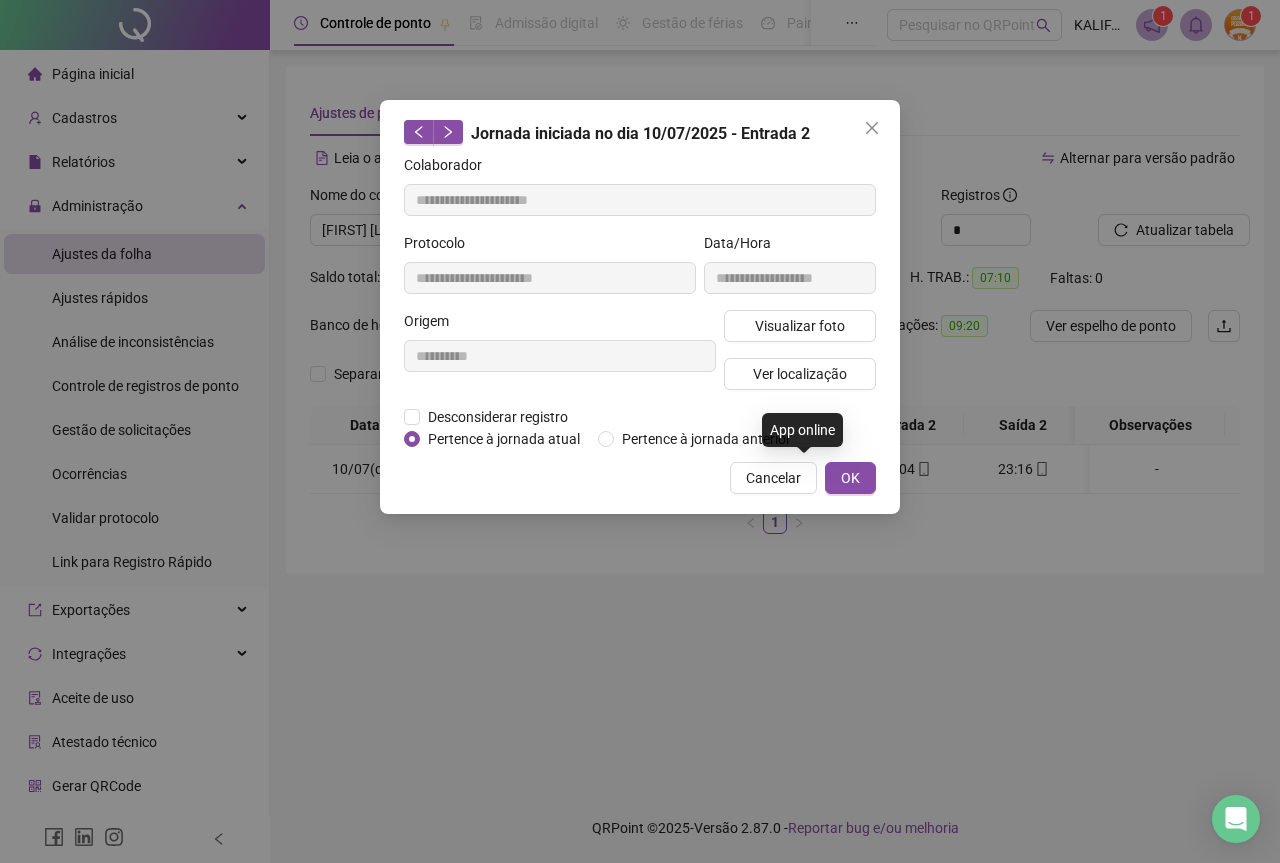 type on "**********" 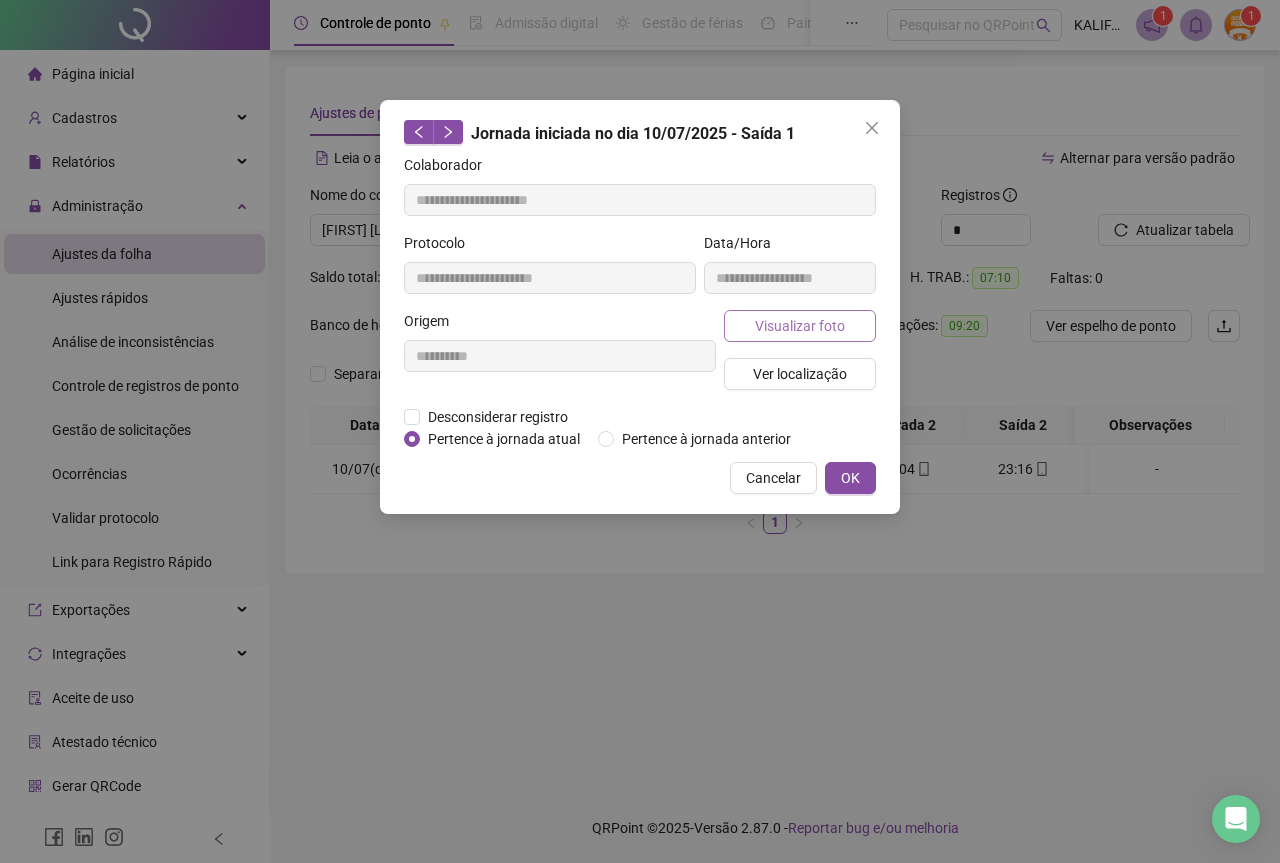 click on "Visualizar foto" at bounding box center (800, 326) 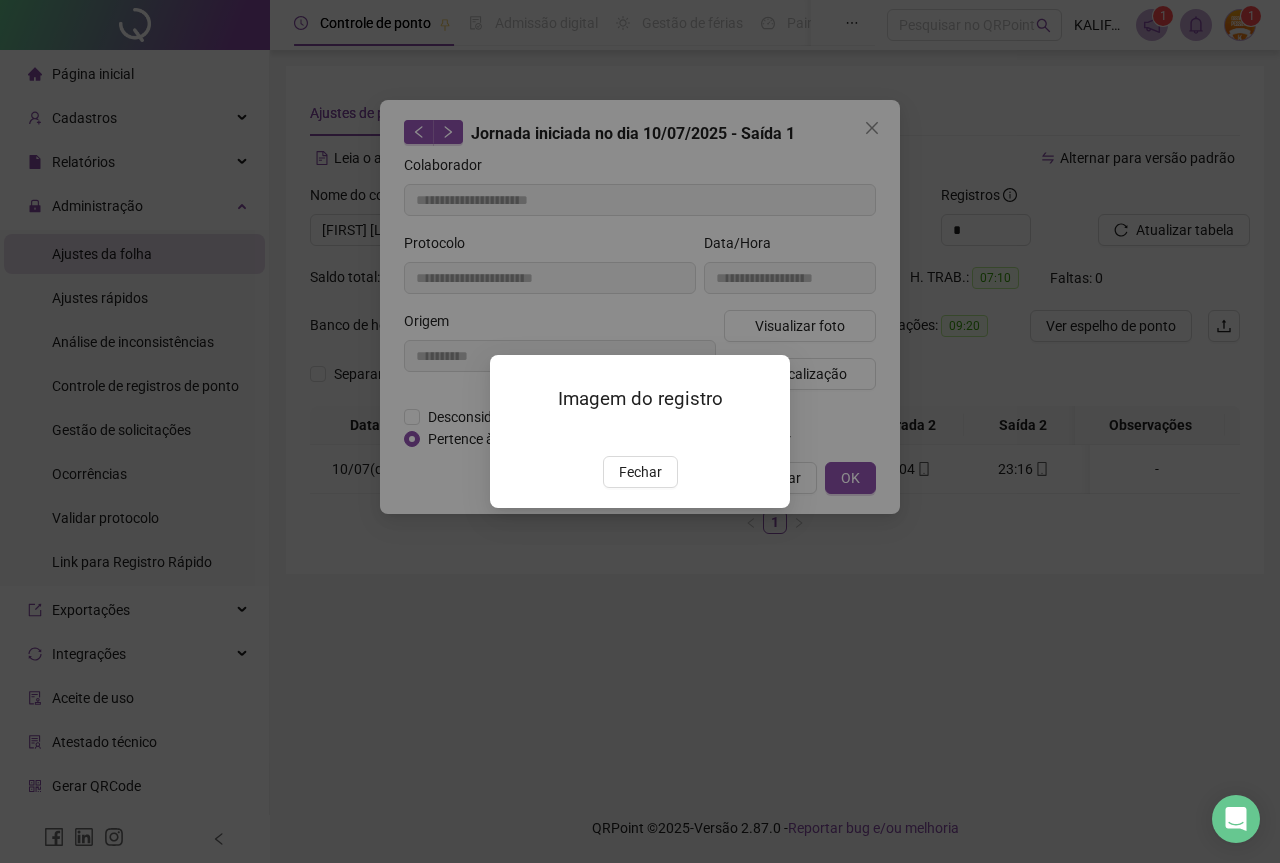 click on "Fechar" at bounding box center [640, 472] 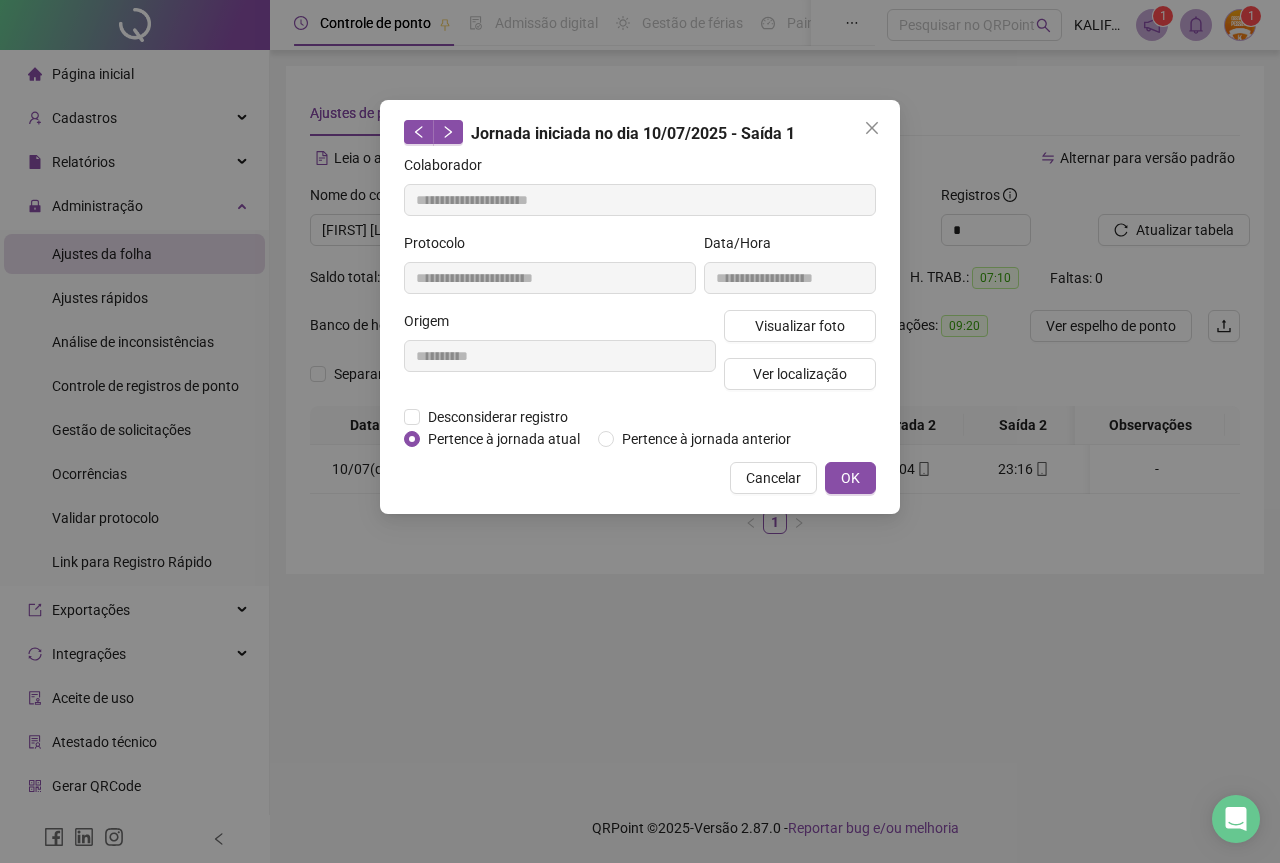 click on "OK" at bounding box center (850, 478) 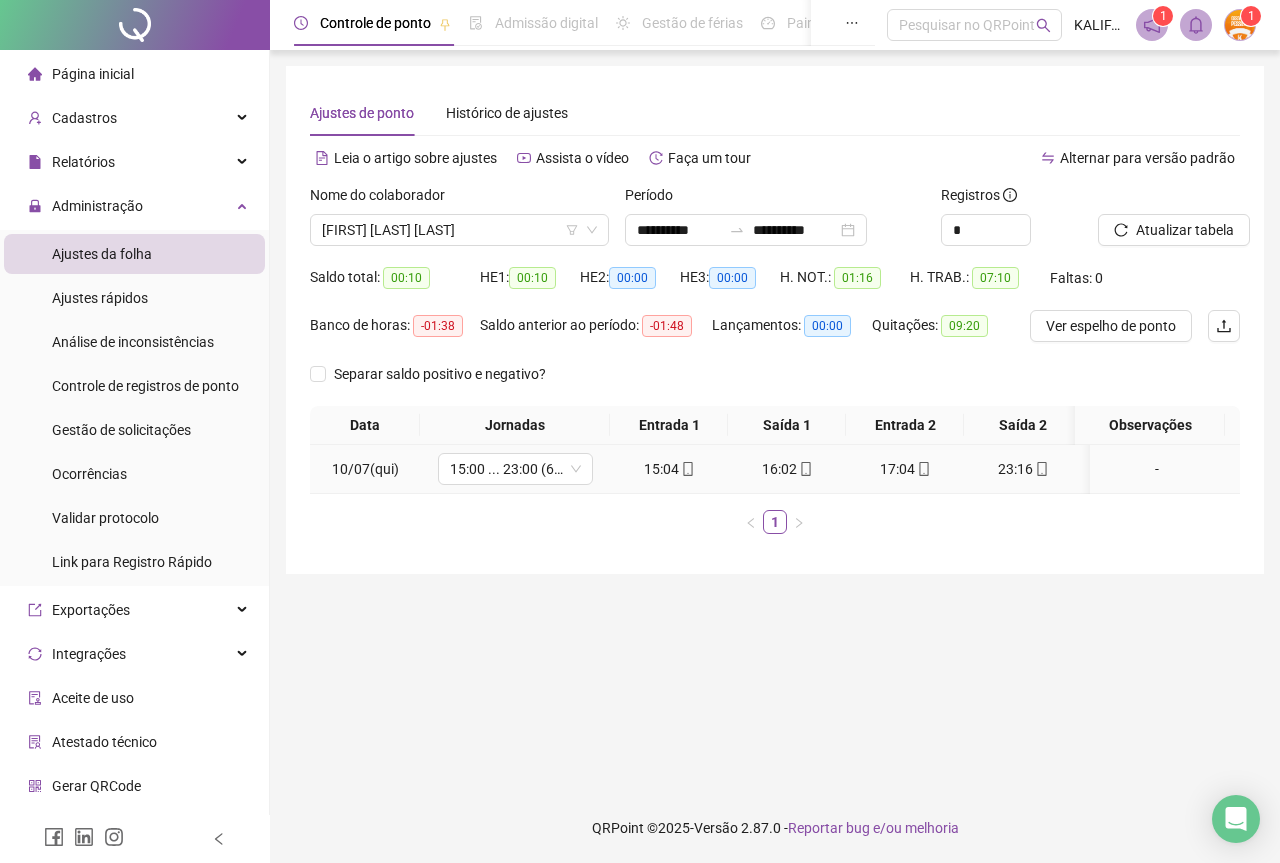 click on "15:04" at bounding box center (669, 469) 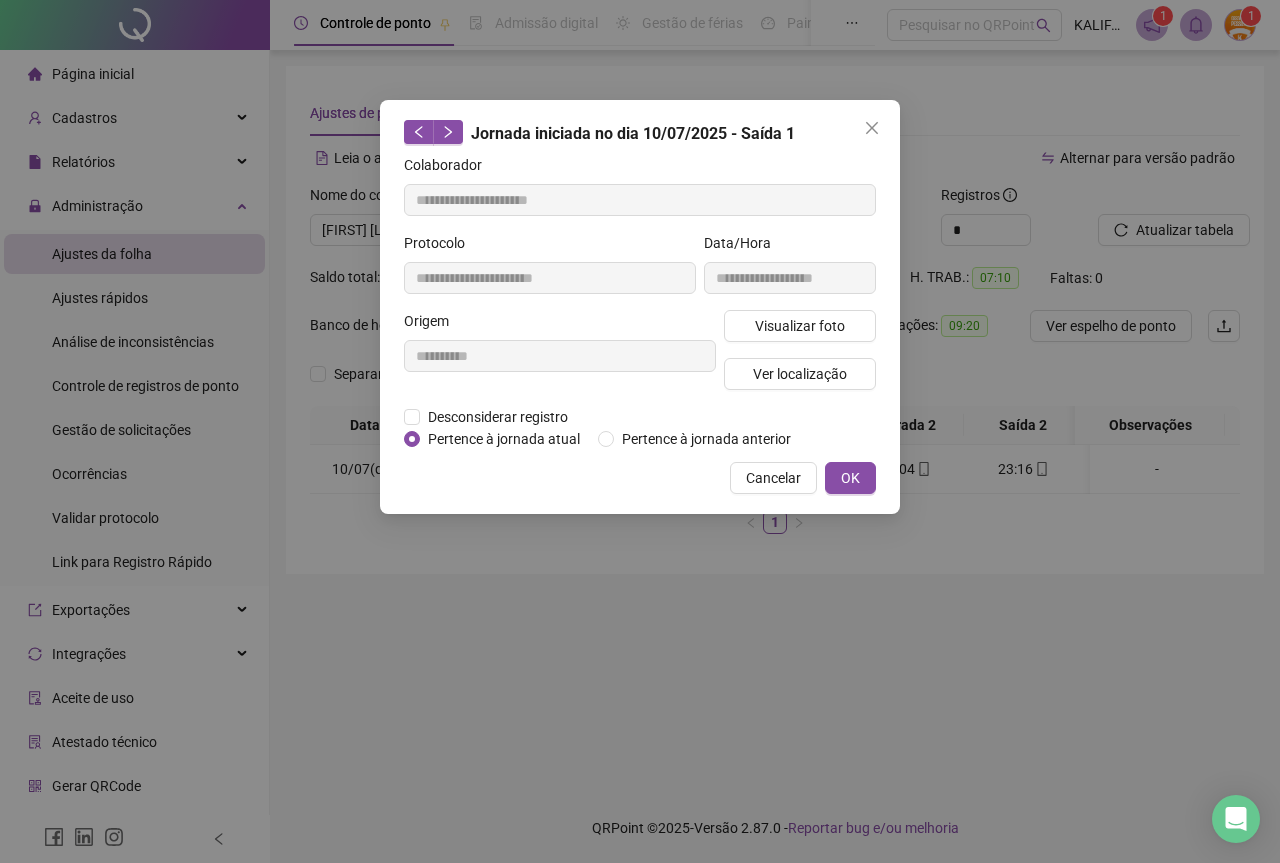 type on "**********" 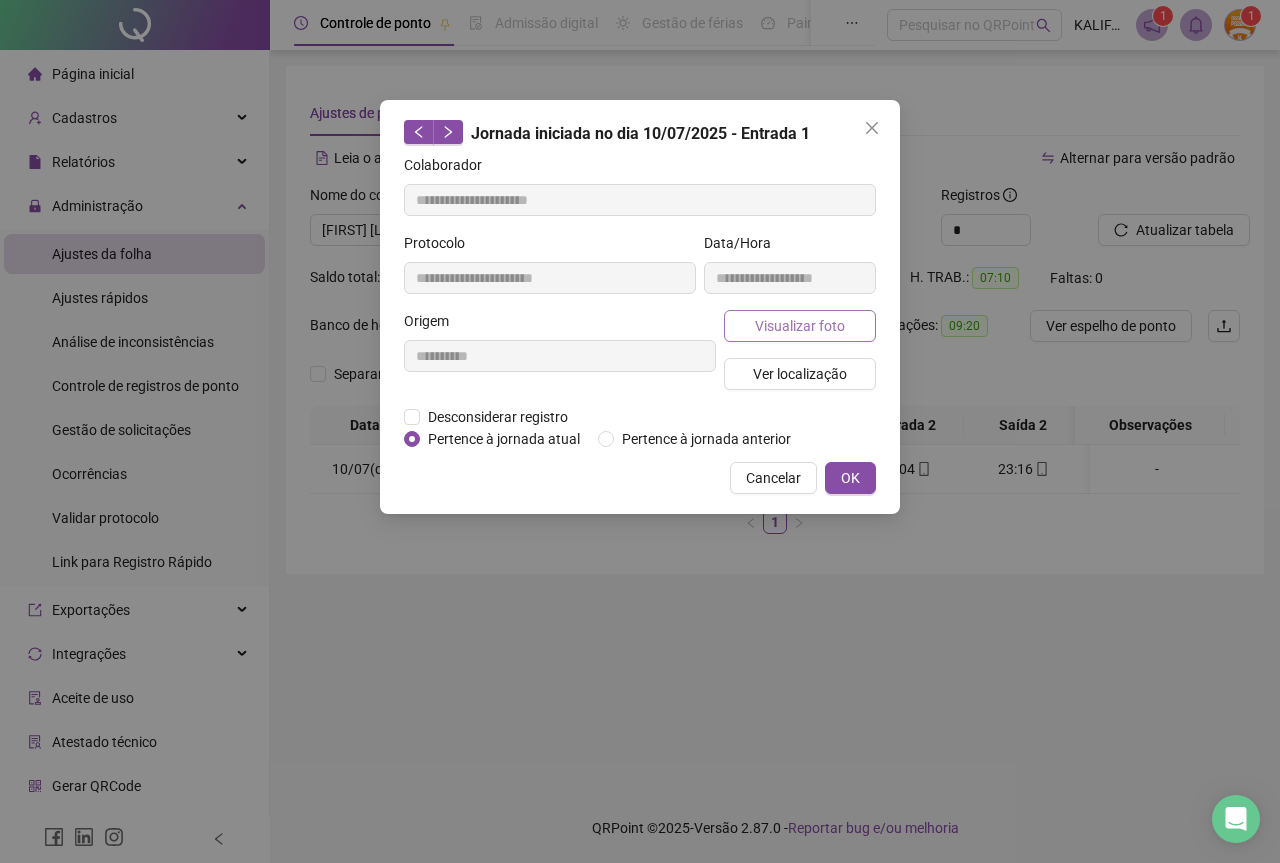 click on "Visualizar foto" at bounding box center [800, 326] 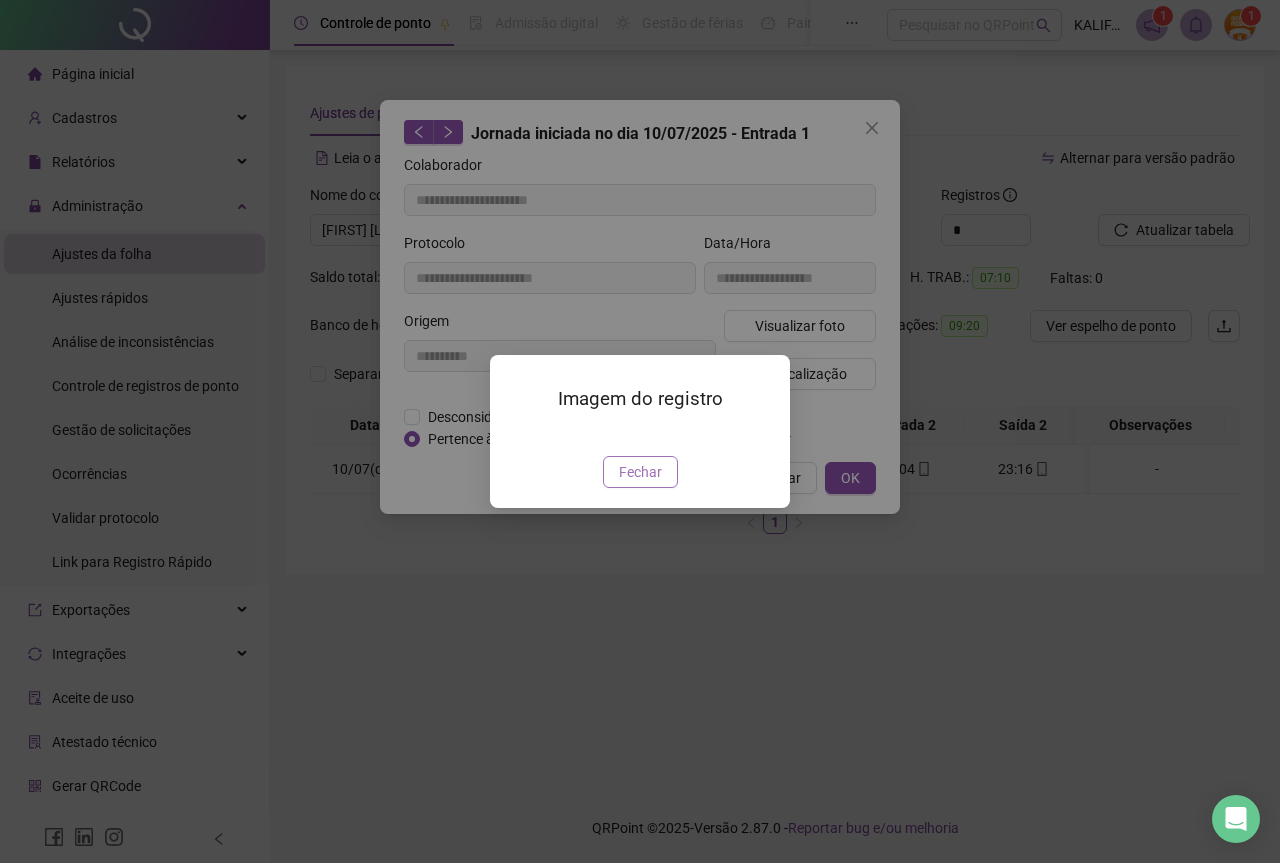 click on "Fechar" at bounding box center (640, 472) 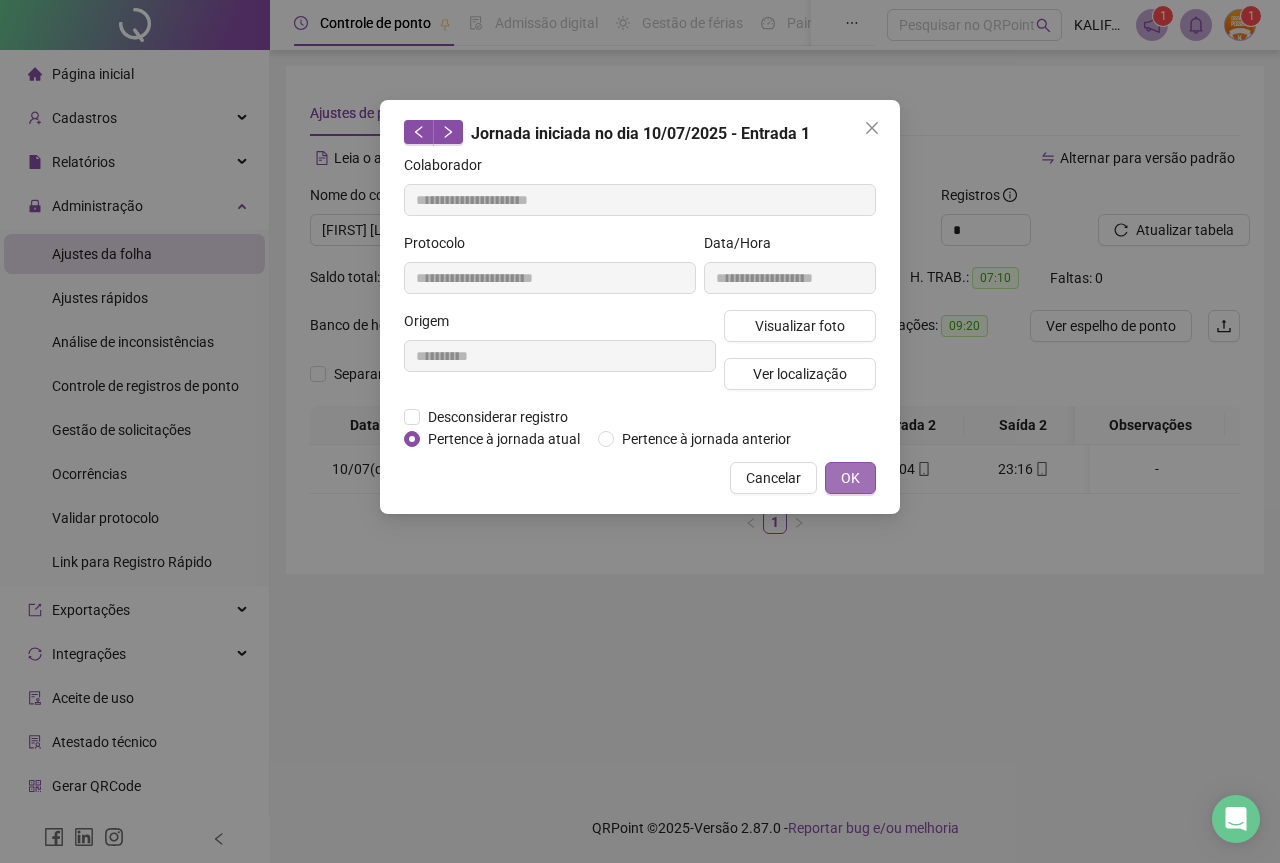 click on "OK" at bounding box center [850, 478] 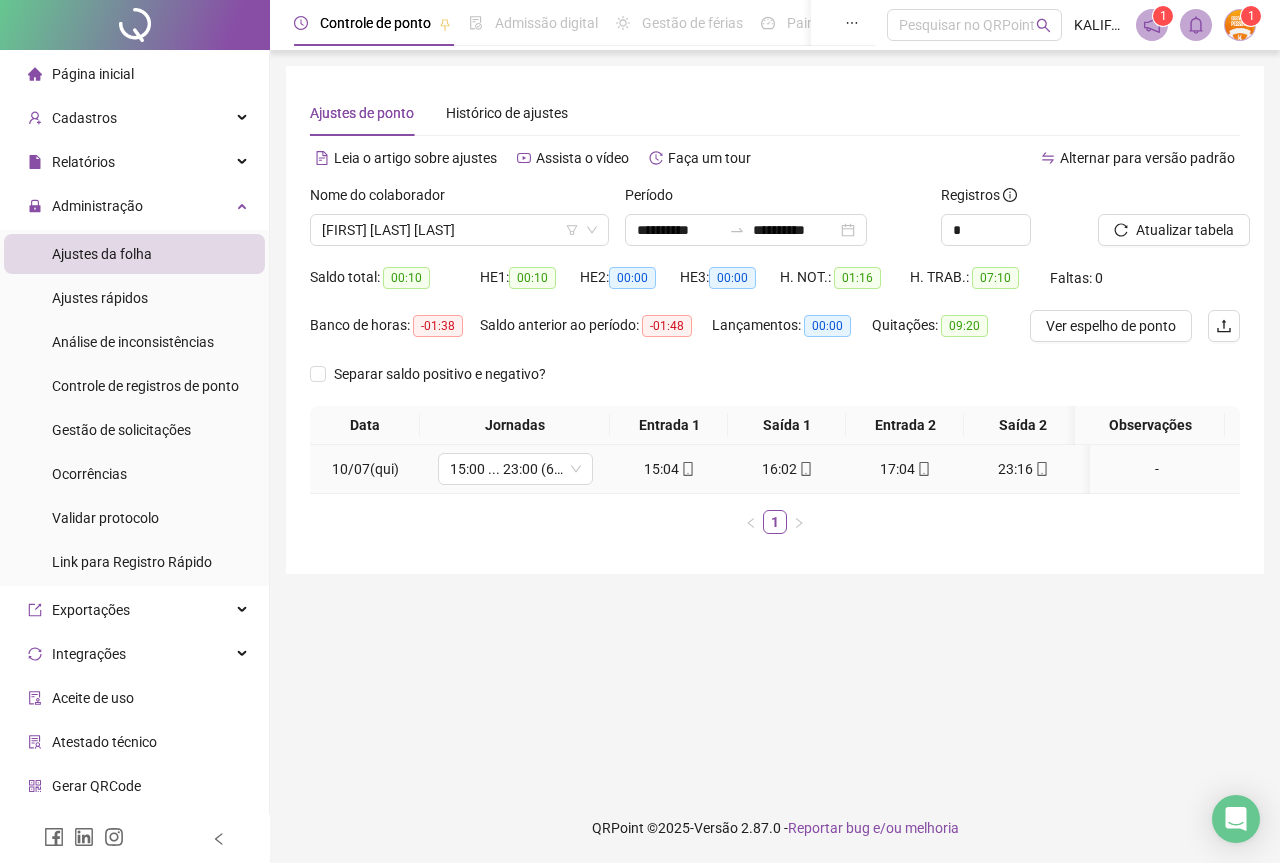 click 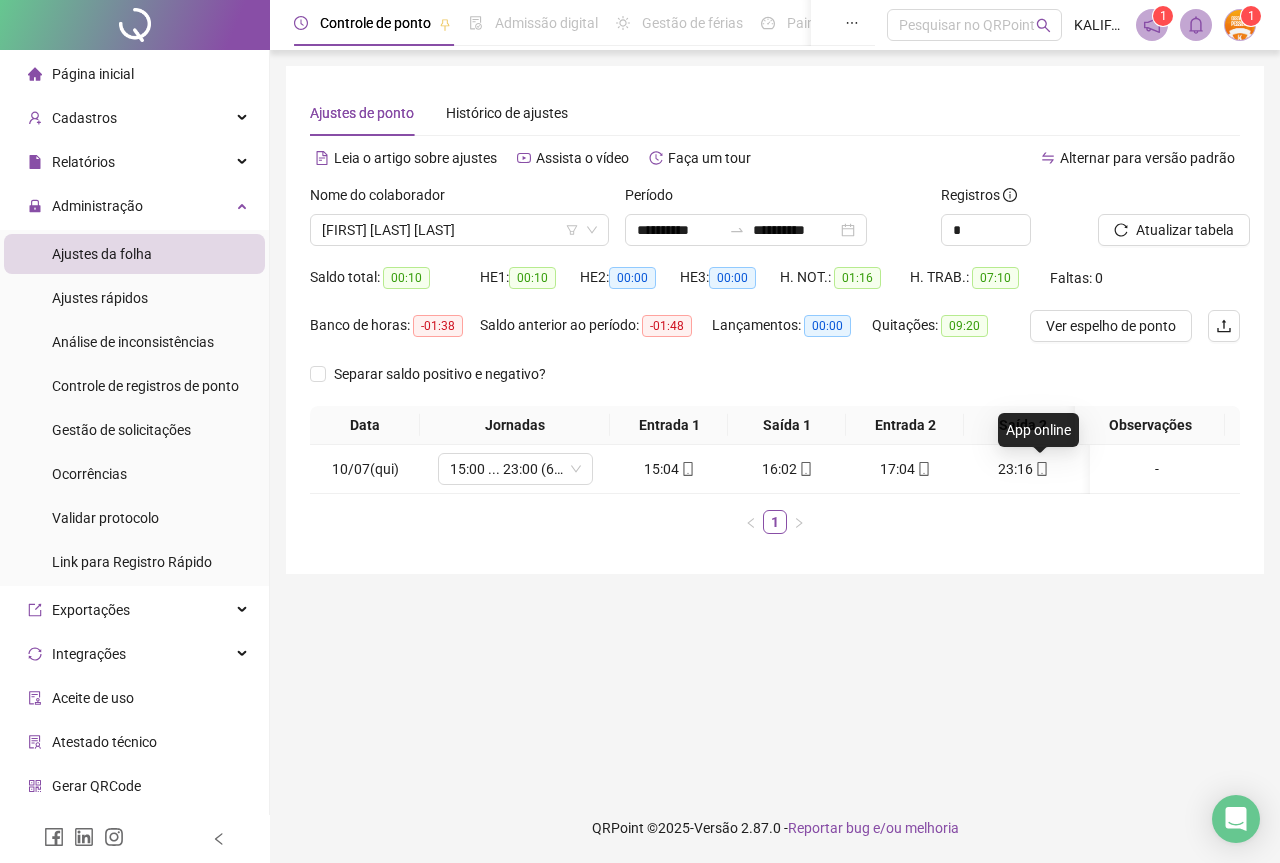 type on "**********" 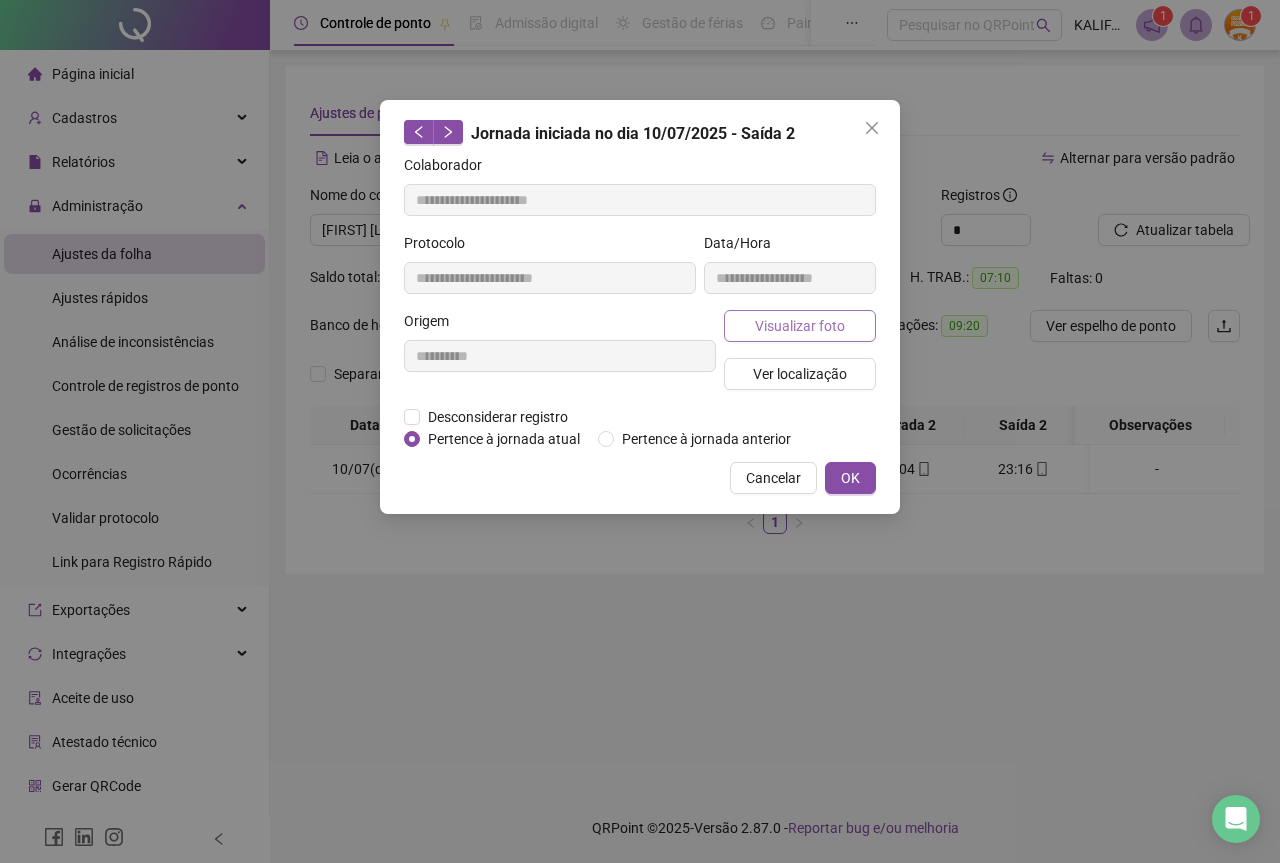 click on "Visualizar foto" at bounding box center (800, 326) 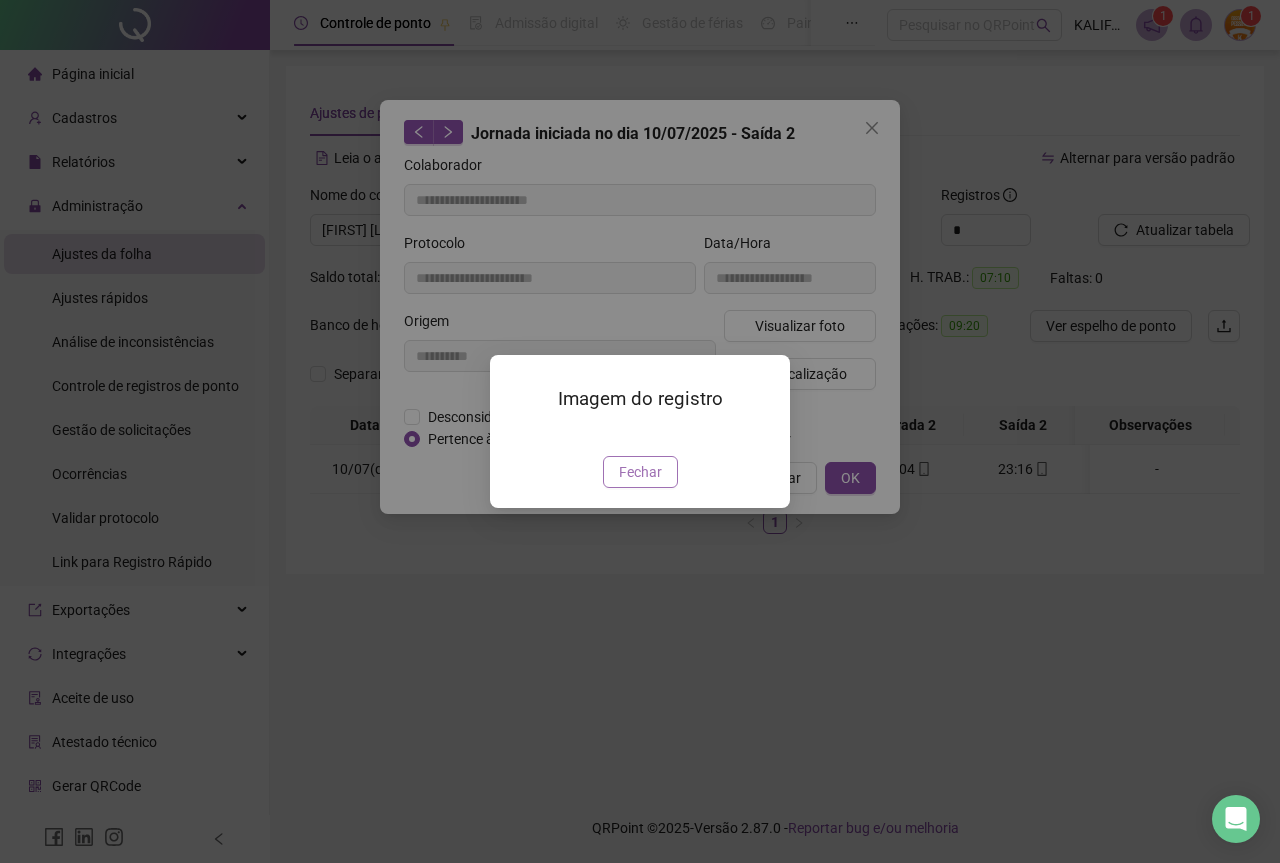 click on "Fechar" at bounding box center (640, 472) 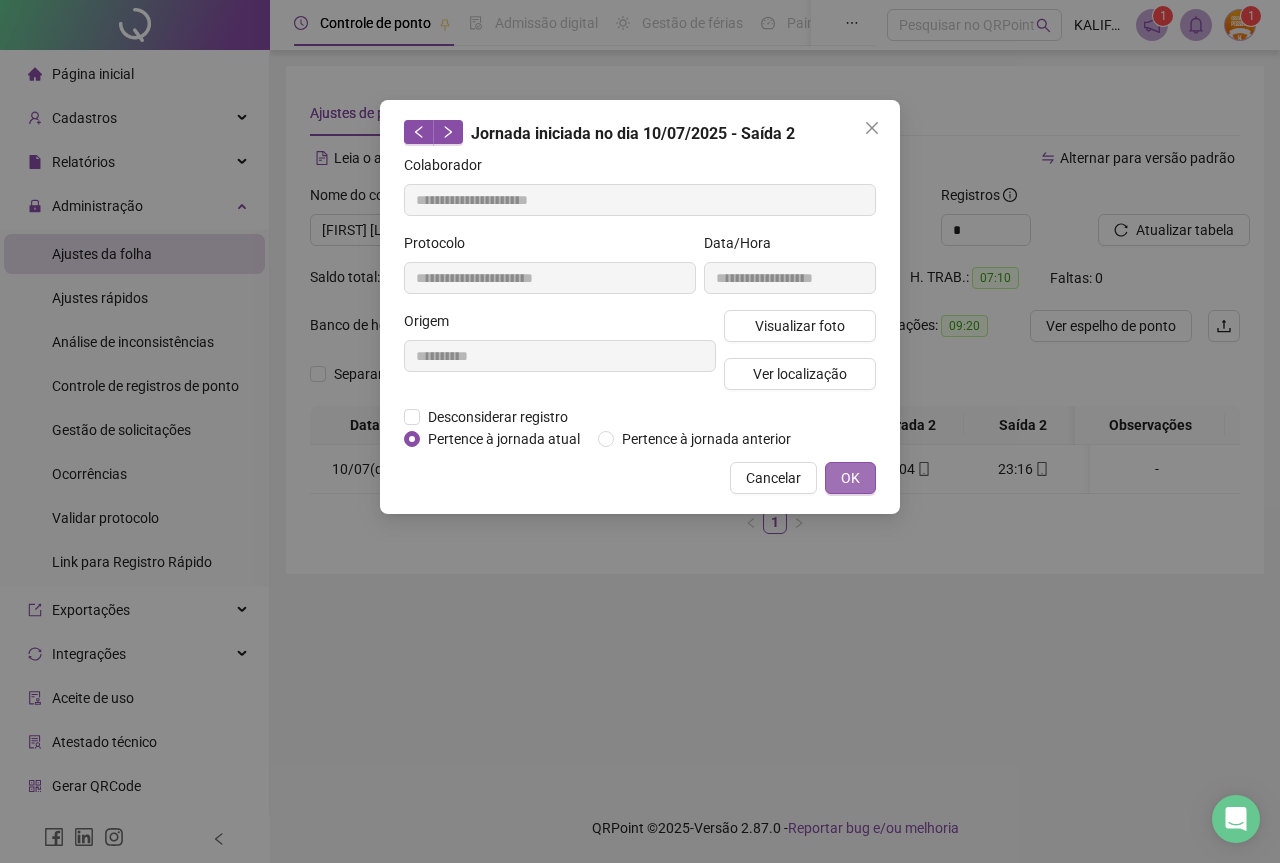 click on "OK" at bounding box center [850, 478] 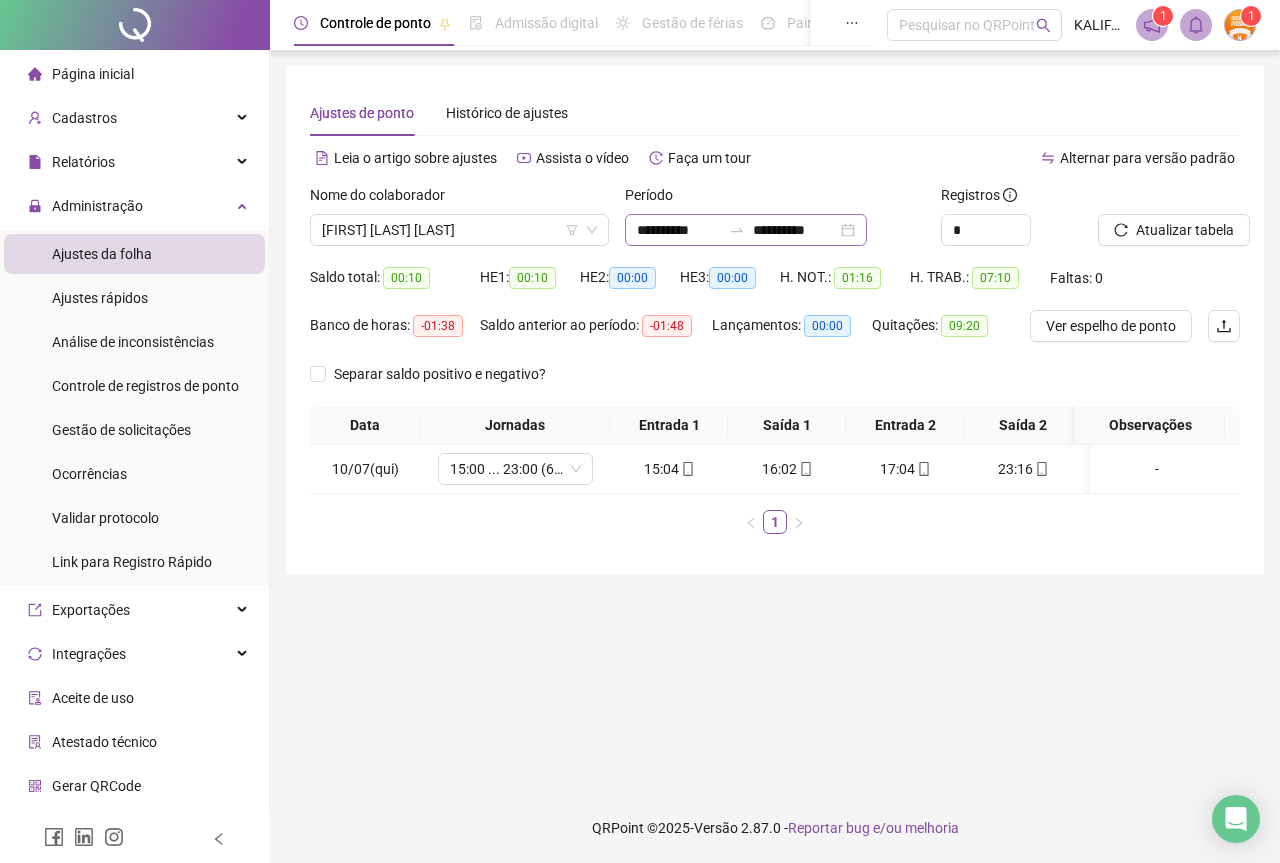 click on "**********" at bounding box center (746, 230) 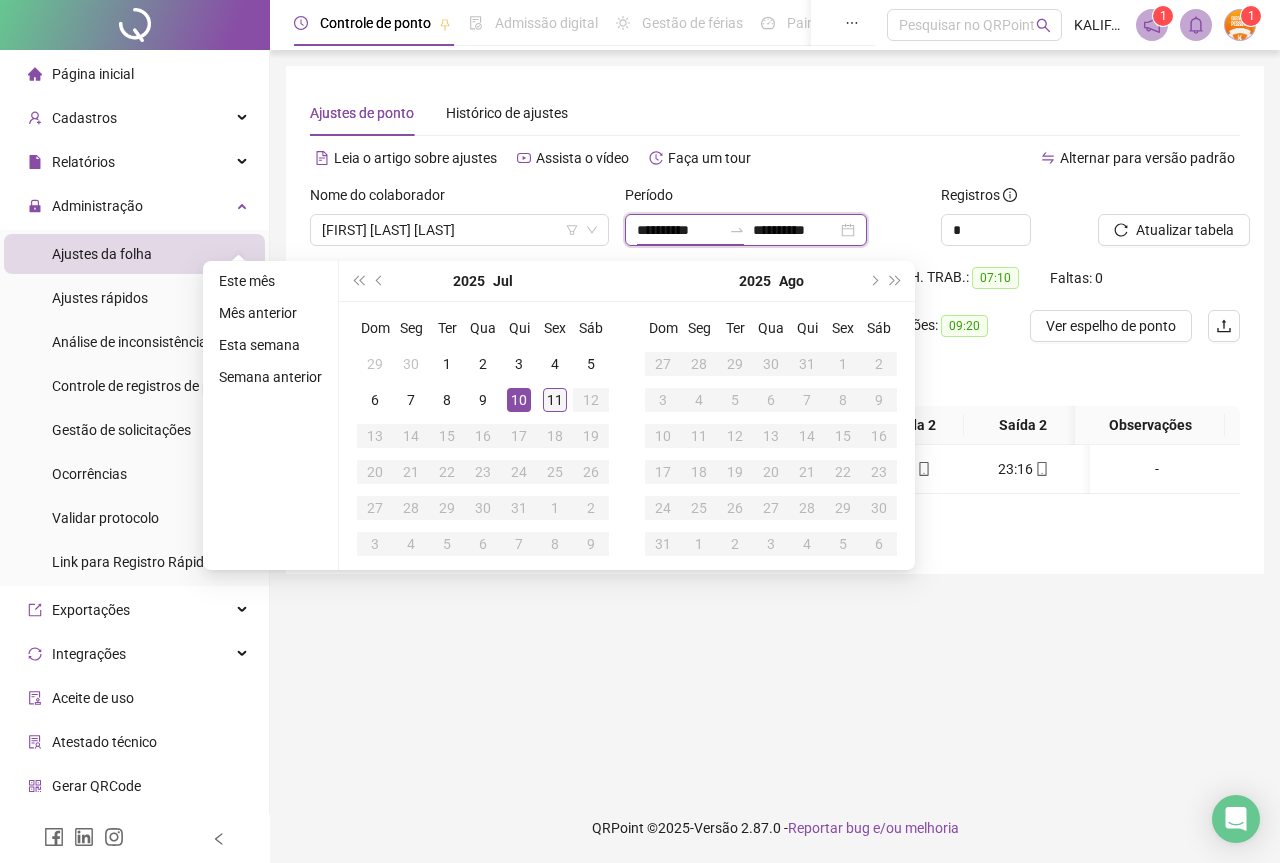 type on "**********" 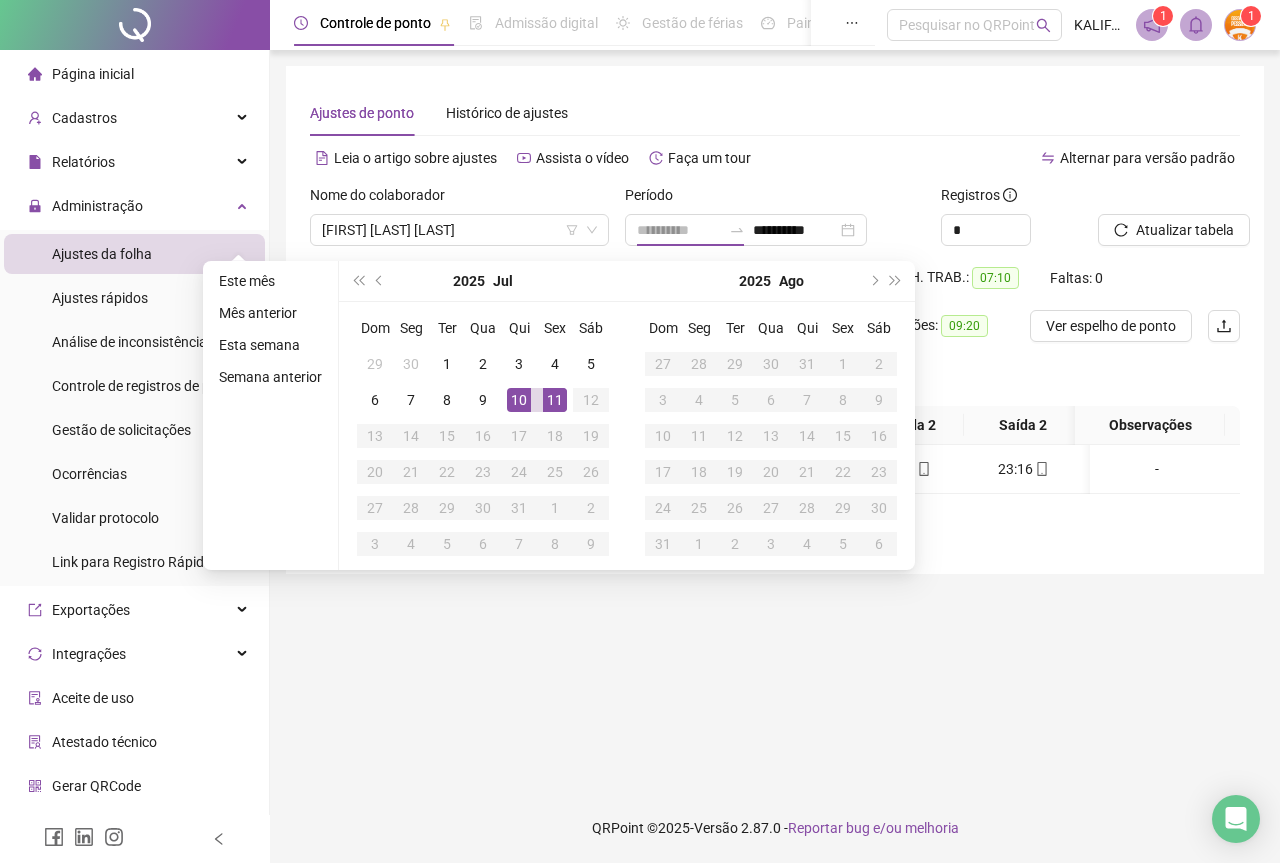click on "11" at bounding box center (555, 400) 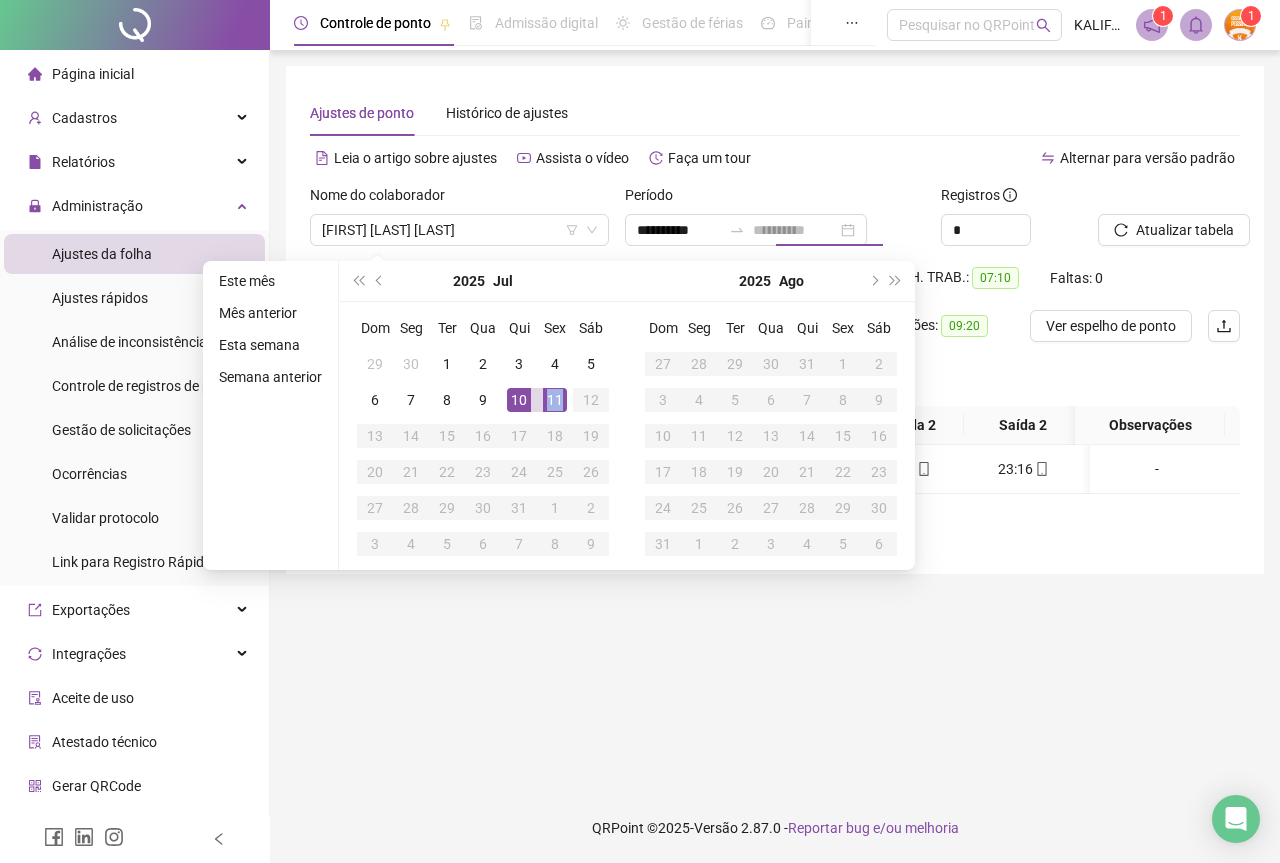 click on "11" at bounding box center (555, 400) 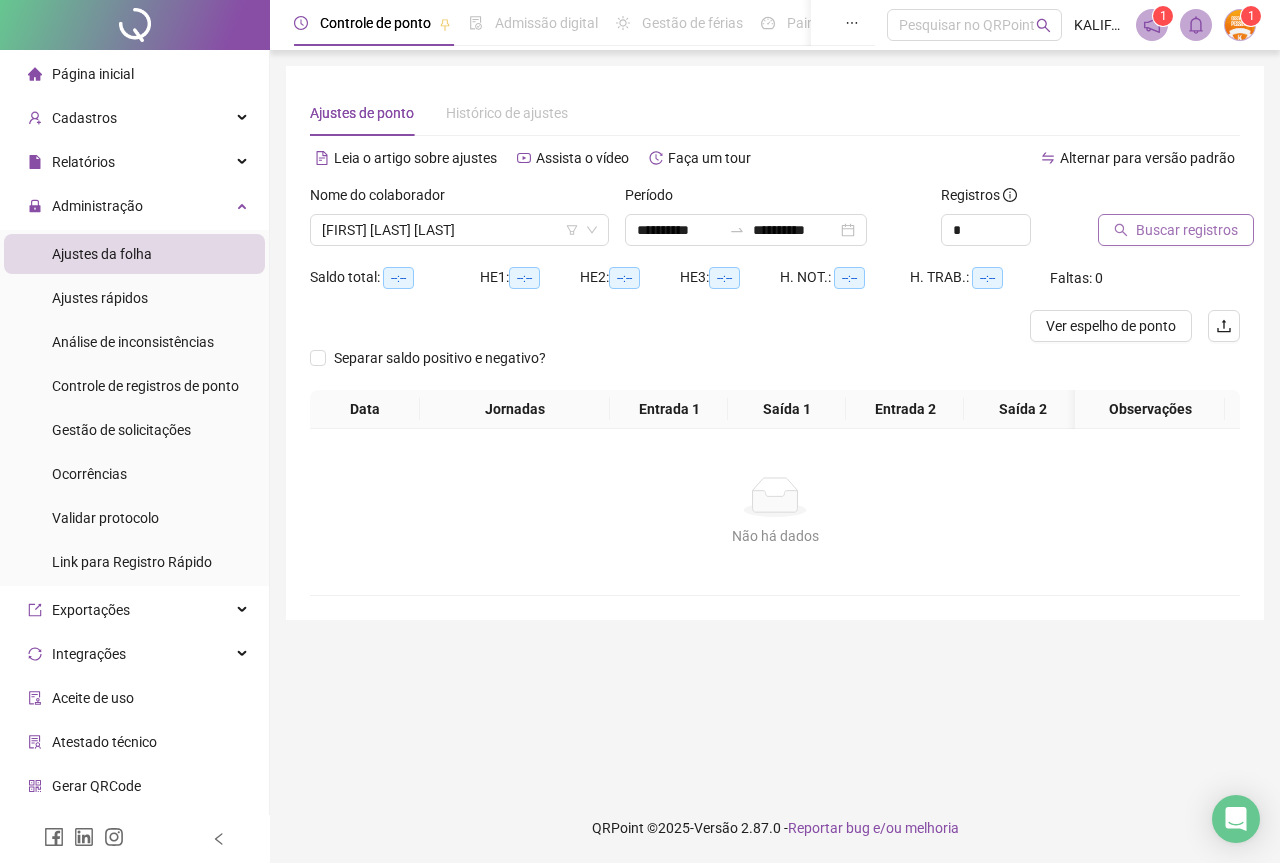 click on "Buscar registros" at bounding box center [1187, 230] 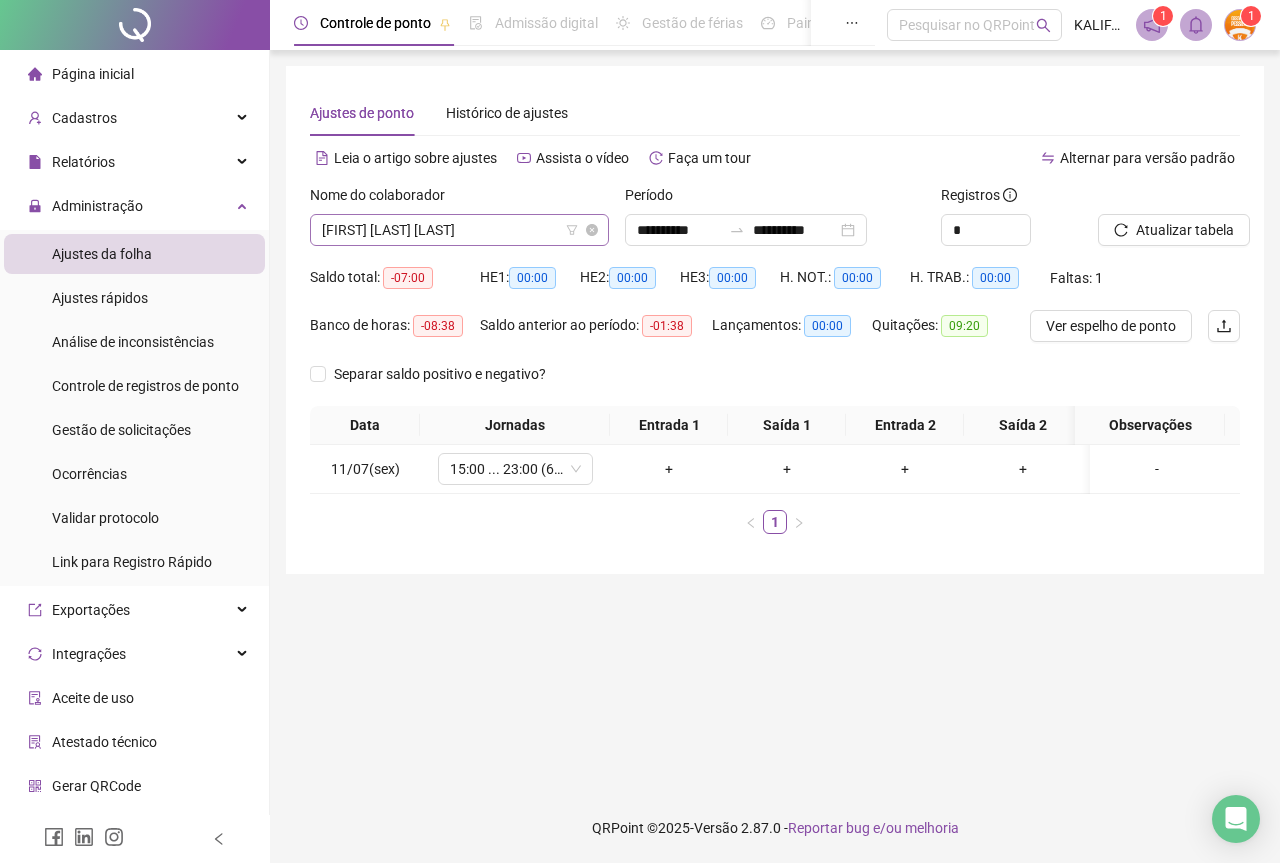 click on "[FIRST] [LAST] [LAST]" at bounding box center (459, 230) 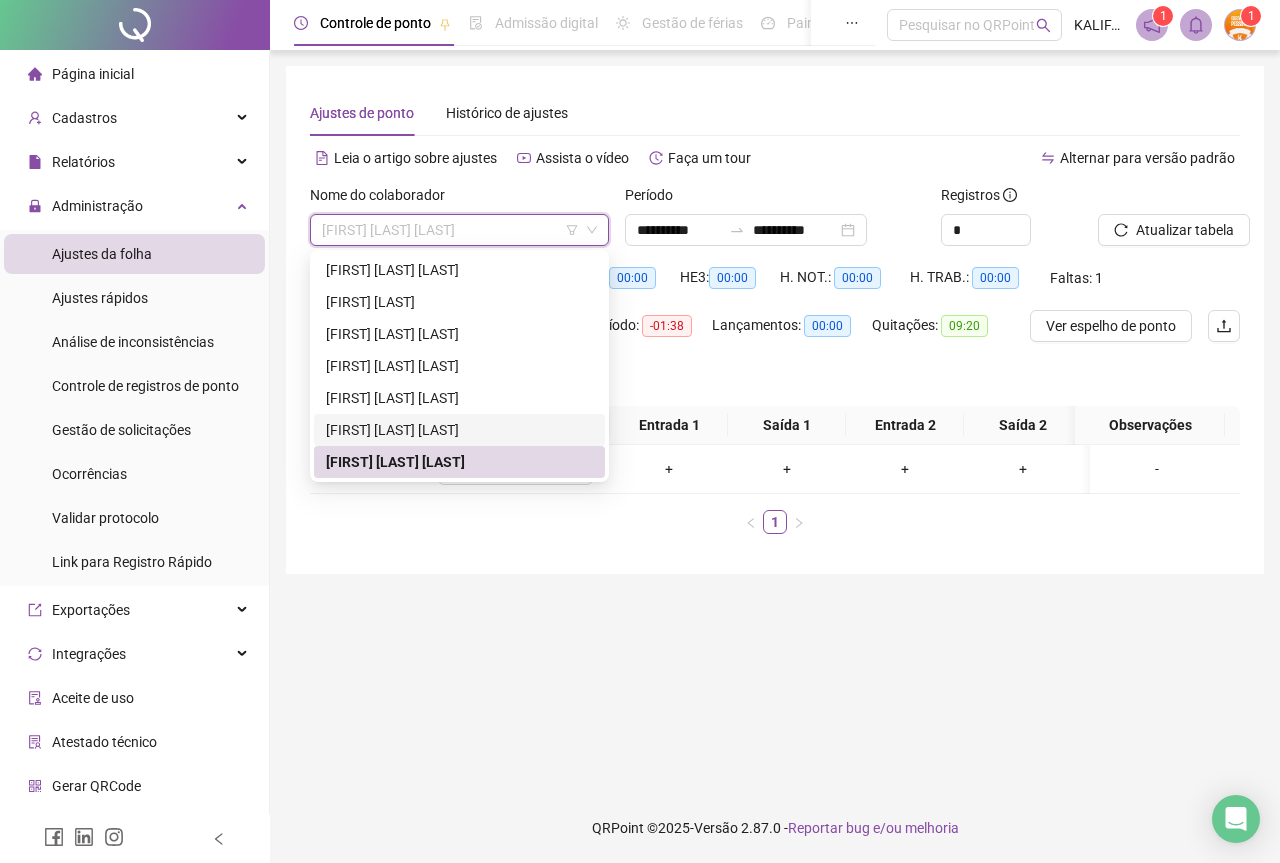 click on "[FIRST] [LAST] [LAST]" at bounding box center [459, 430] 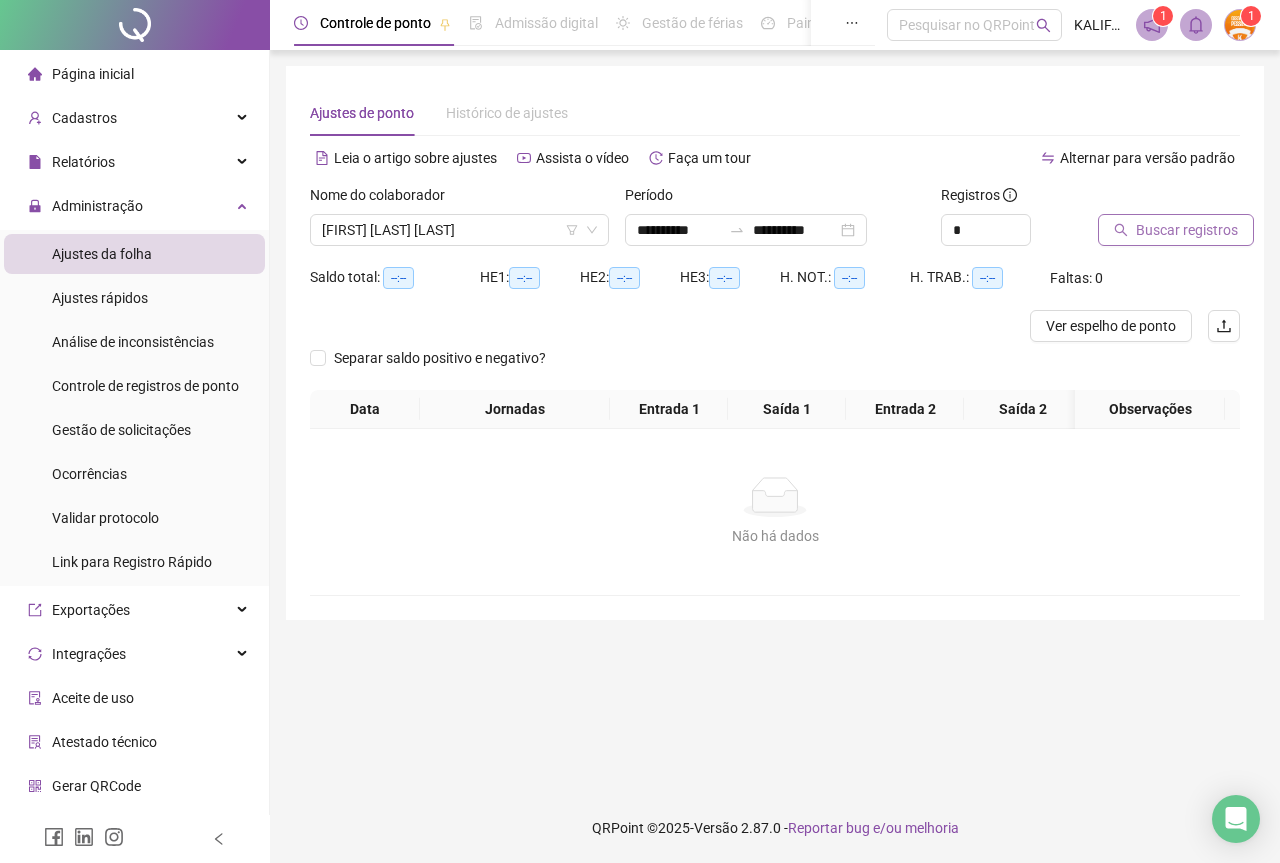 click on "Buscar registros" at bounding box center [1187, 230] 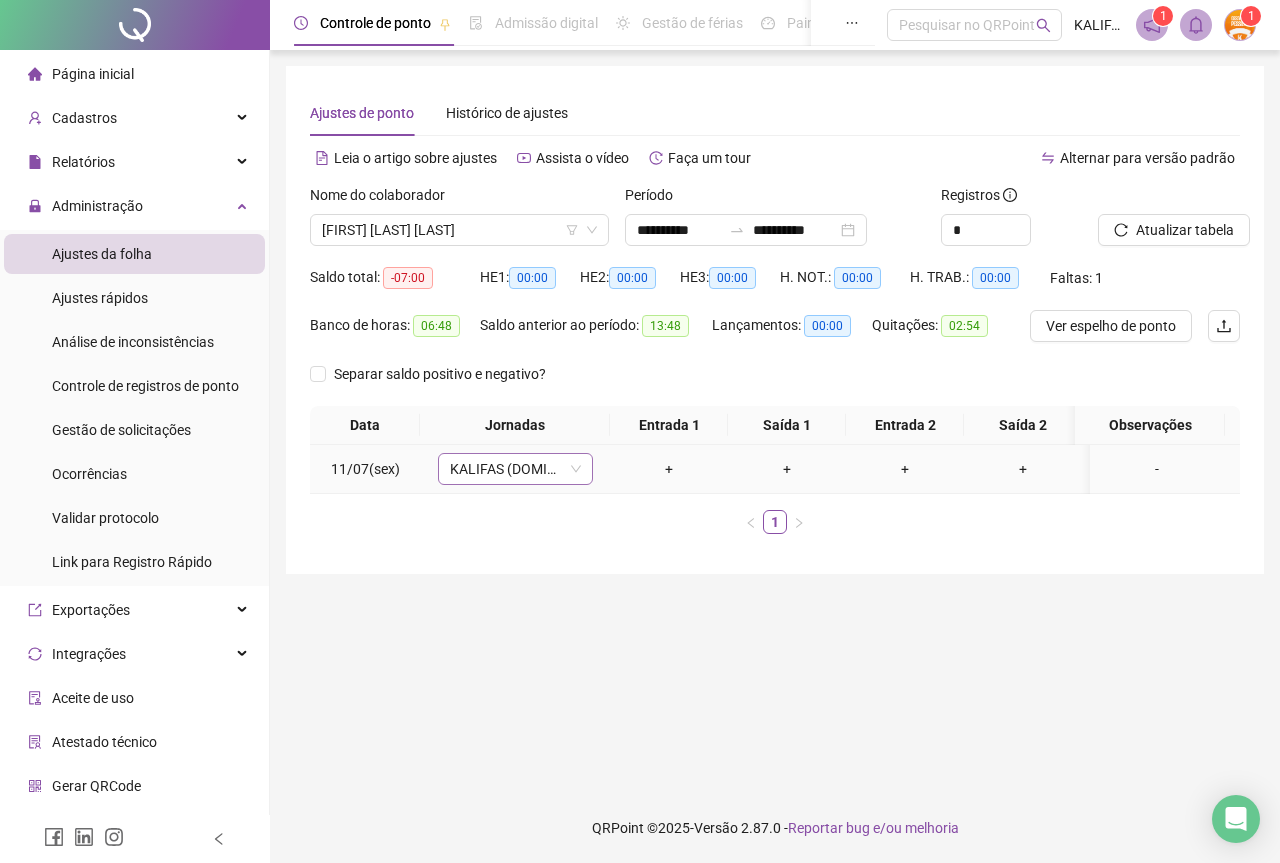 click on "KALIFAS (DOMINGO - QUINTA)" at bounding box center [515, 469] 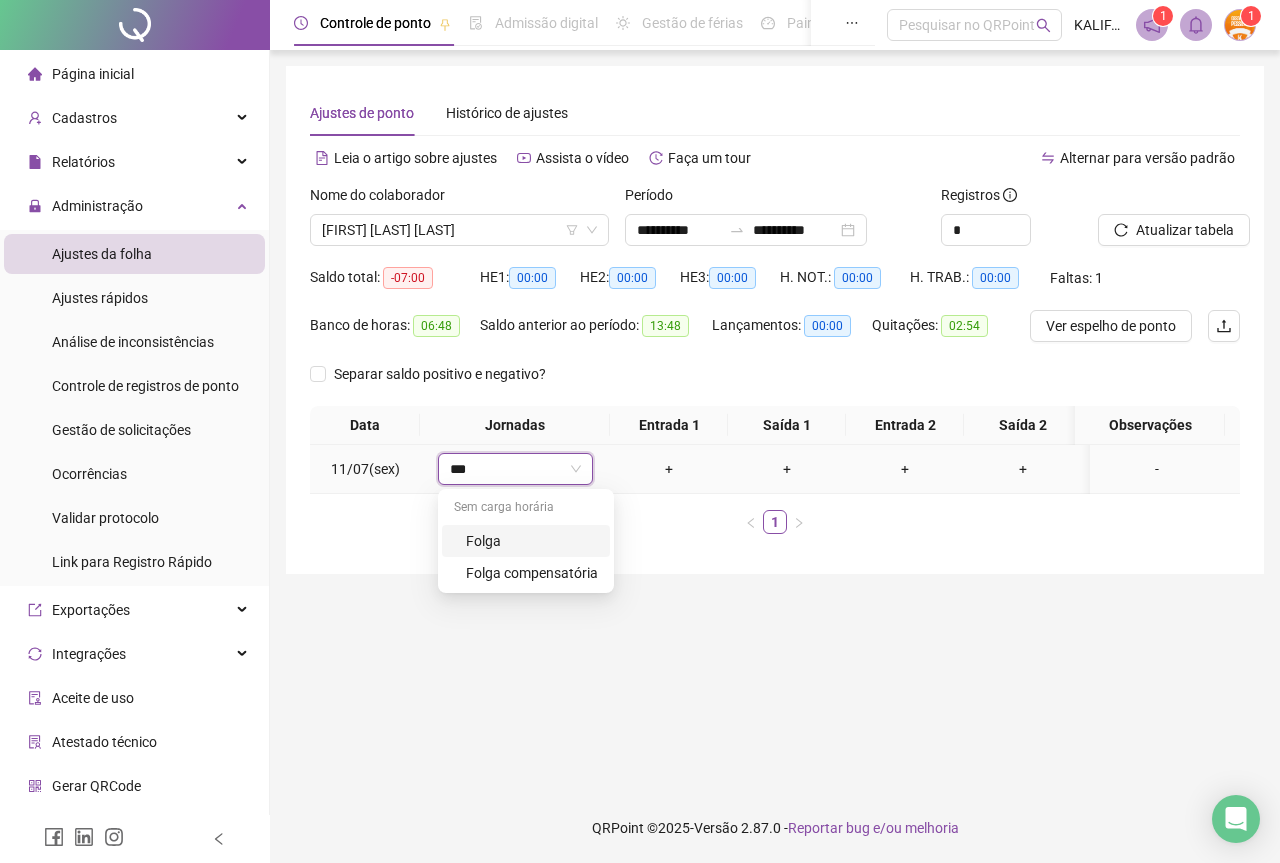 type on "****" 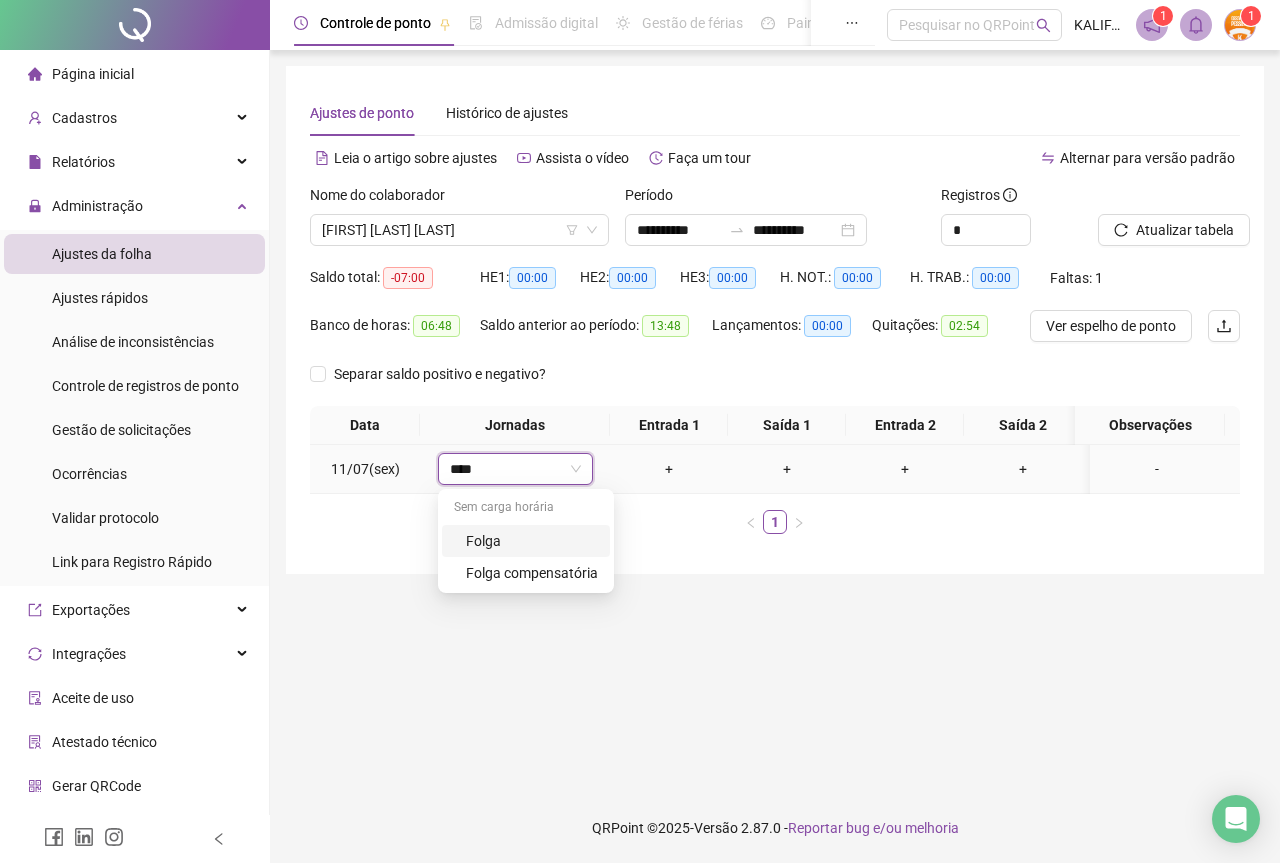 click on "Folga" at bounding box center [532, 541] 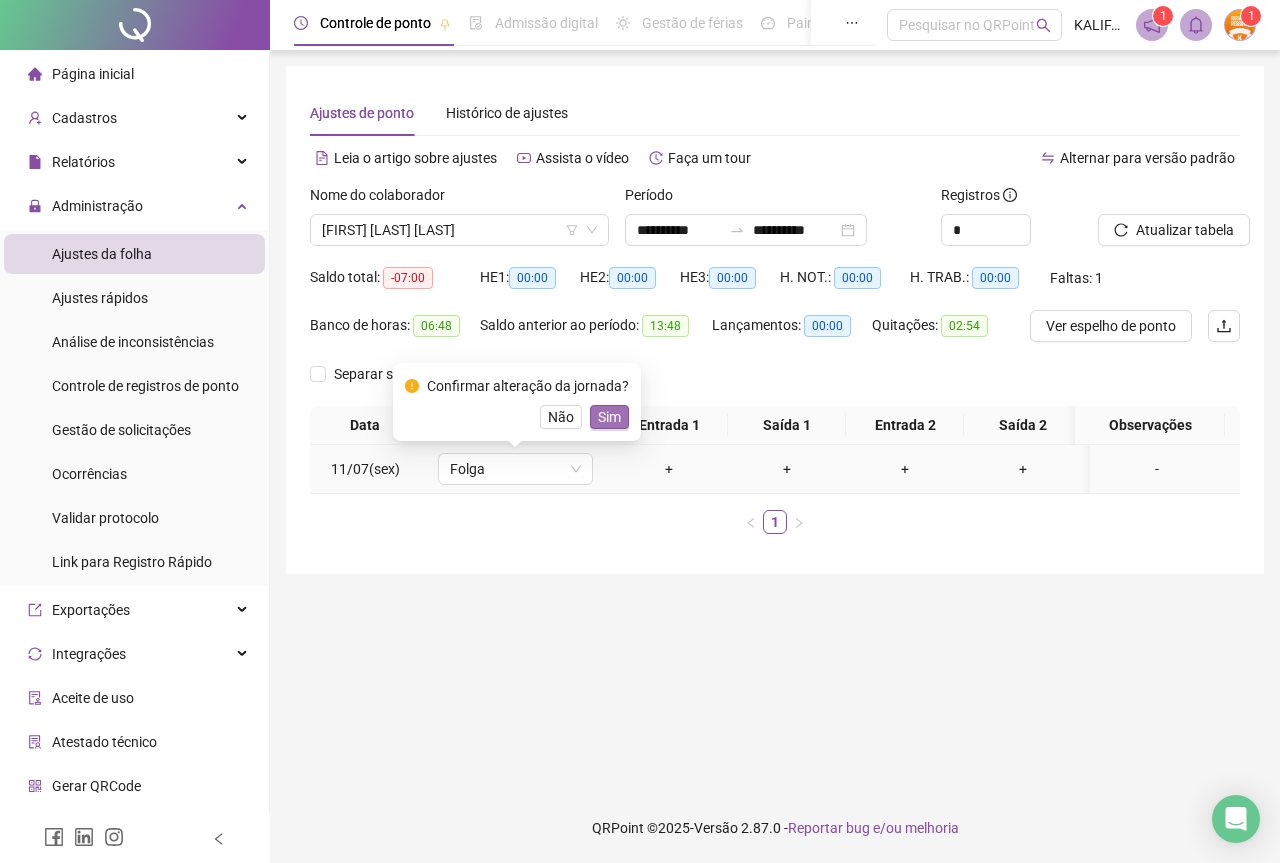 click on "Sim" at bounding box center [609, 417] 